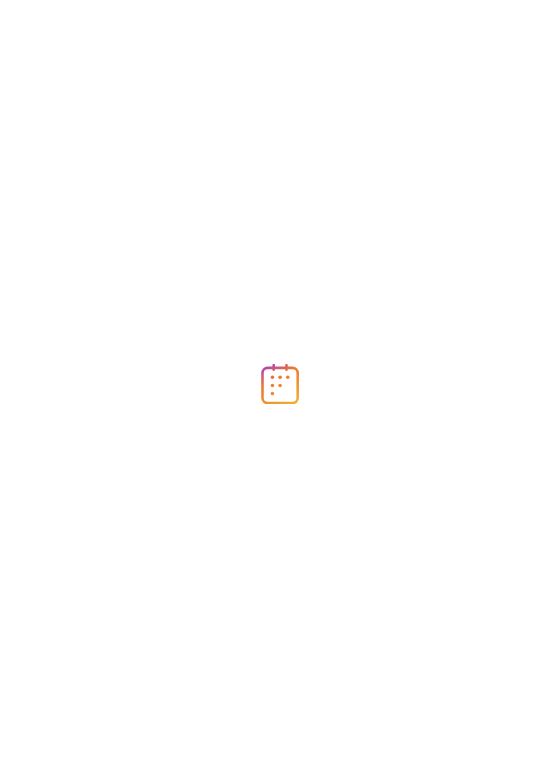 scroll, scrollTop: 0, scrollLeft: 0, axis: both 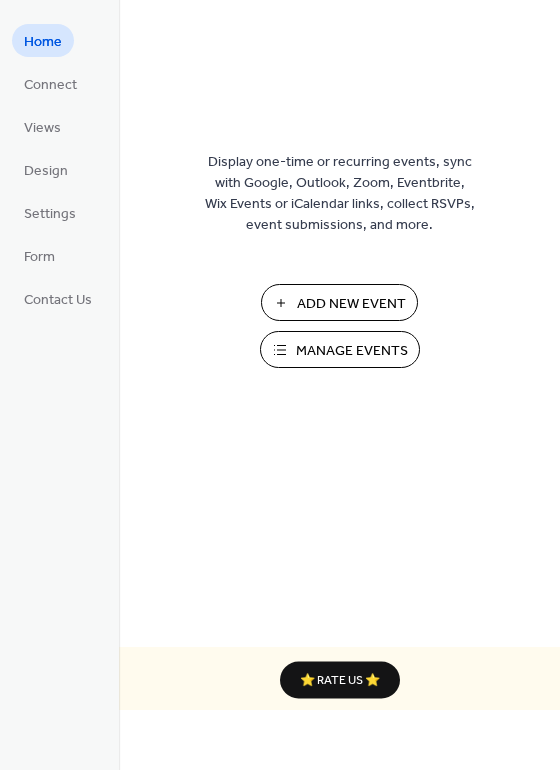 click on "Add New Event" at bounding box center [351, 304] 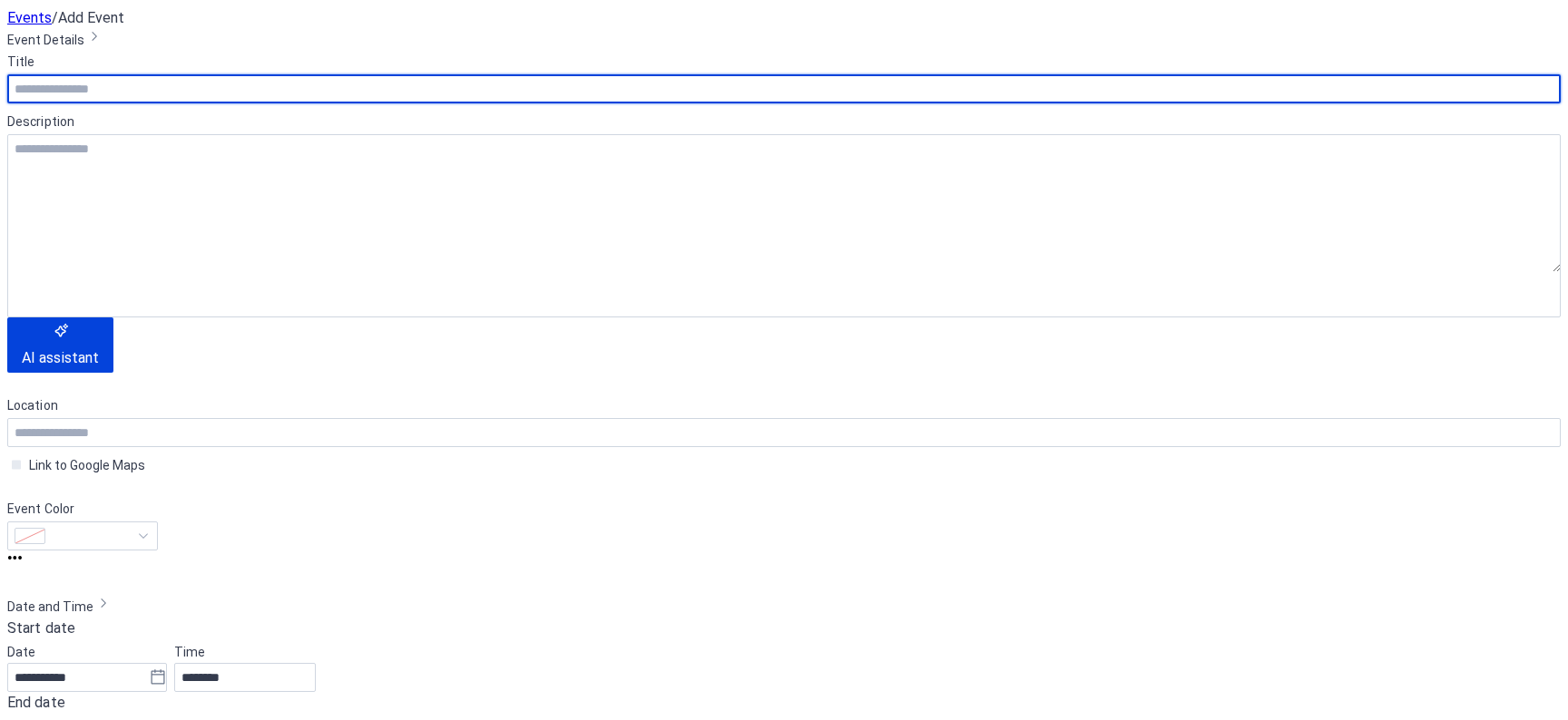 scroll, scrollTop: 0, scrollLeft: 0, axis: both 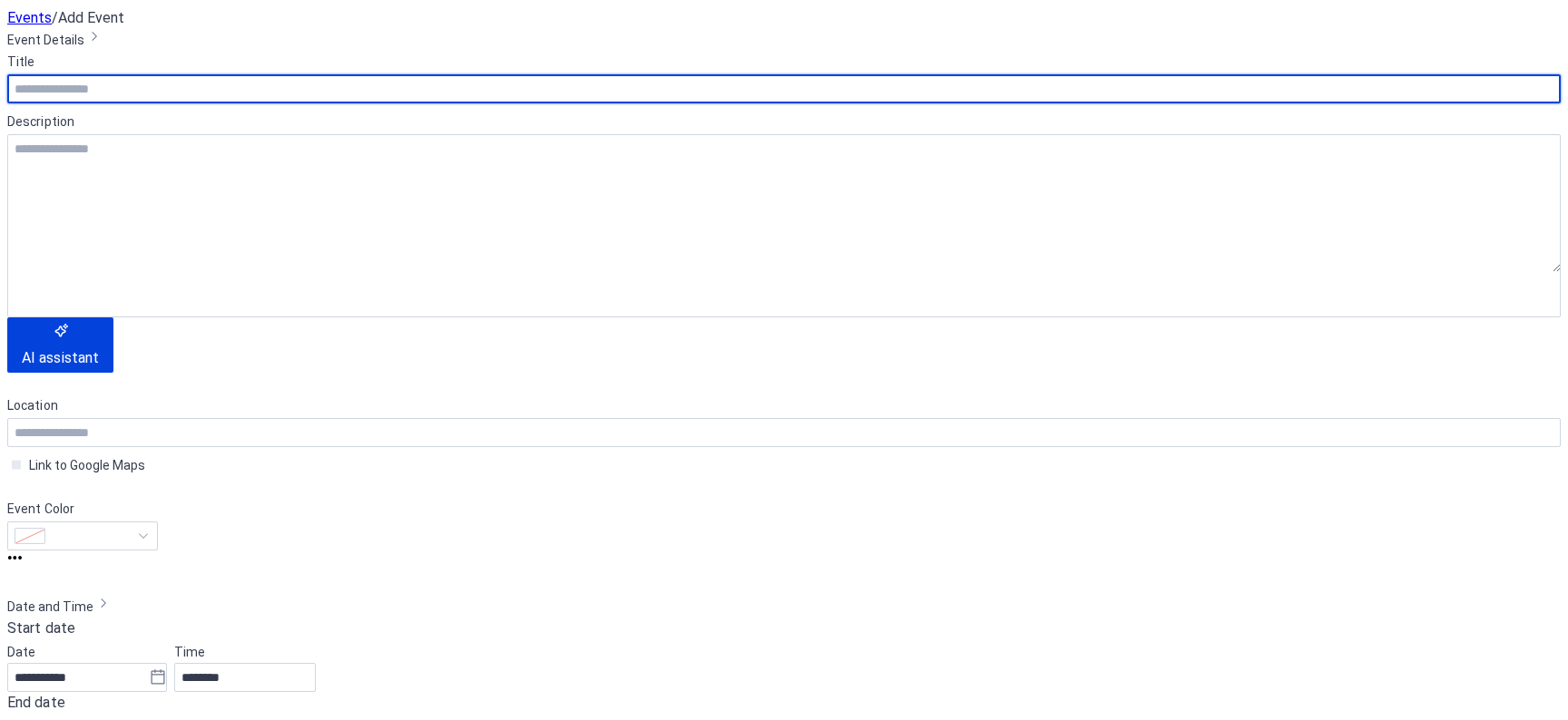click at bounding box center [784, 89] 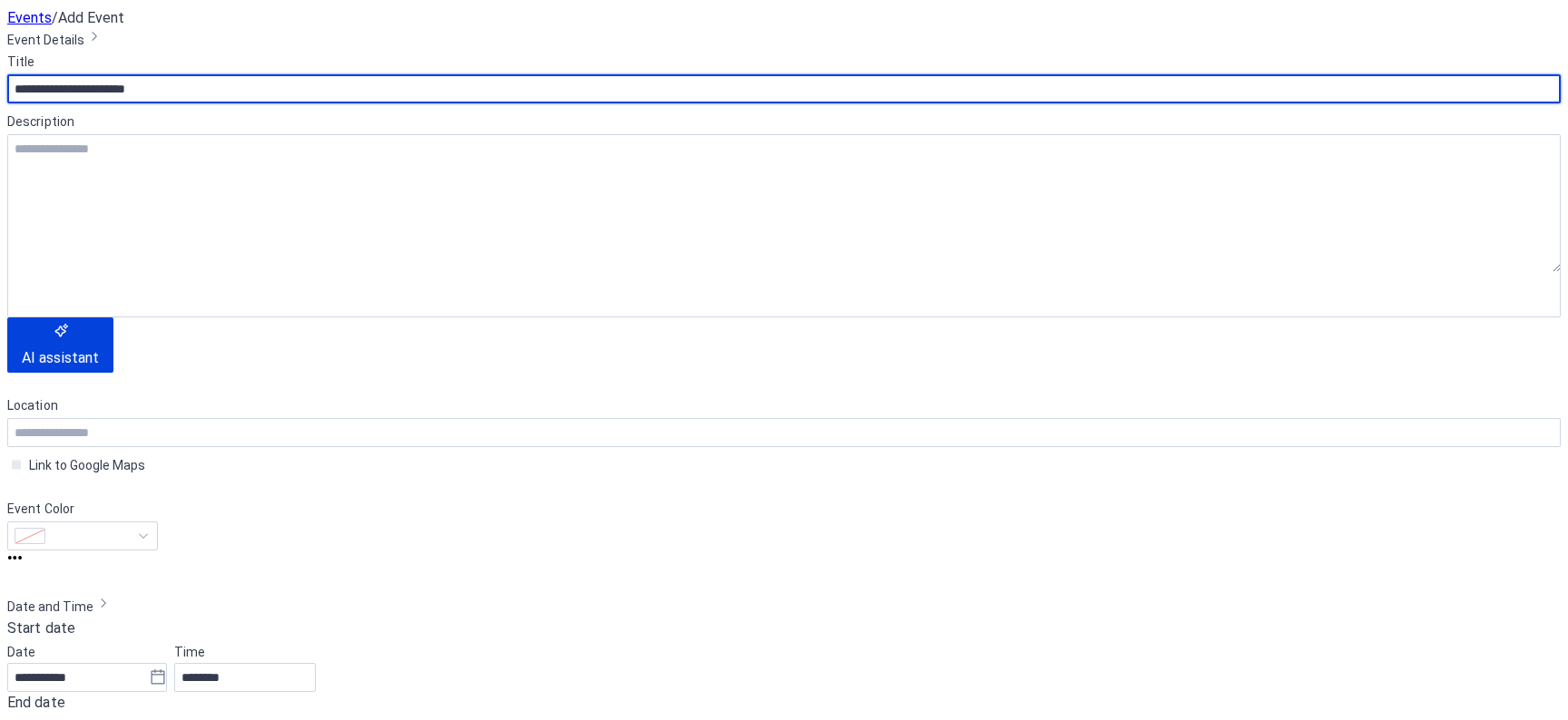 click on "**********" at bounding box center (784, 89) 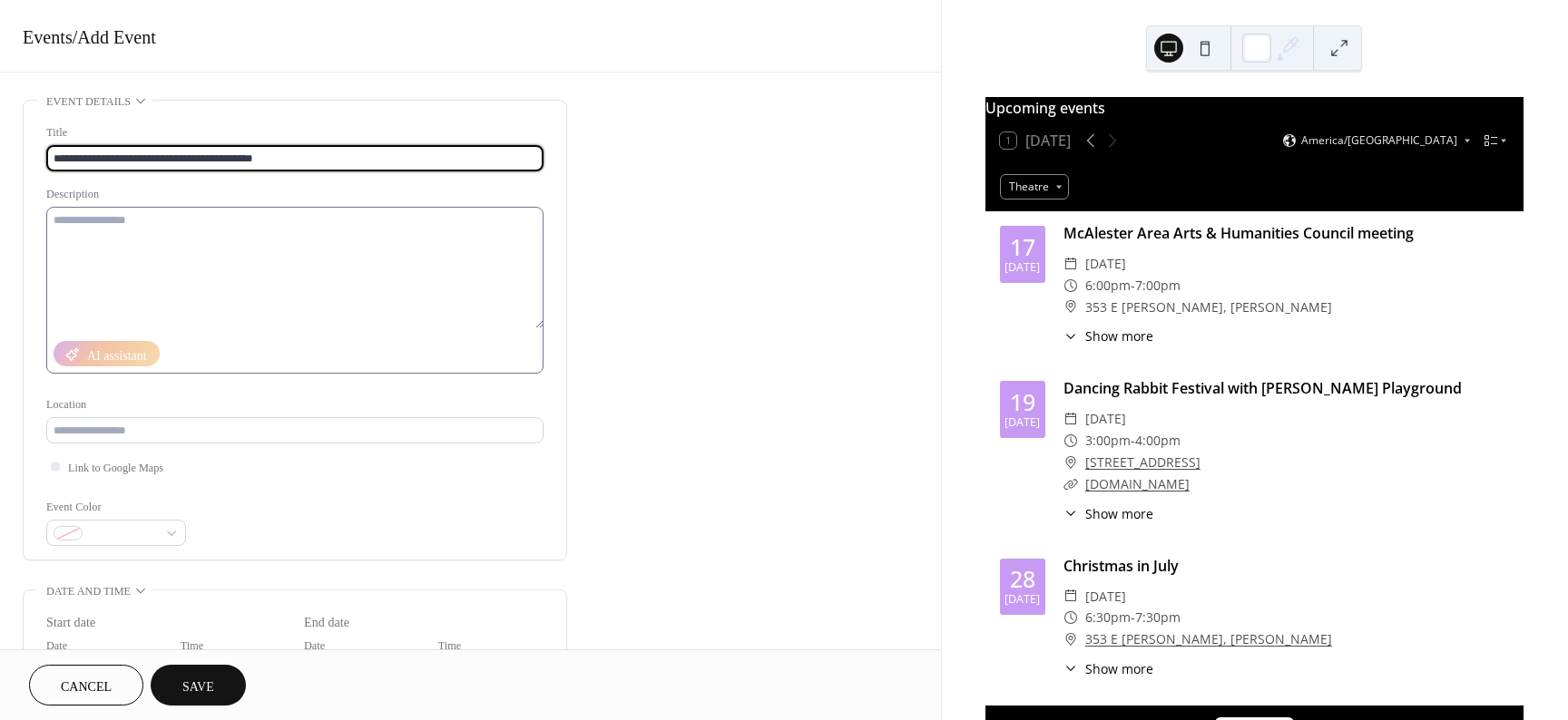 type on "**********" 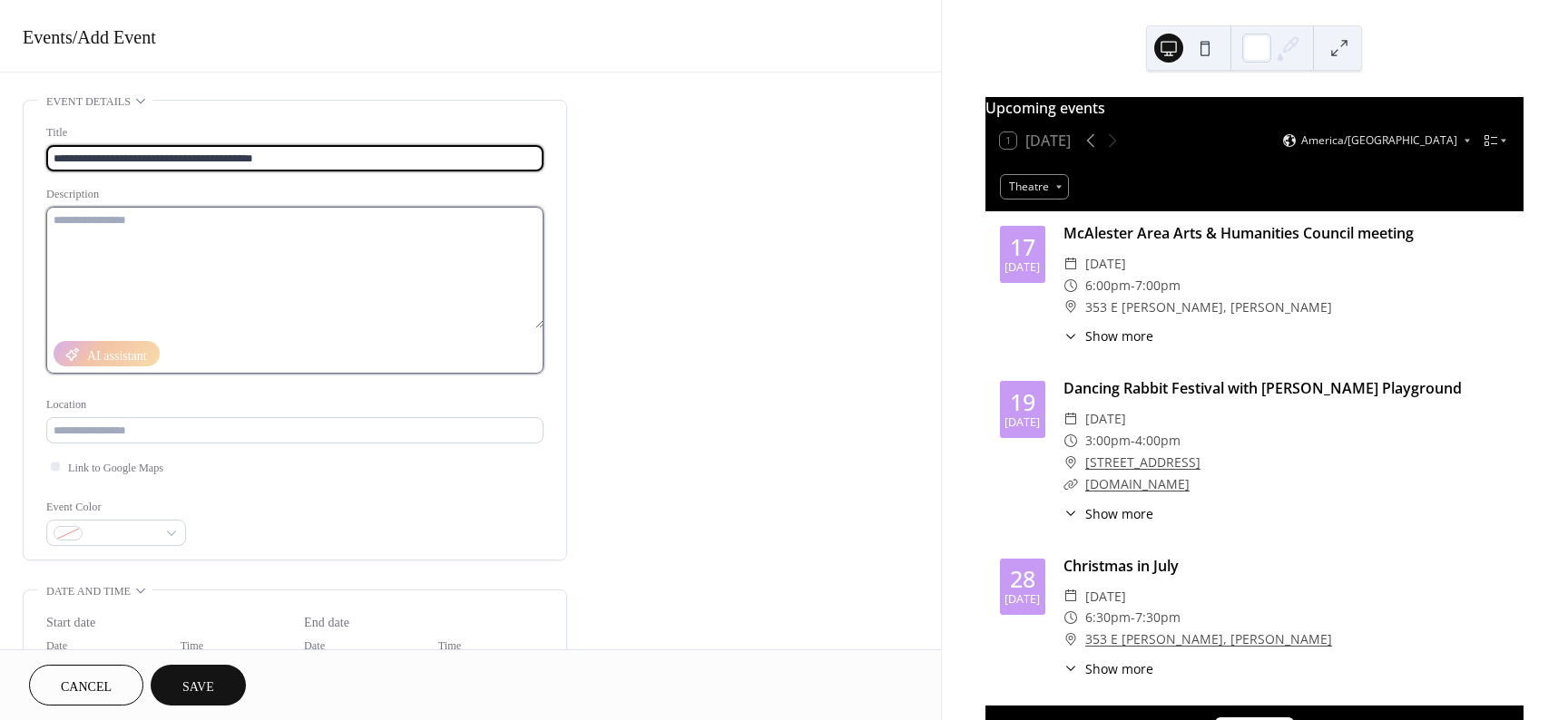 click at bounding box center (295, 268) 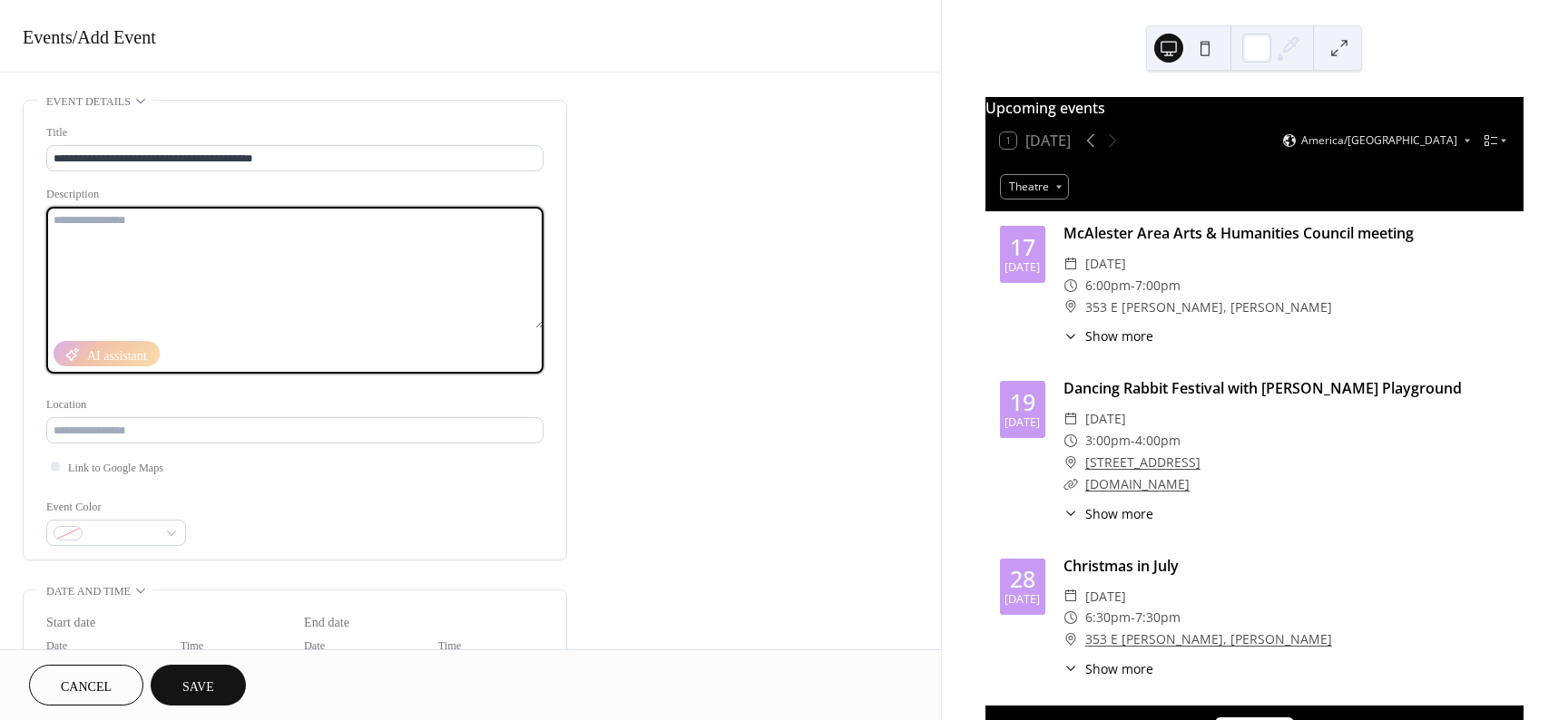 paste on "**********" 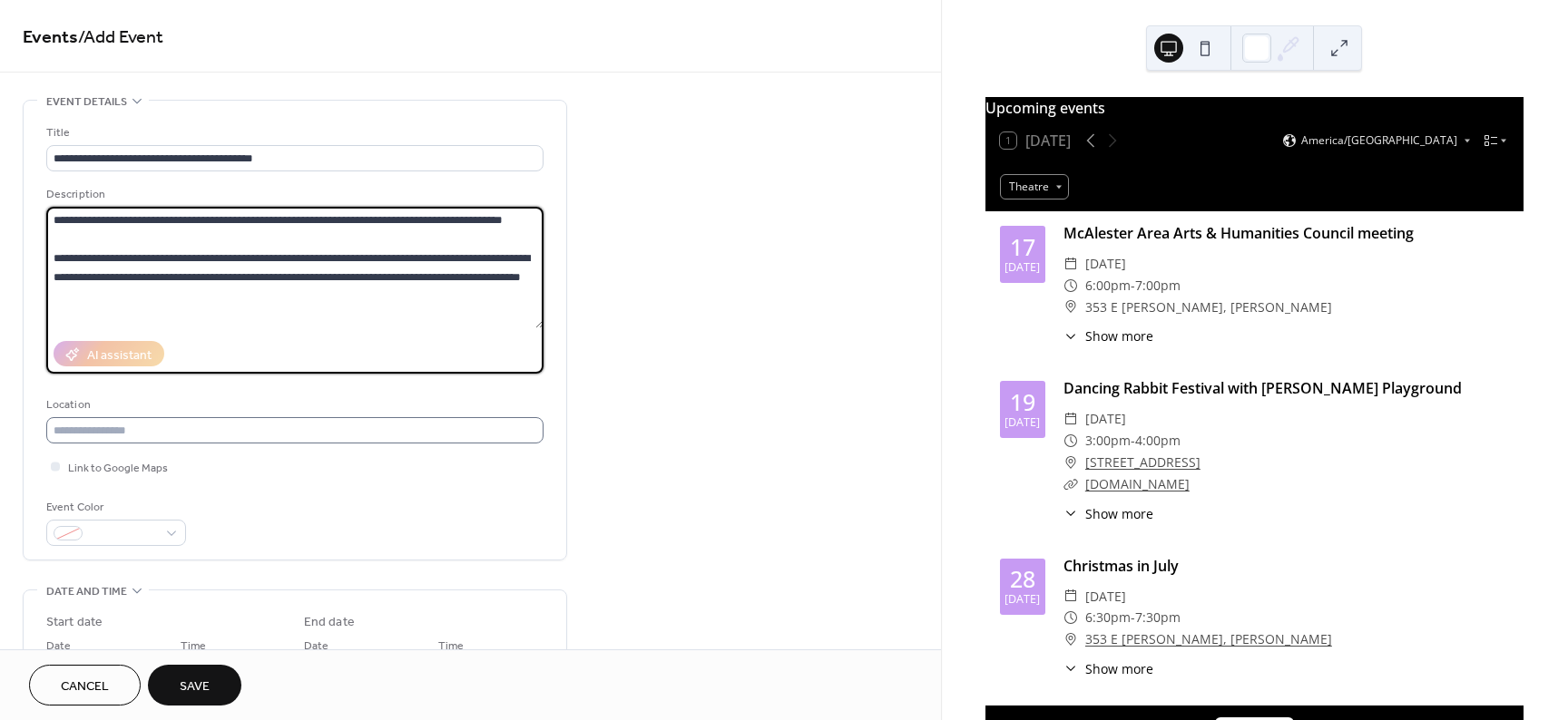 type on "**********" 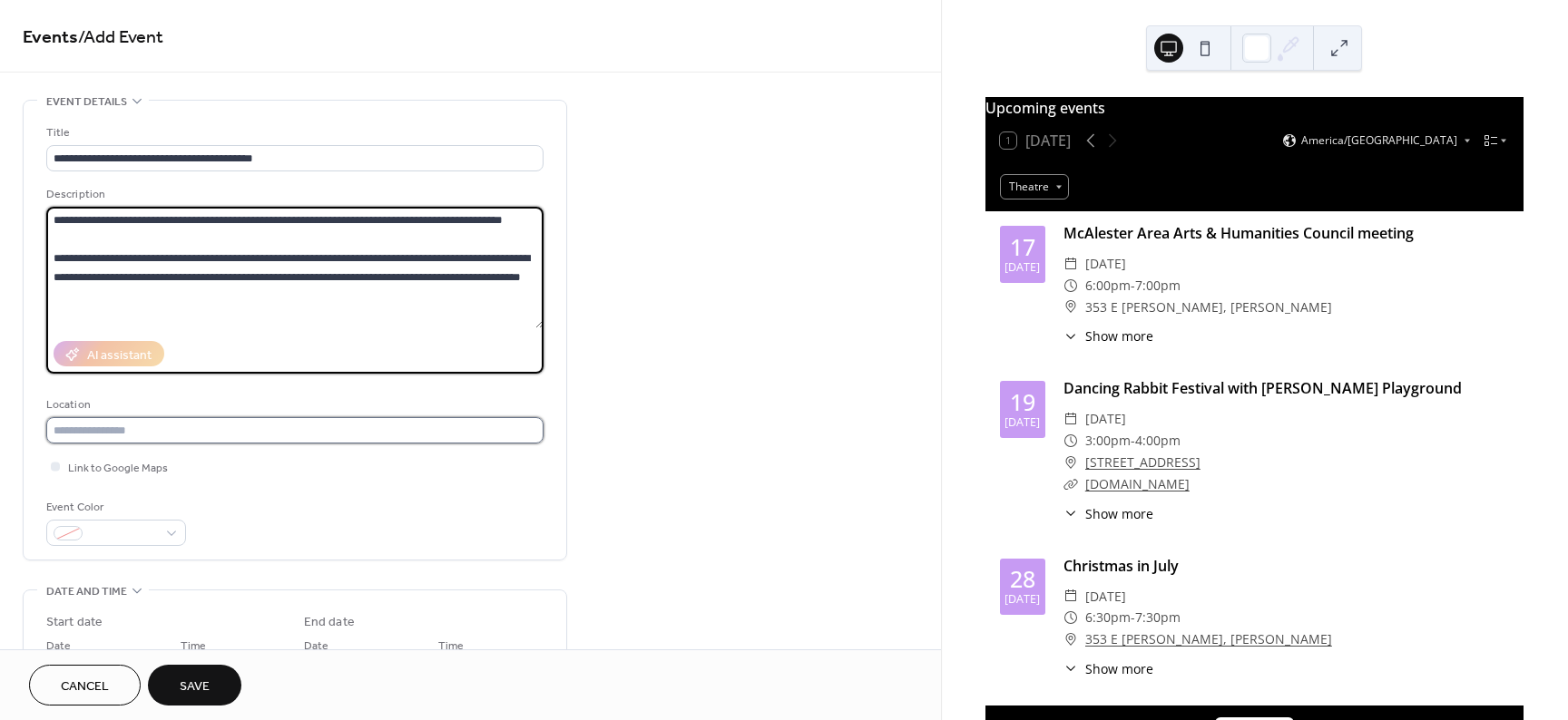 click at bounding box center (295, 430) 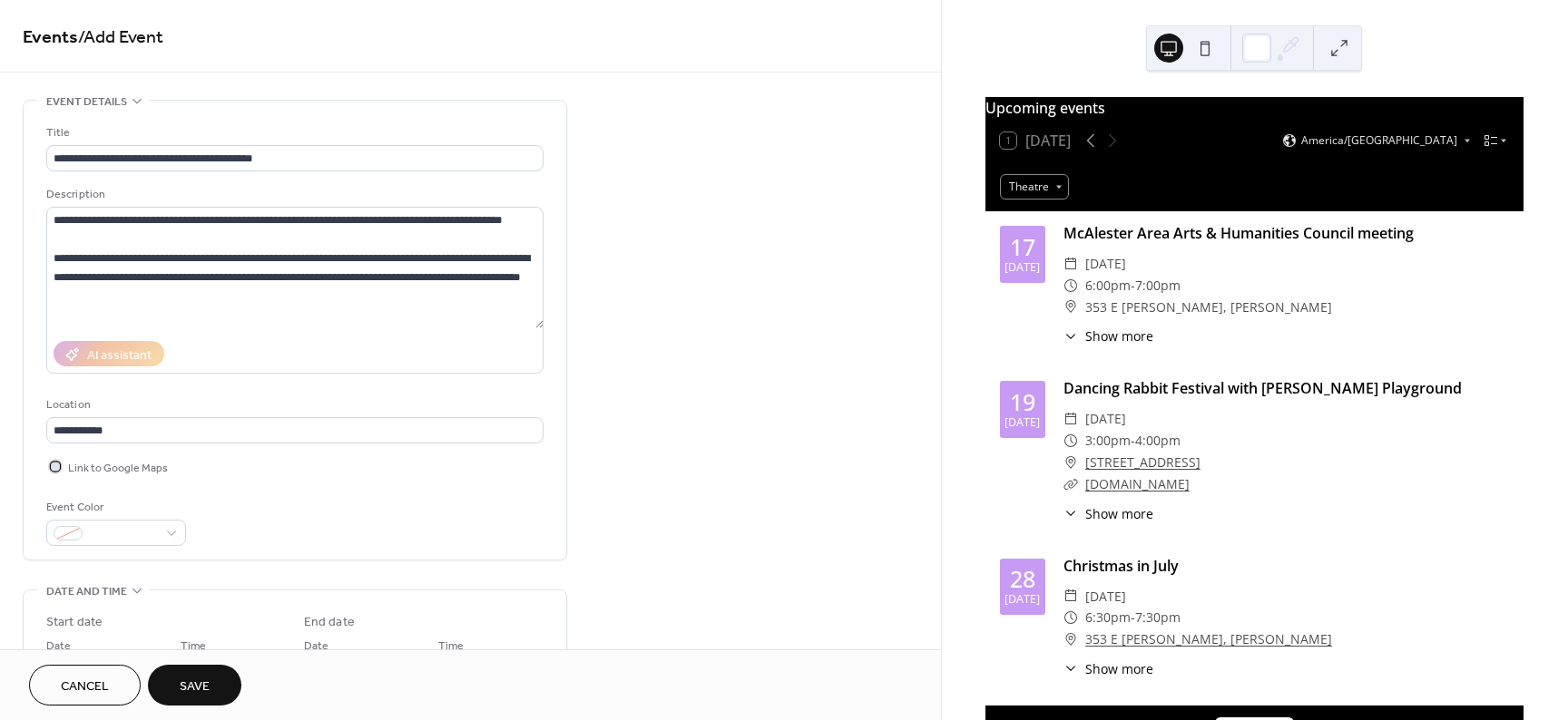click at bounding box center (55, 466) 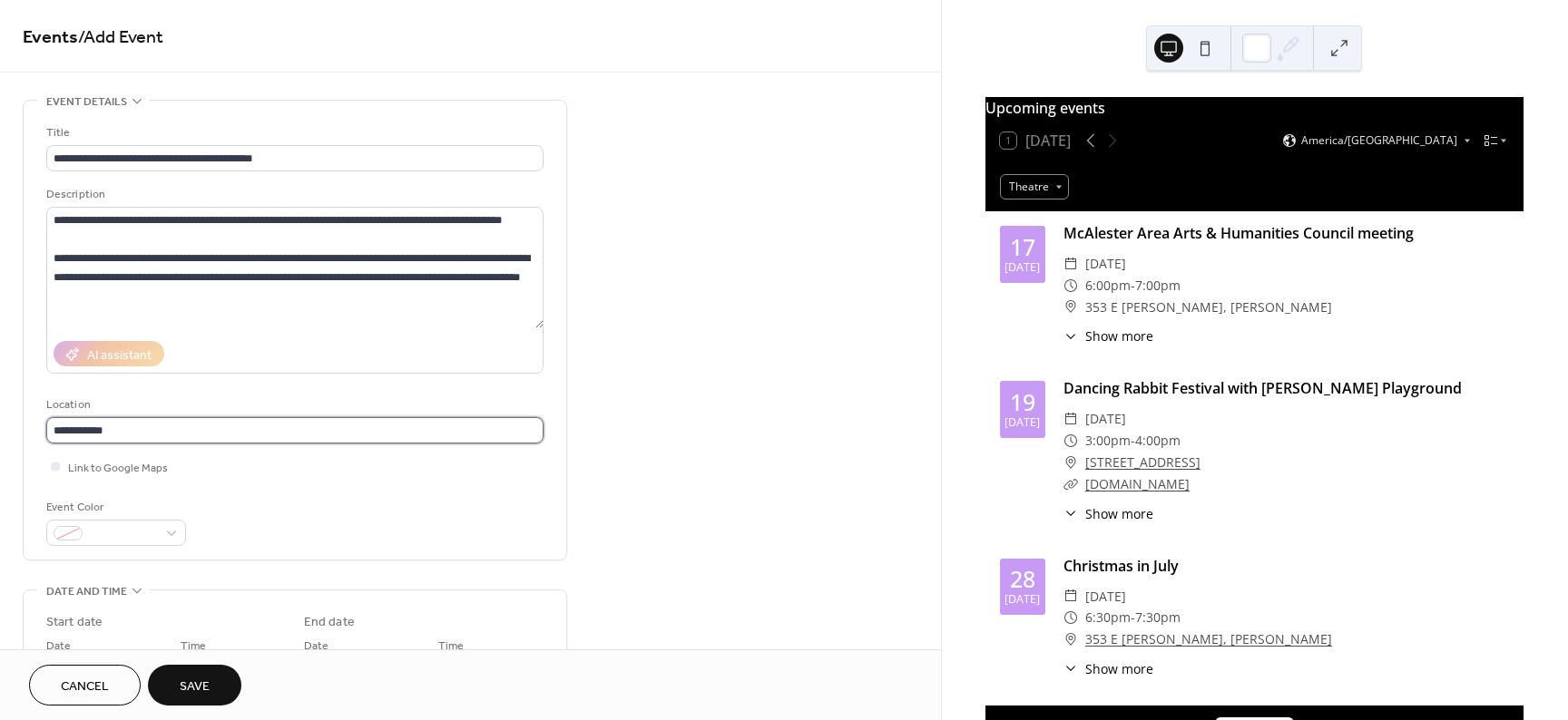 click on "**********" at bounding box center (295, 430) 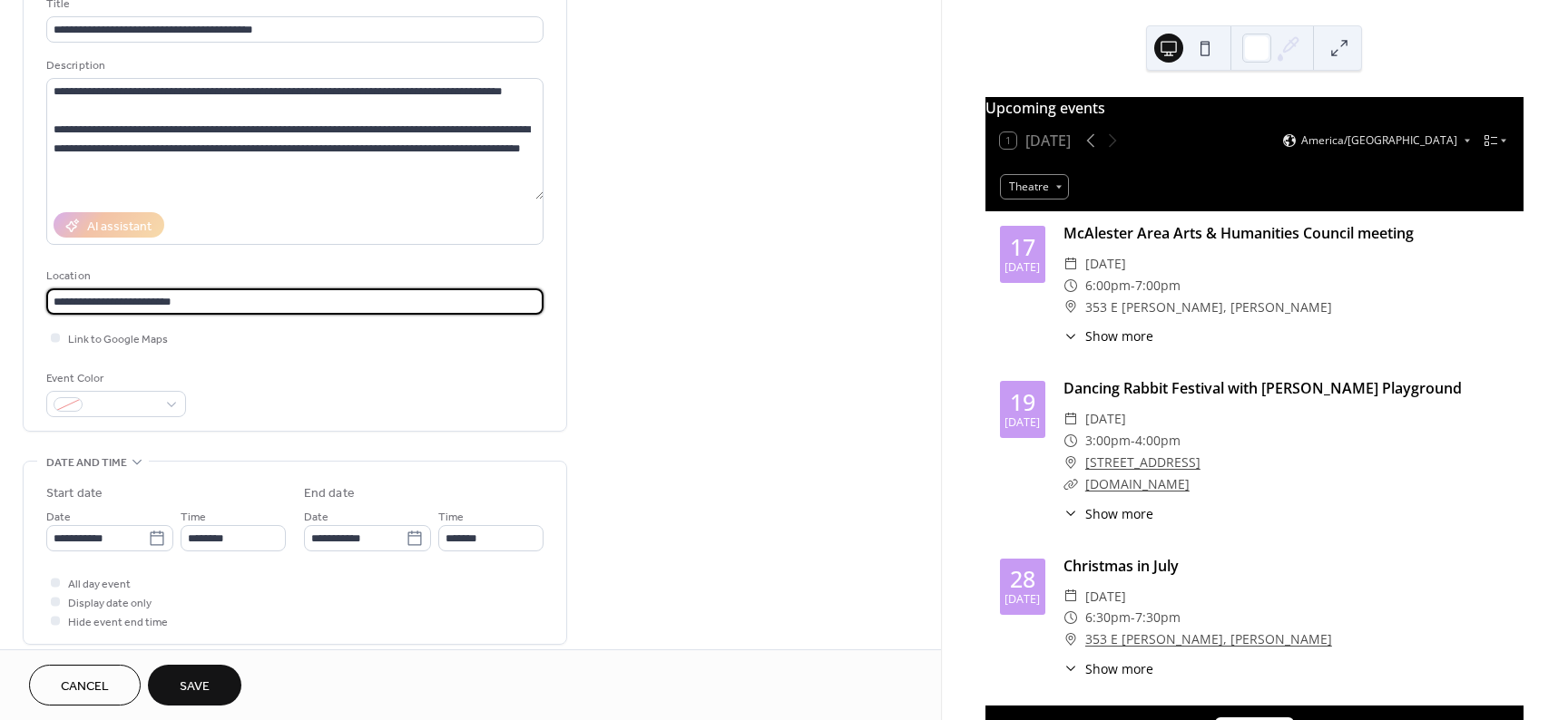 scroll, scrollTop: 181, scrollLeft: 0, axis: vertical 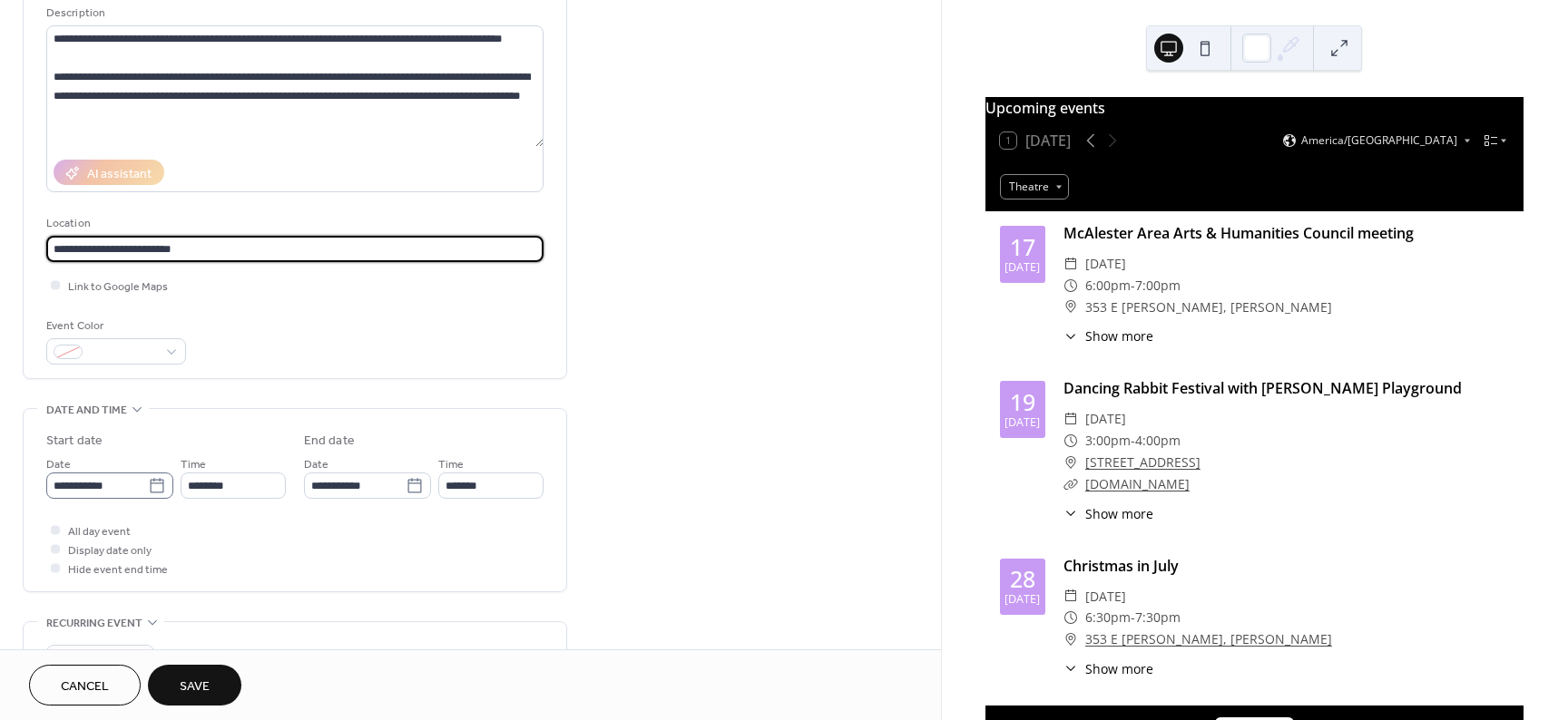 type on "**********" 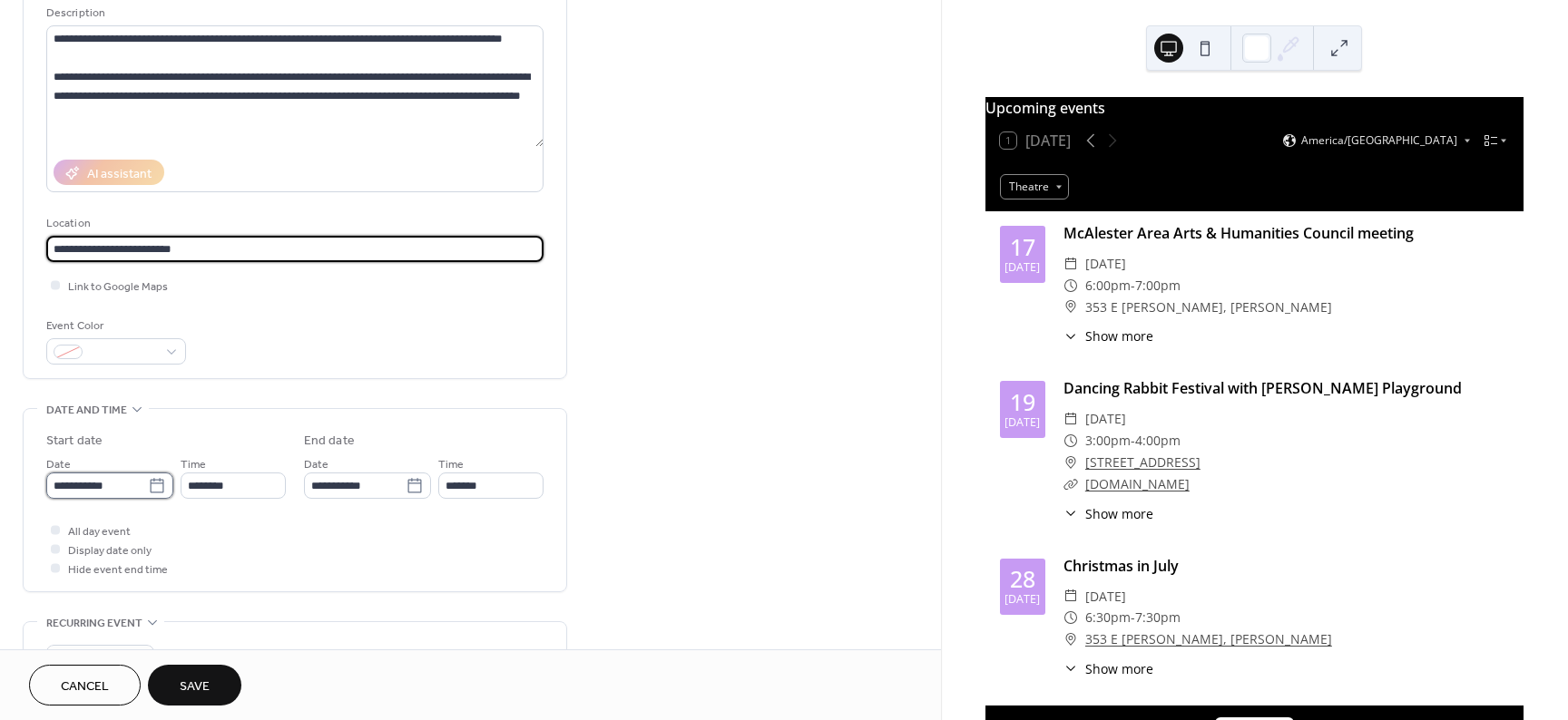 click on "**********" at bounding box center (97, 485) 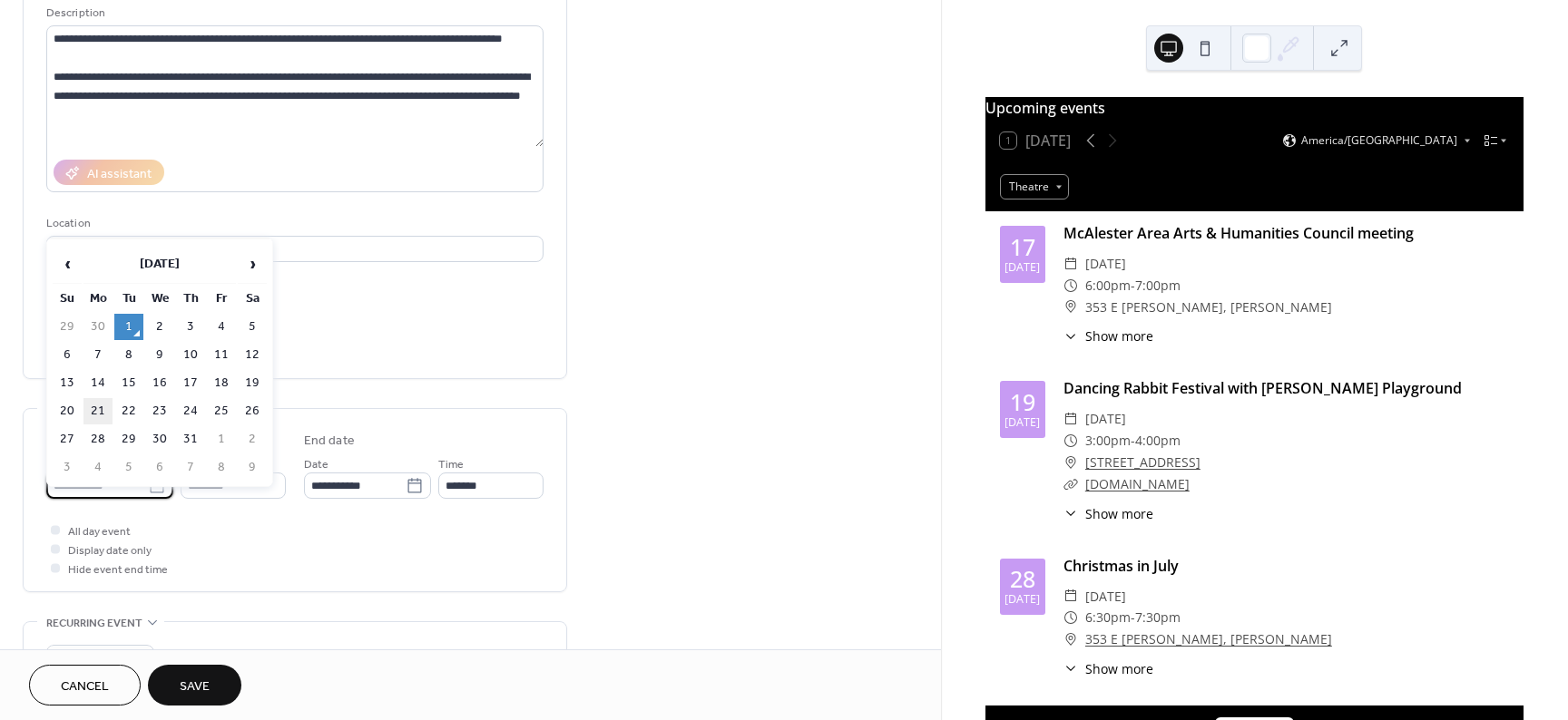 click on "21" at bounding box center [98, 411] 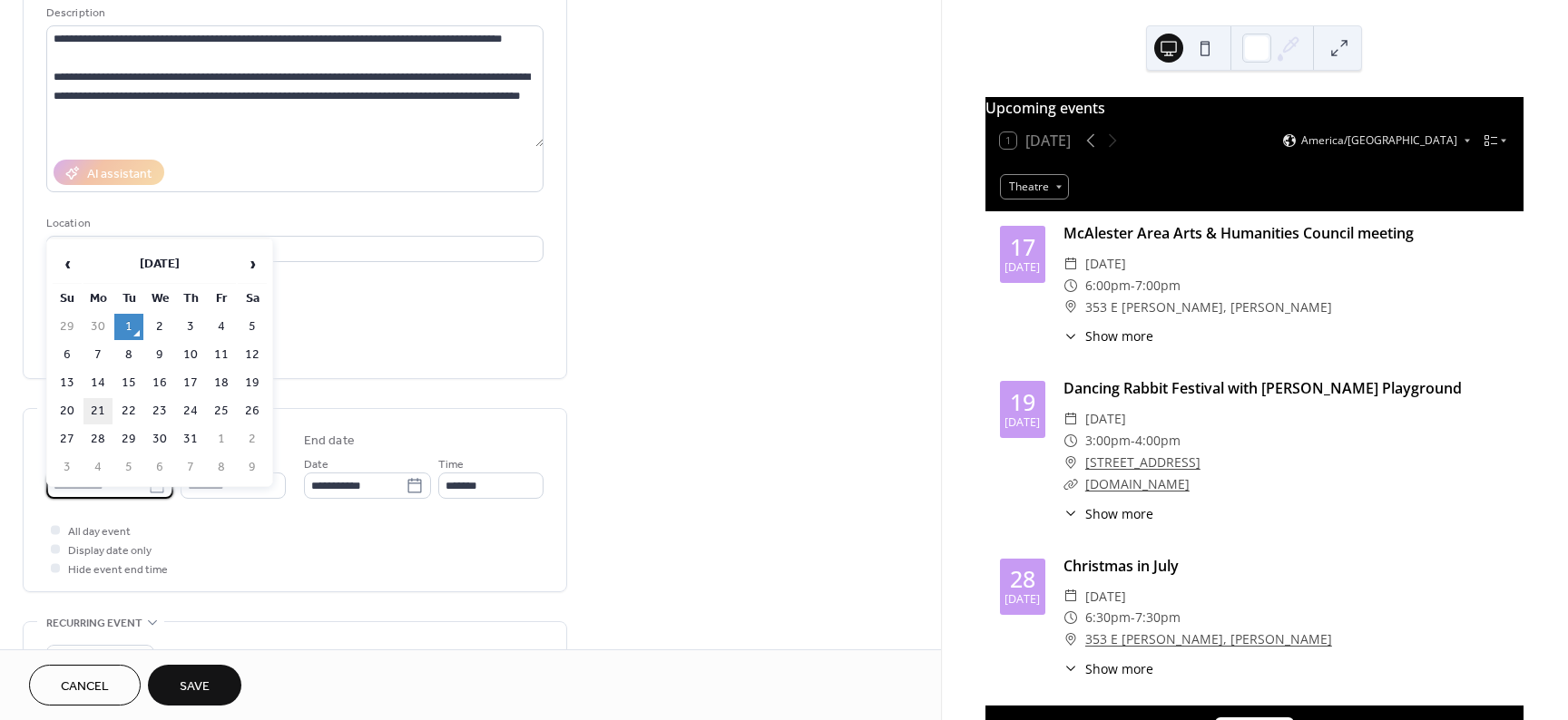 type on "**********" 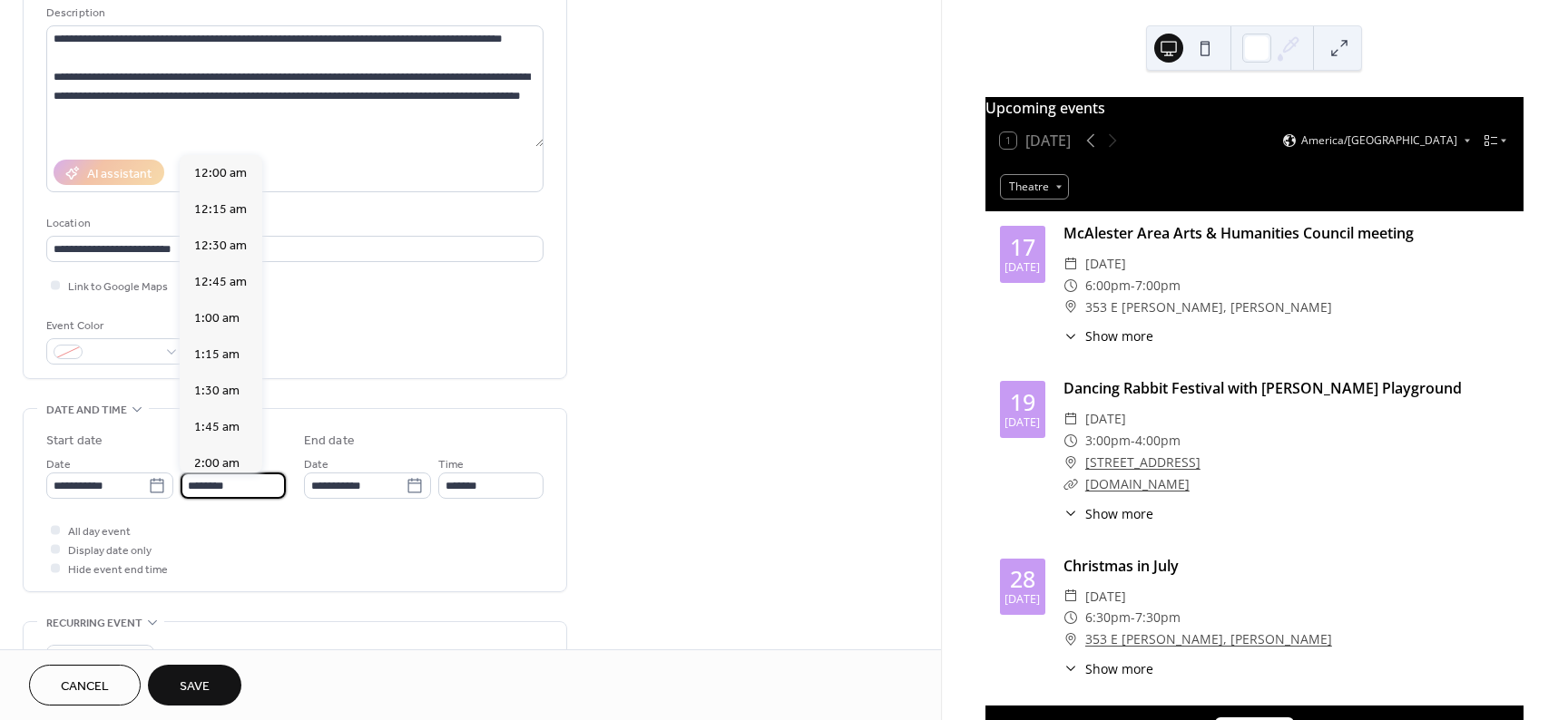 click on "********" at bounding box center [233, 485] 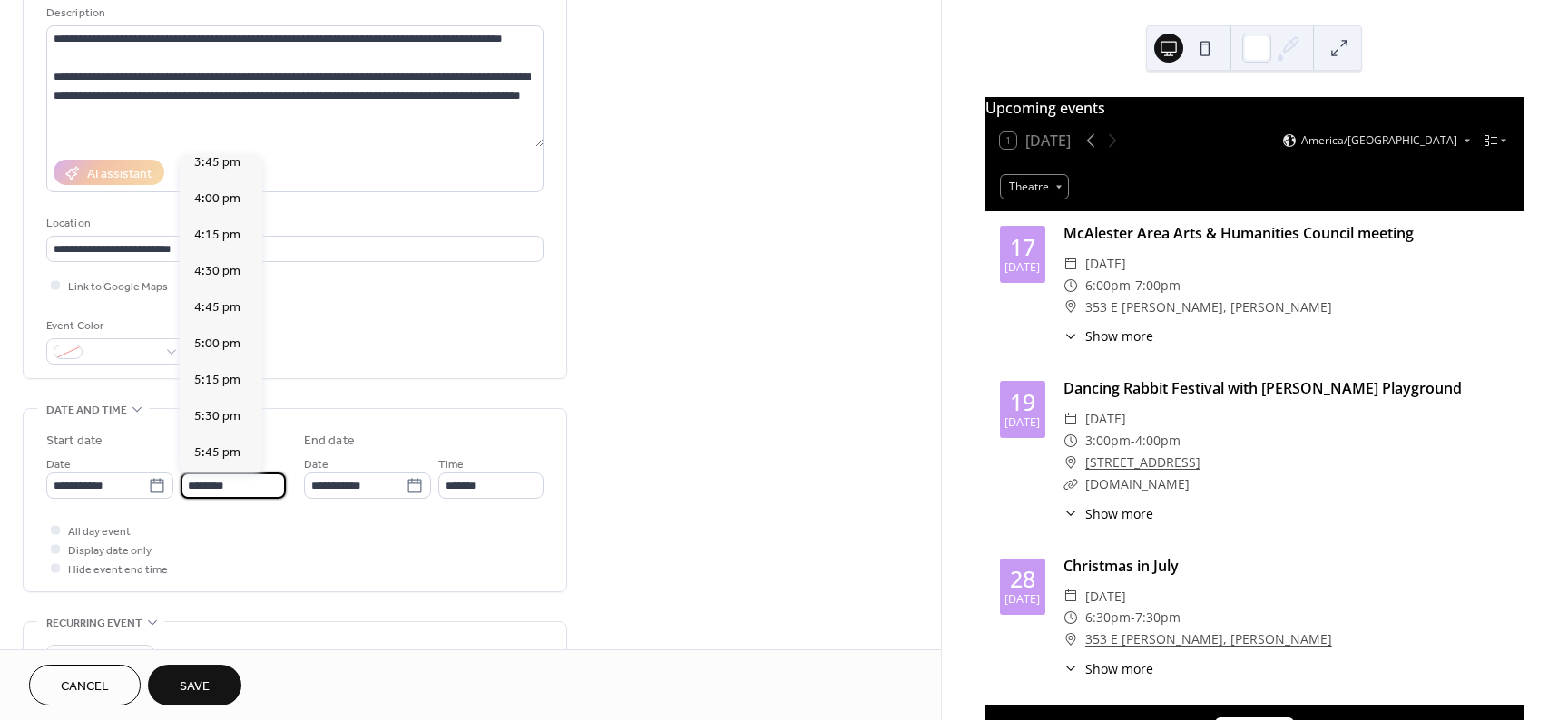 scroll, scrollTop: 2329, scrollLeft: 0, axis: vertical 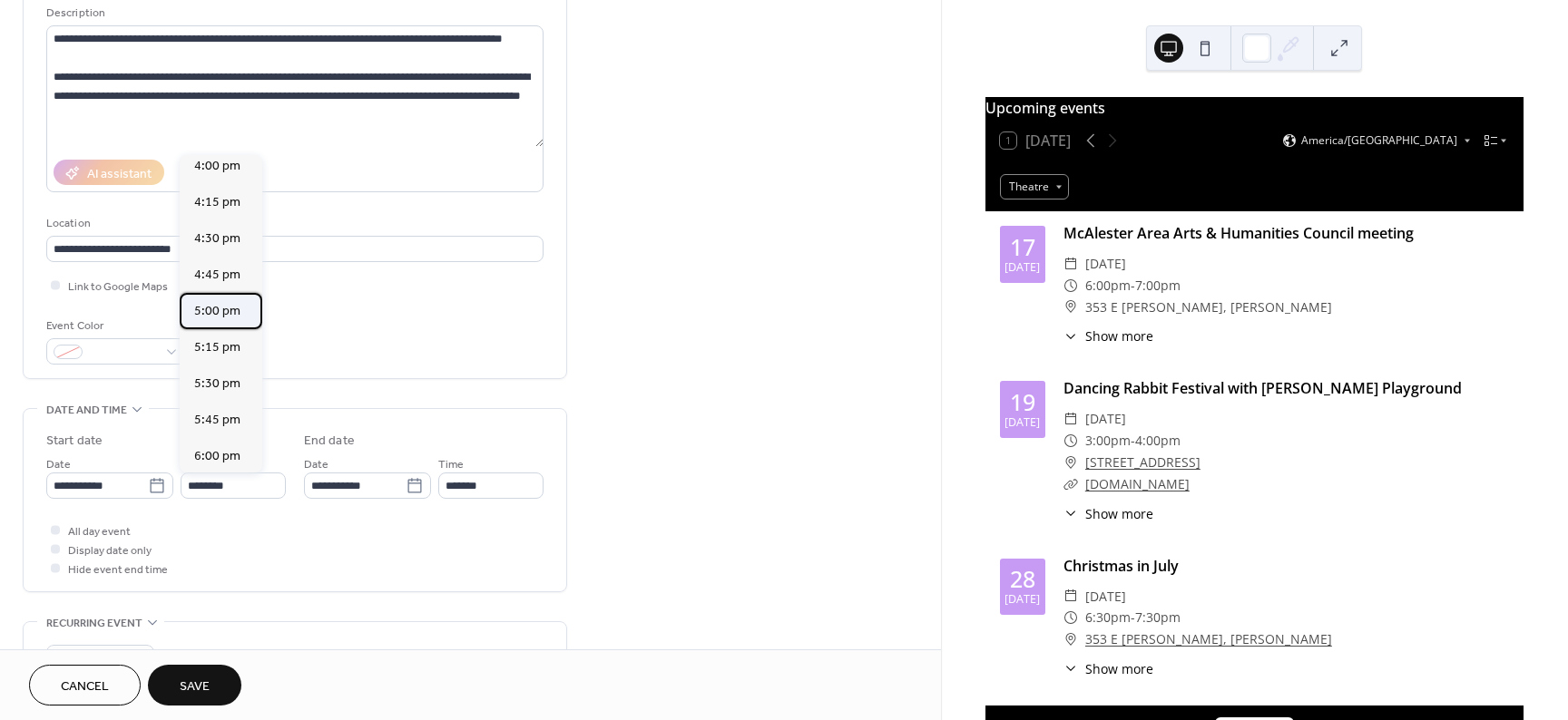 click on "5:00 pm" at bounding box center [217, 311] 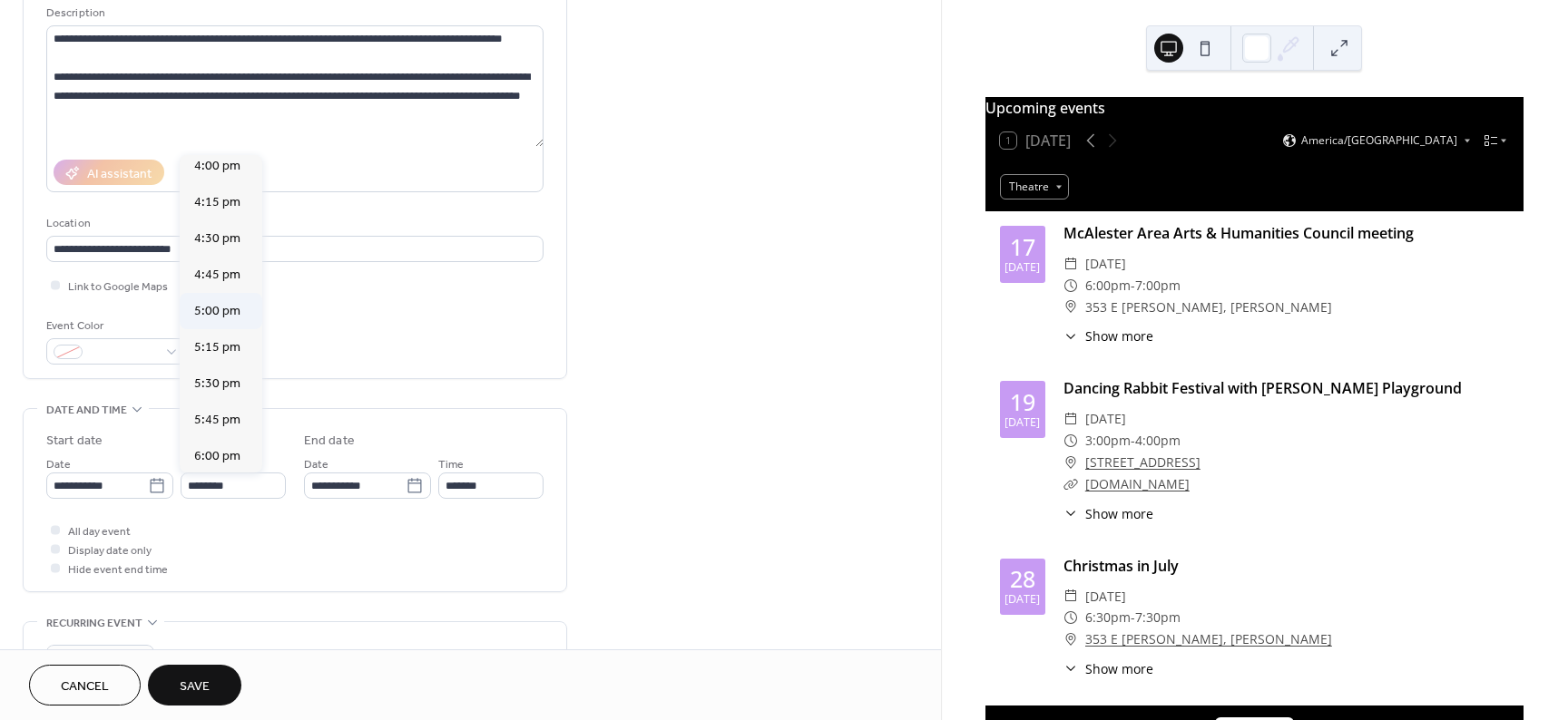 type on "*******" 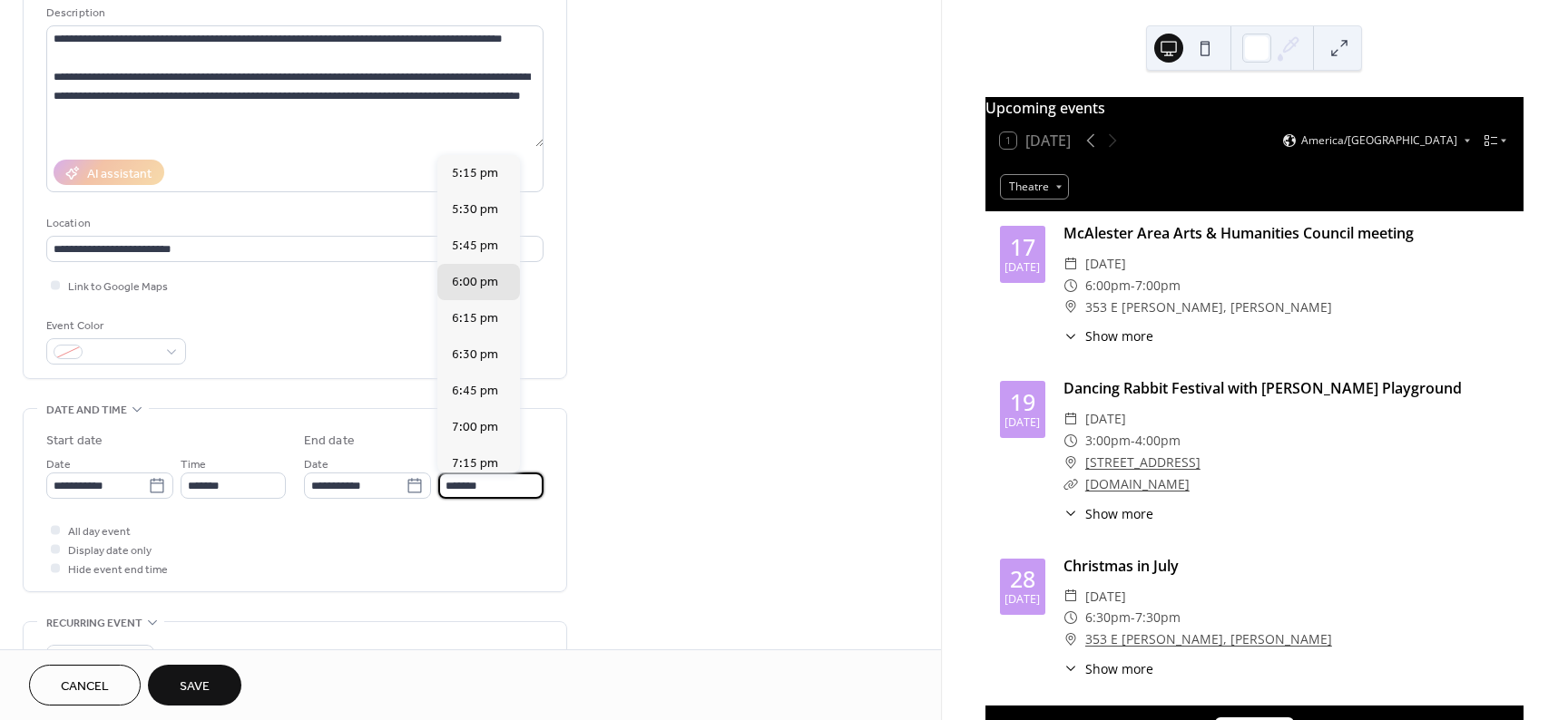 click on "*******" at bounding box center (491, 485) 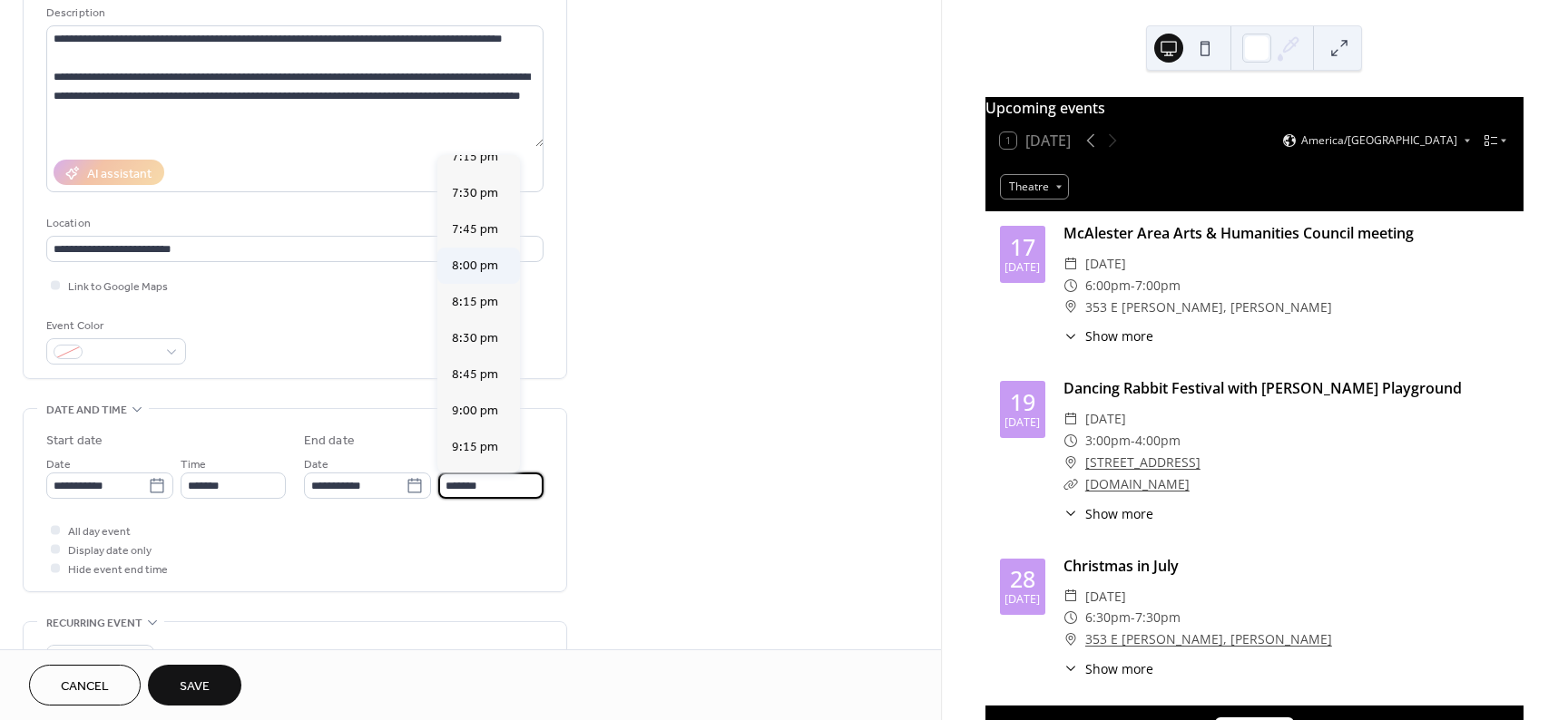 scroll, scrollTop: 363, scrollLeft: 0, axis: vertical 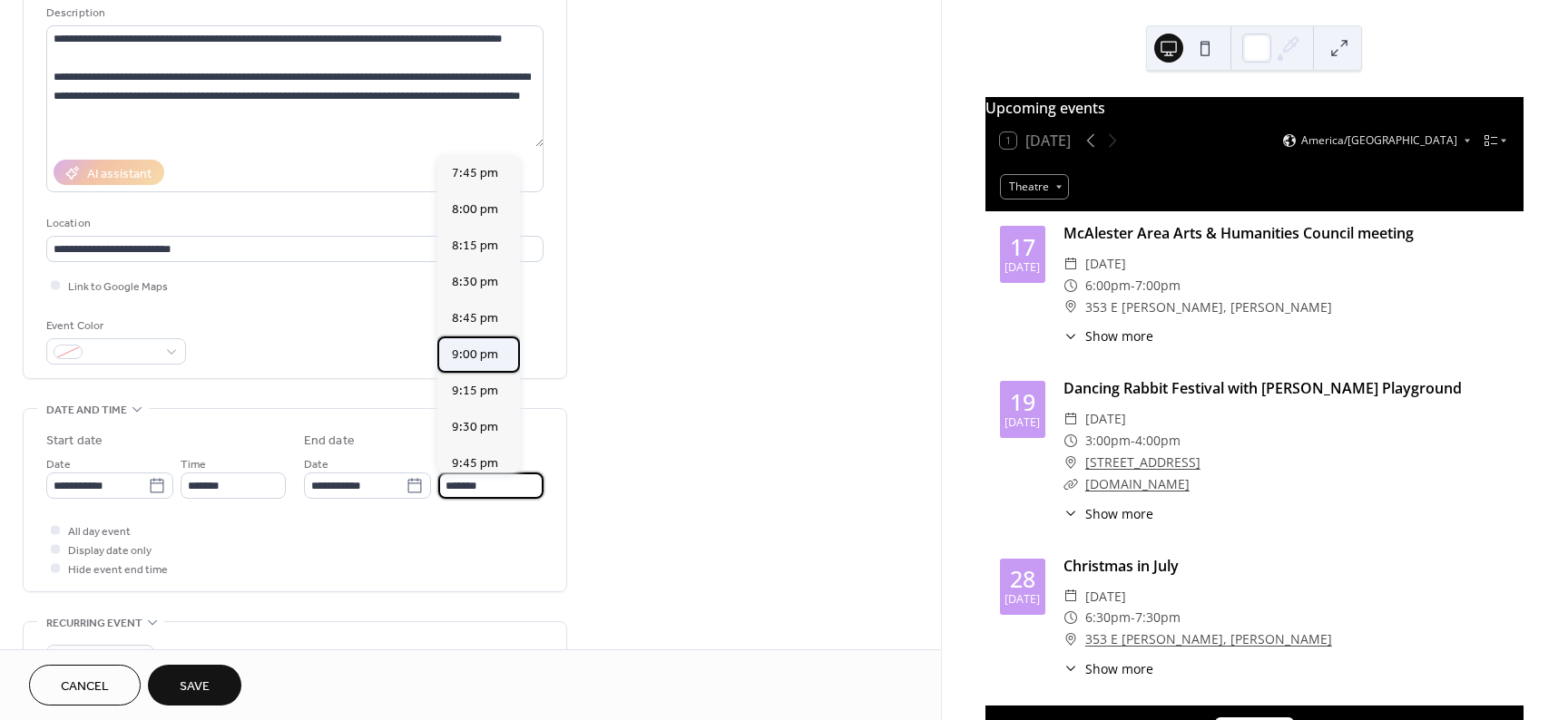 click on "9:00 pm" at bounding box center [478, 355] 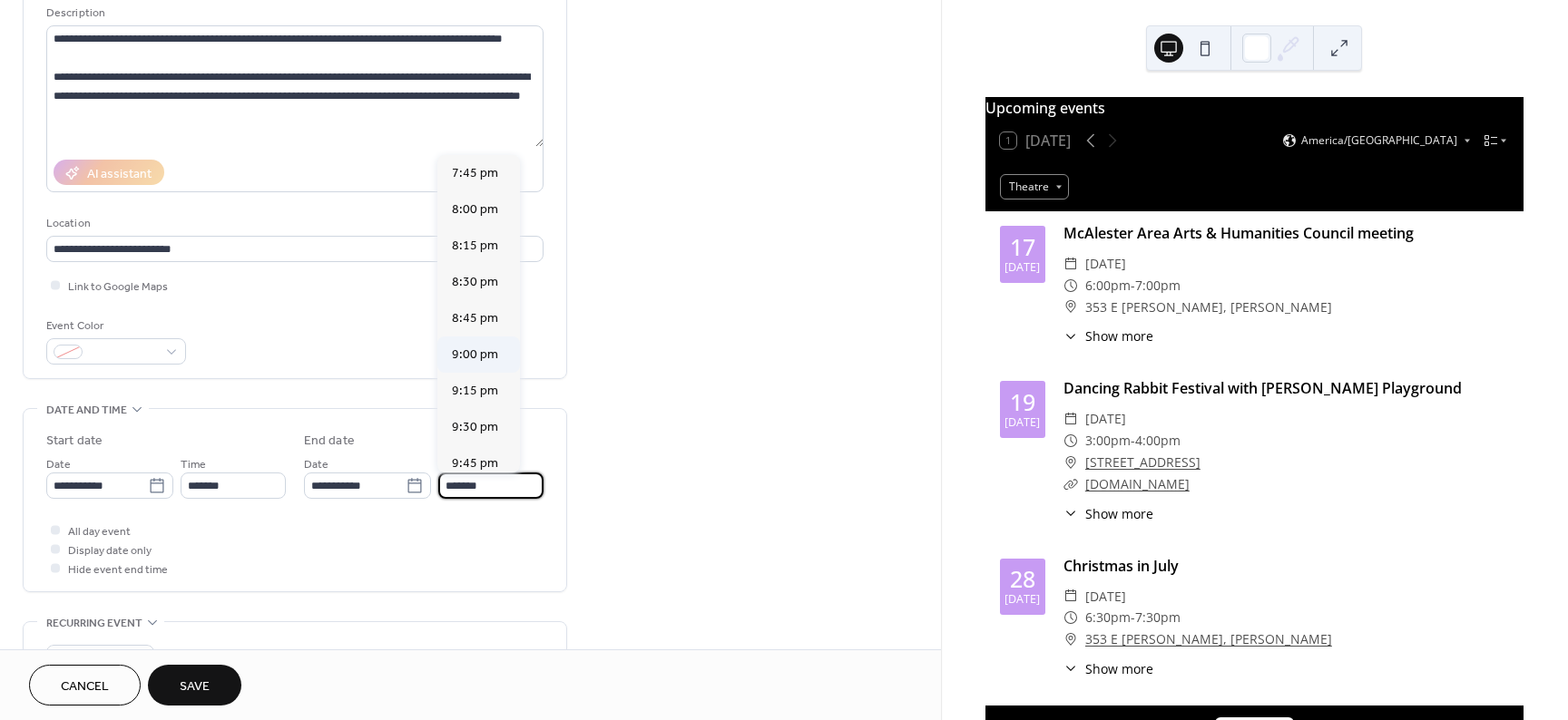 type on "*******" 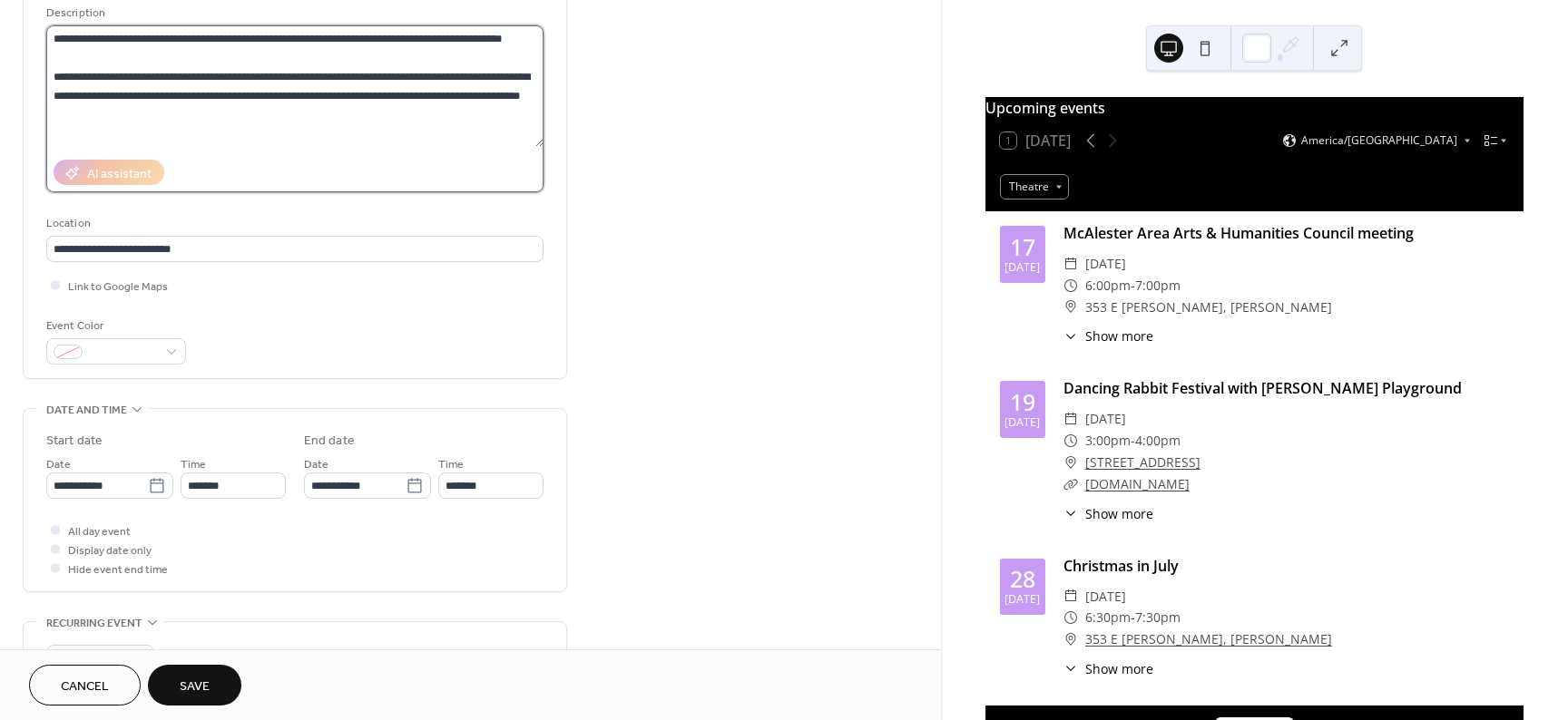 click on "**********" at bounding box center (295, 86) 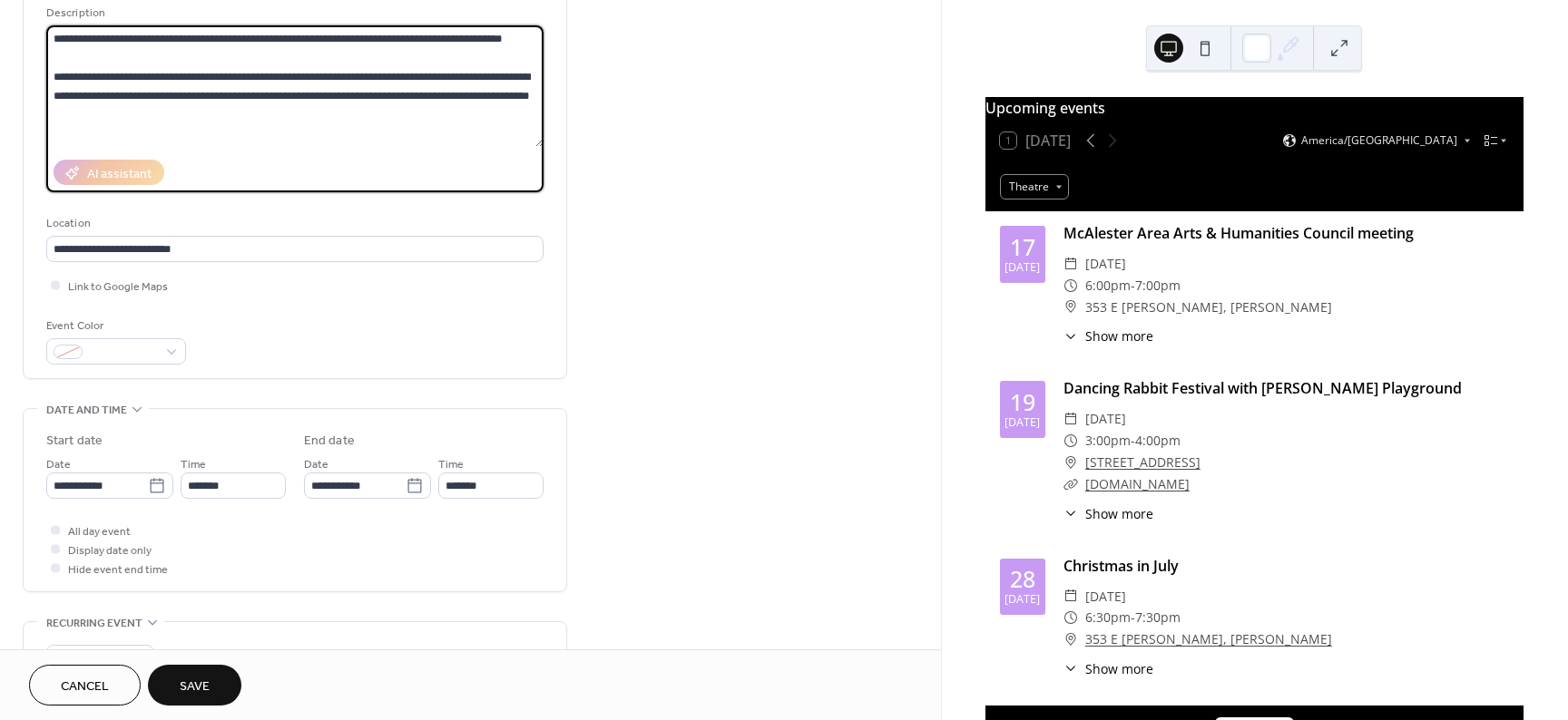 paste on "**********" 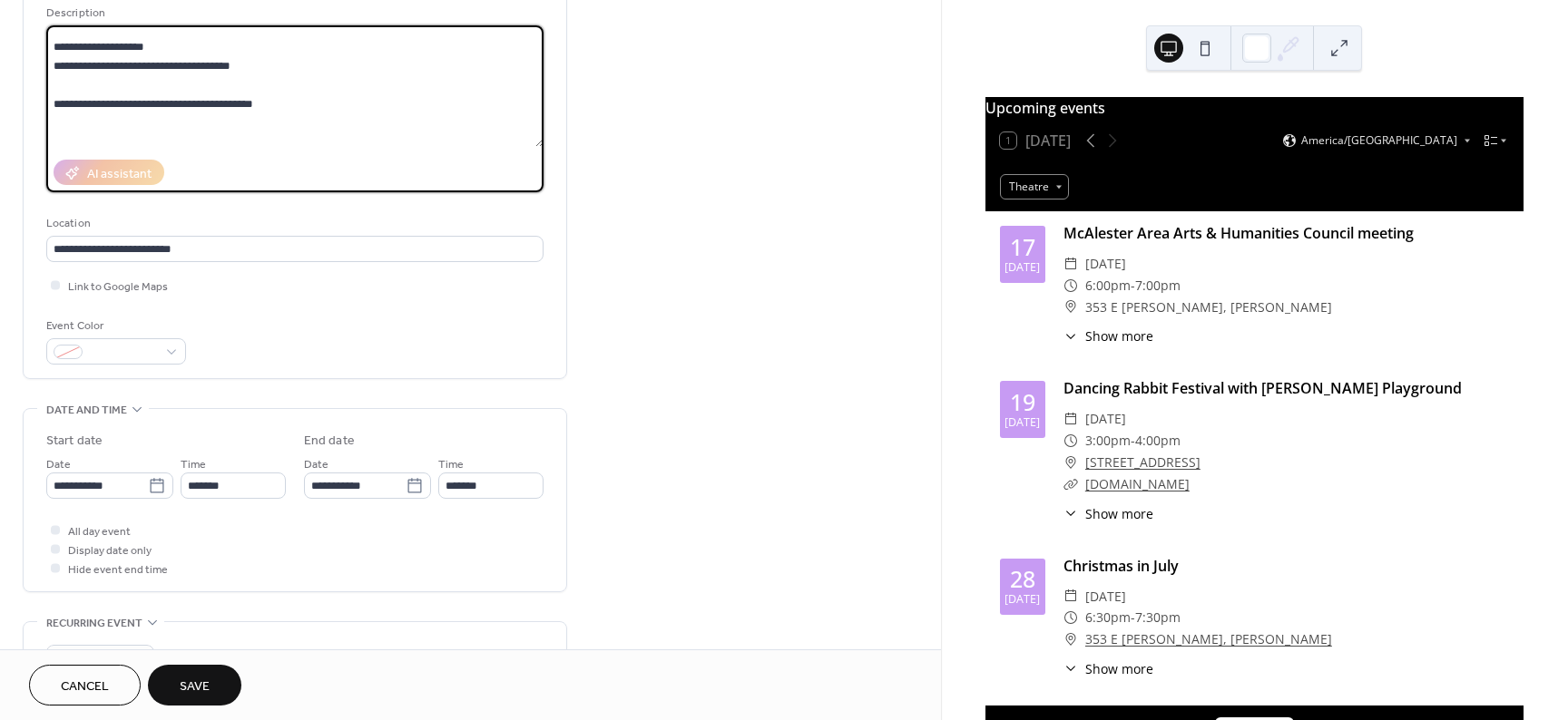 scroll, scrollTop: 91, scrollLeft: 0, axis: vertical 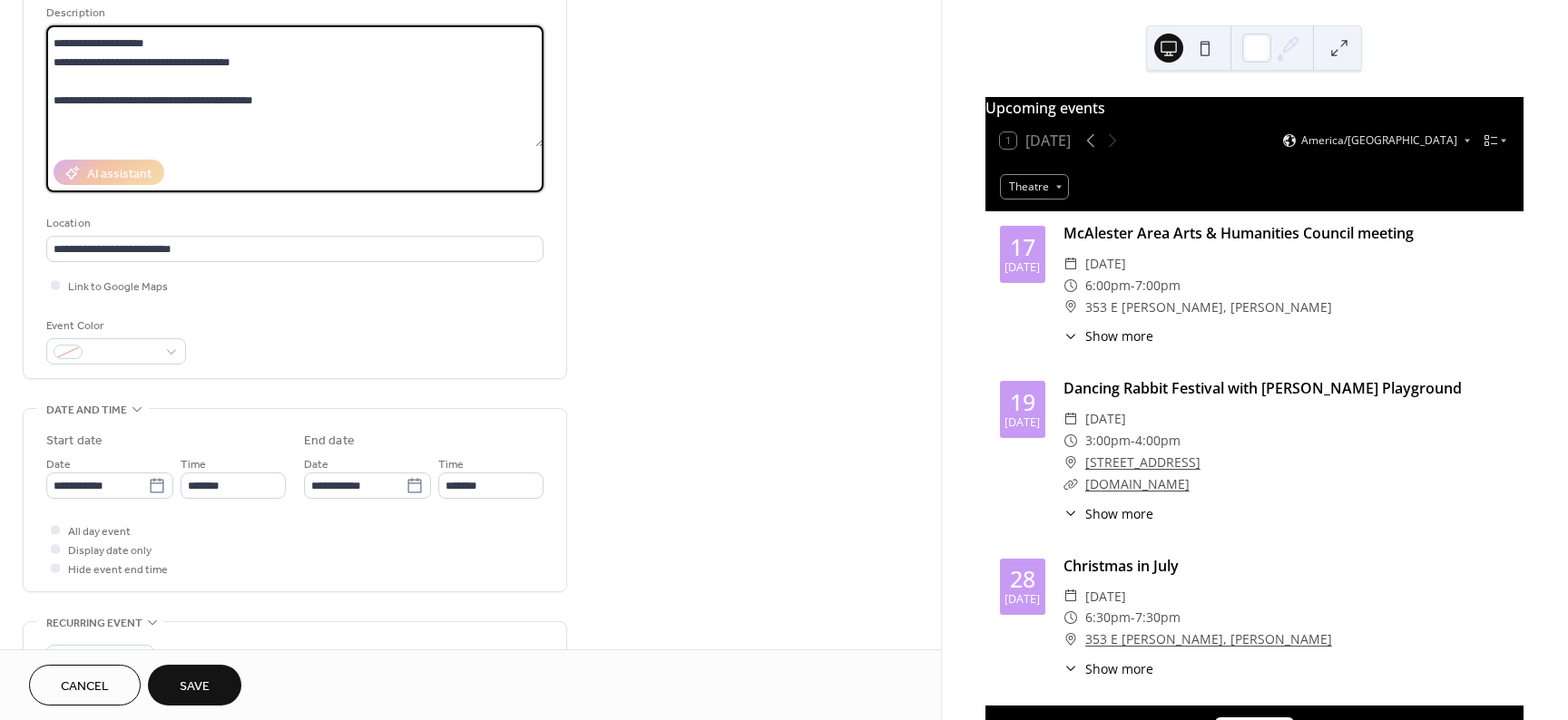 click at bounding box center (295, 86) 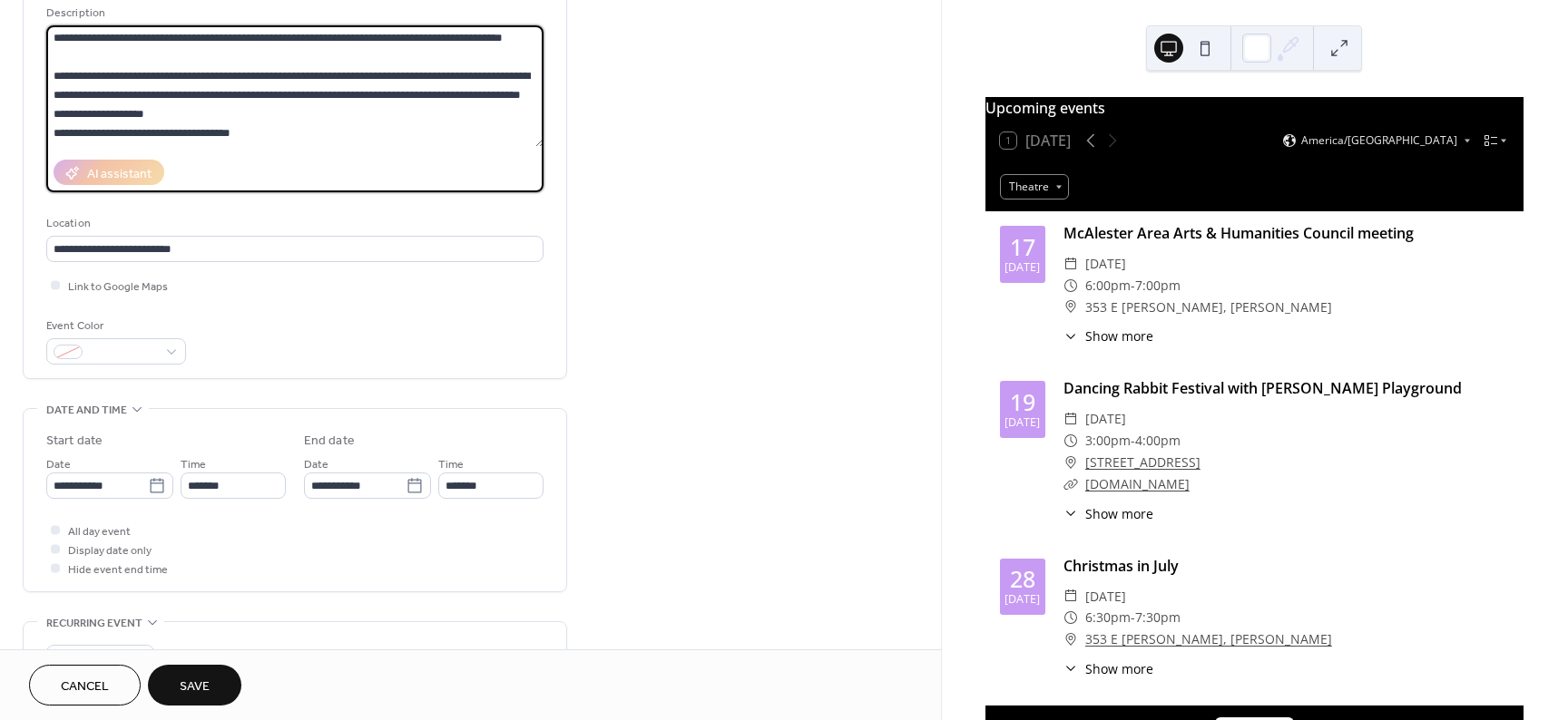 scroll, scrollTop: 0, scrollLeft: 0, axis: both 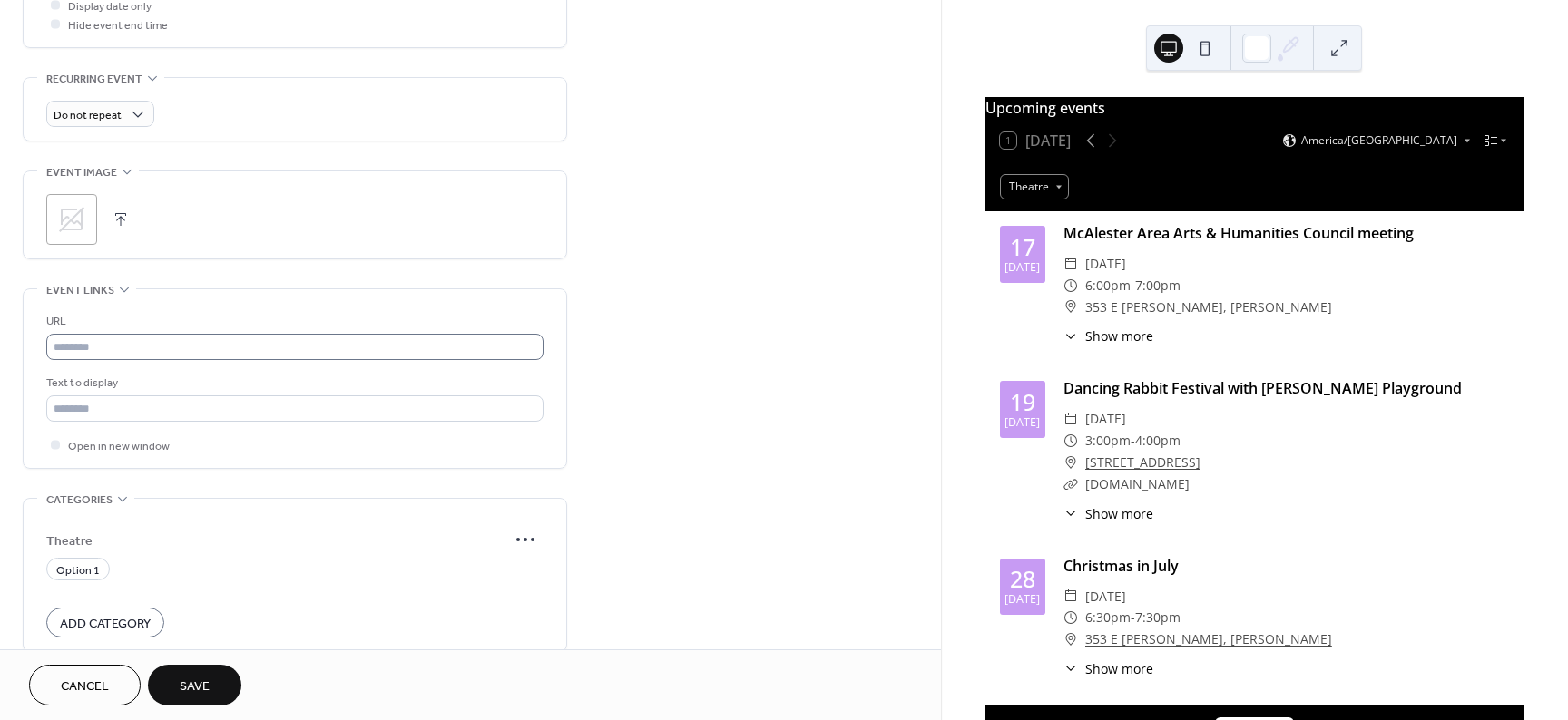 type on "**********" 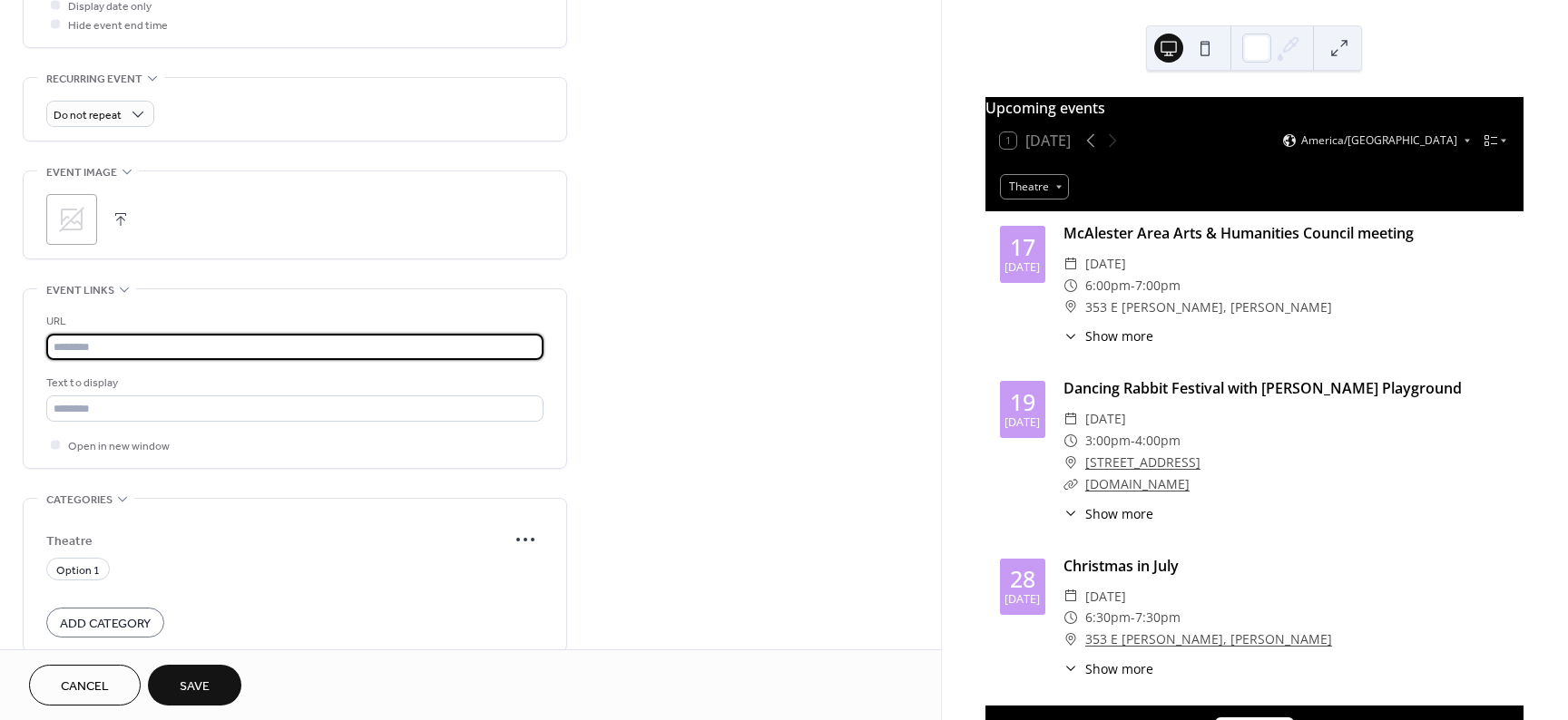 click at bounding box center [295, 346] 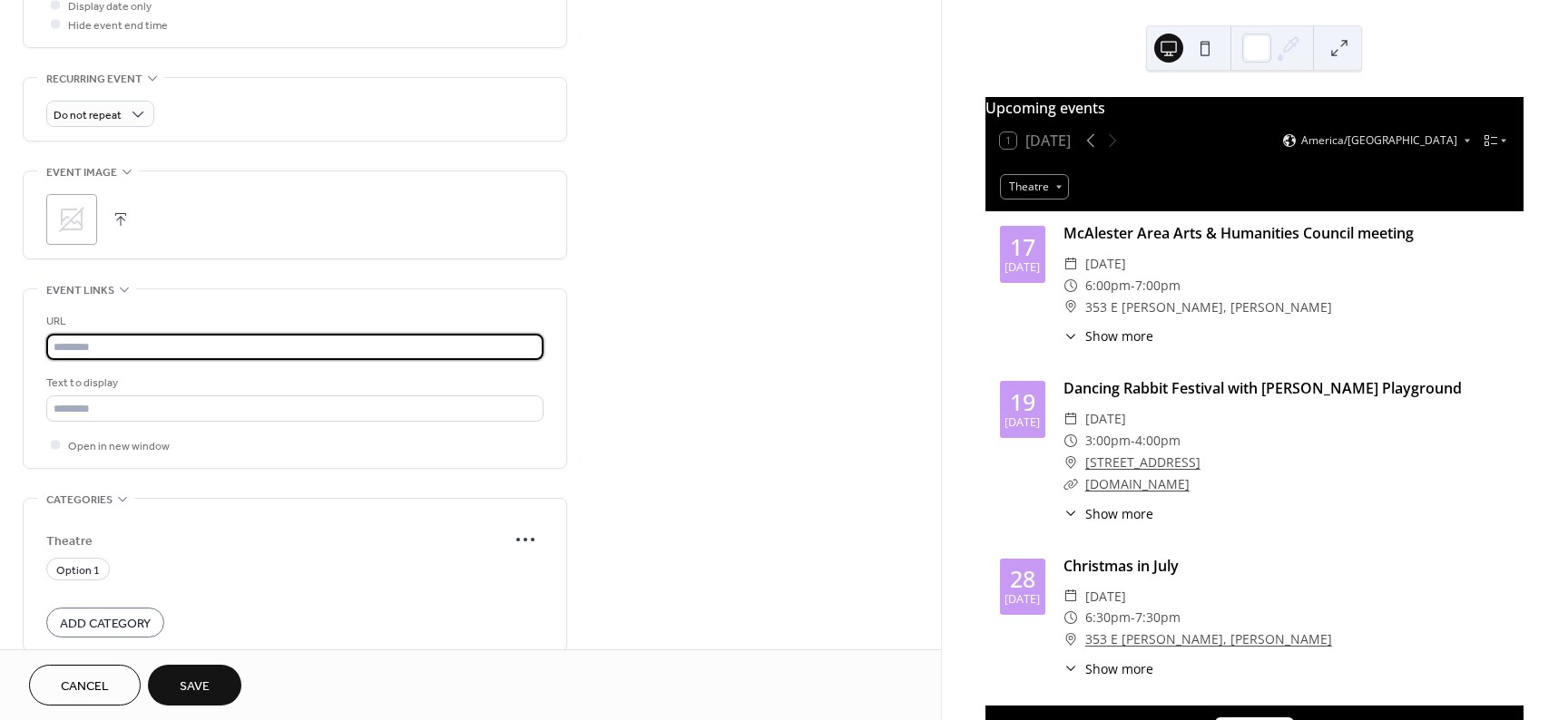 paste on "**********" 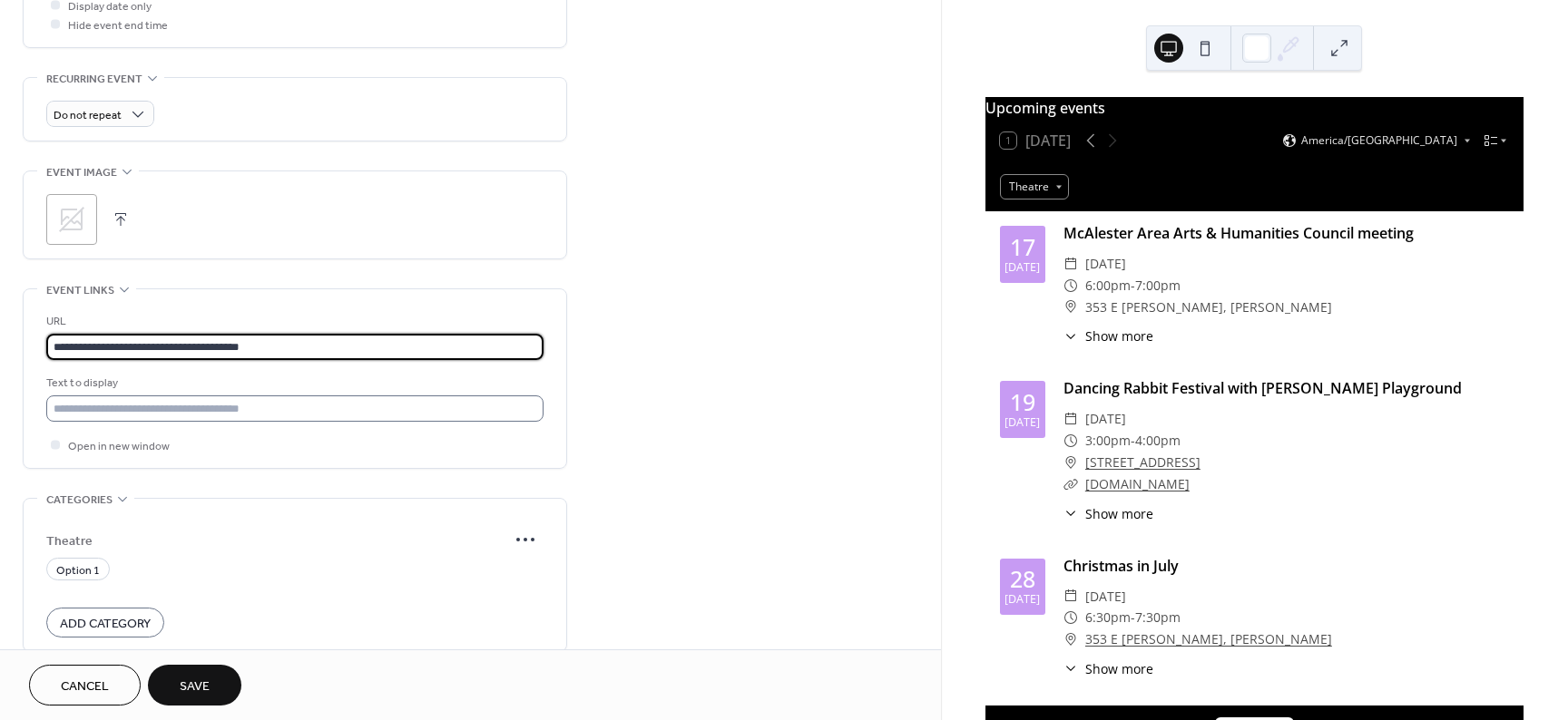 type on "**********" 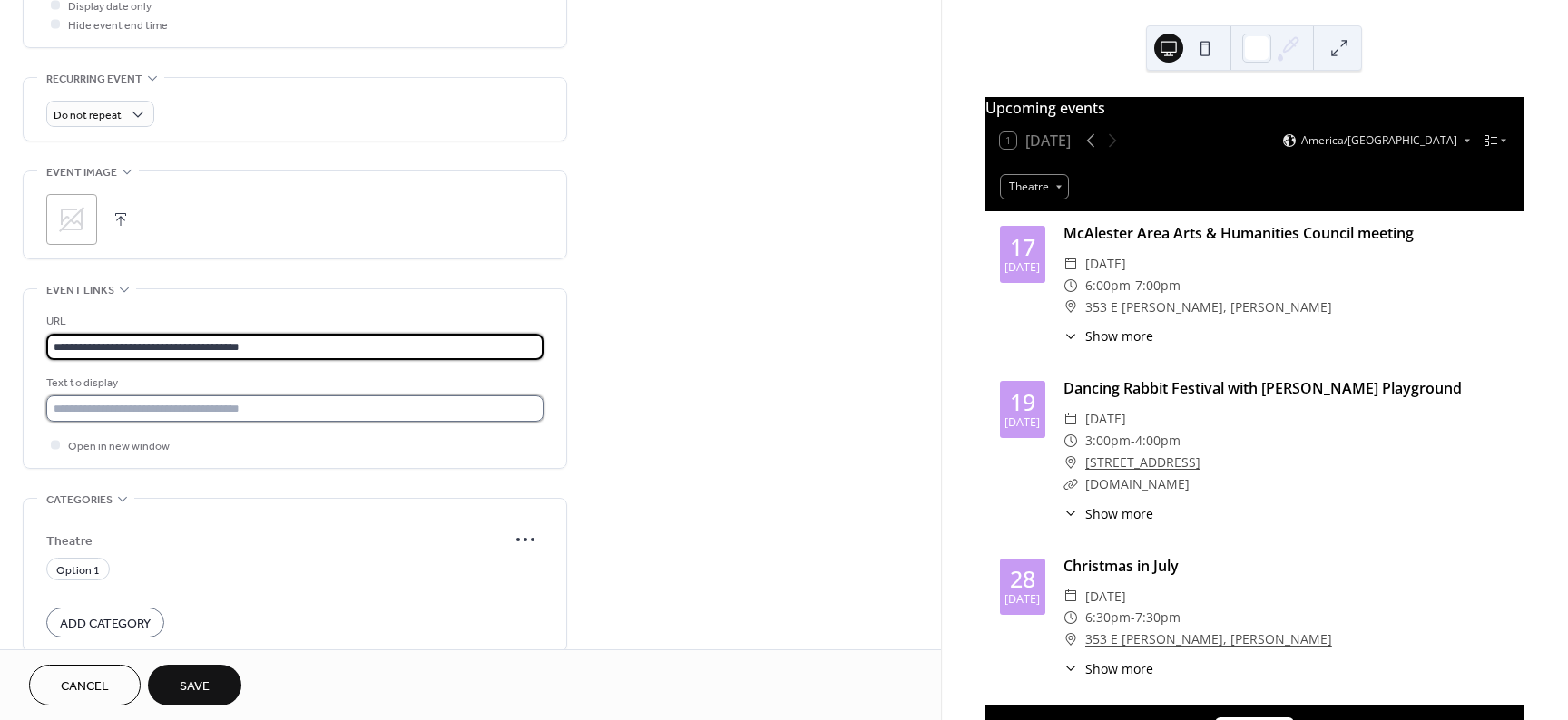 click at bounding box center [295, 408] 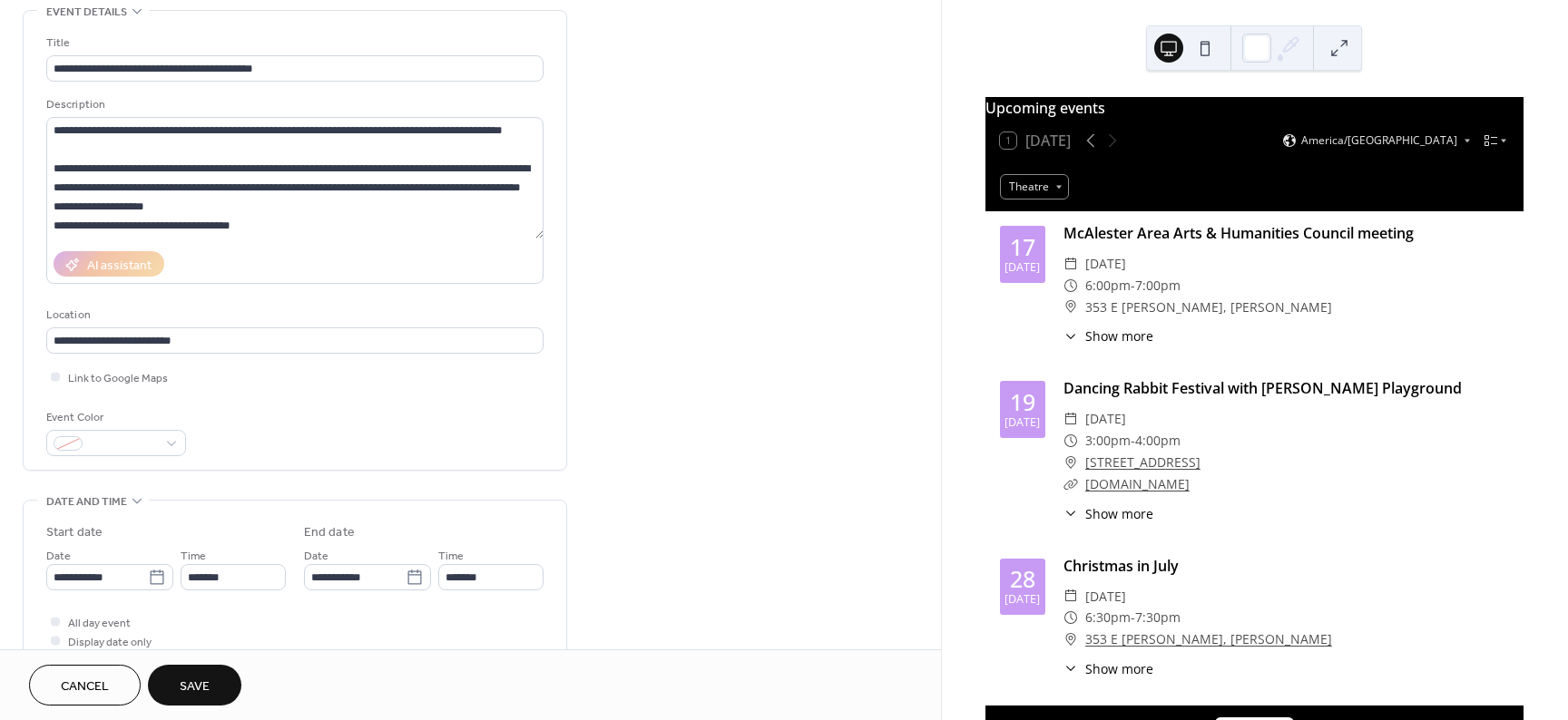 scroll, scrollTop: 0, scrollLeft: 0, axis: both 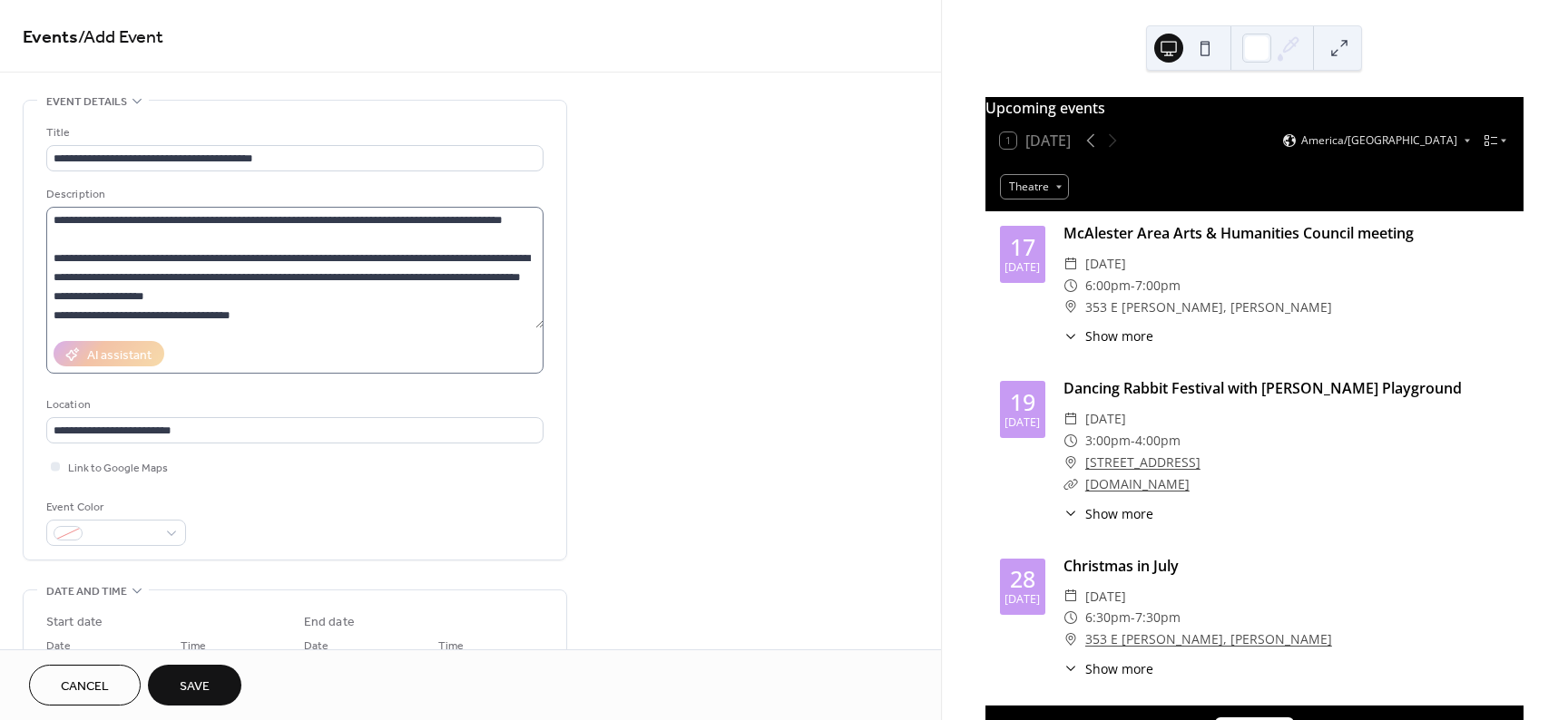 type on "**********" 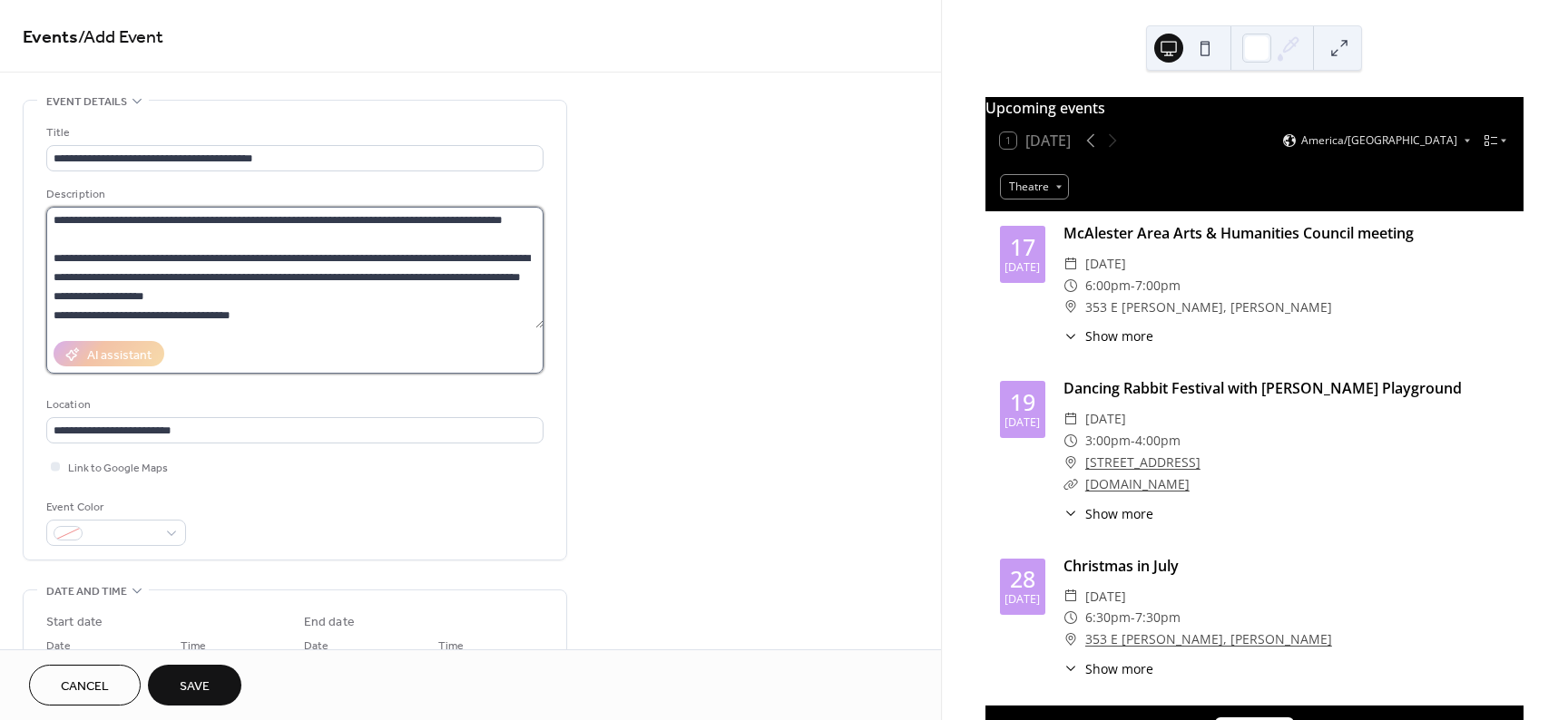 click at bounding box center [295, 268] 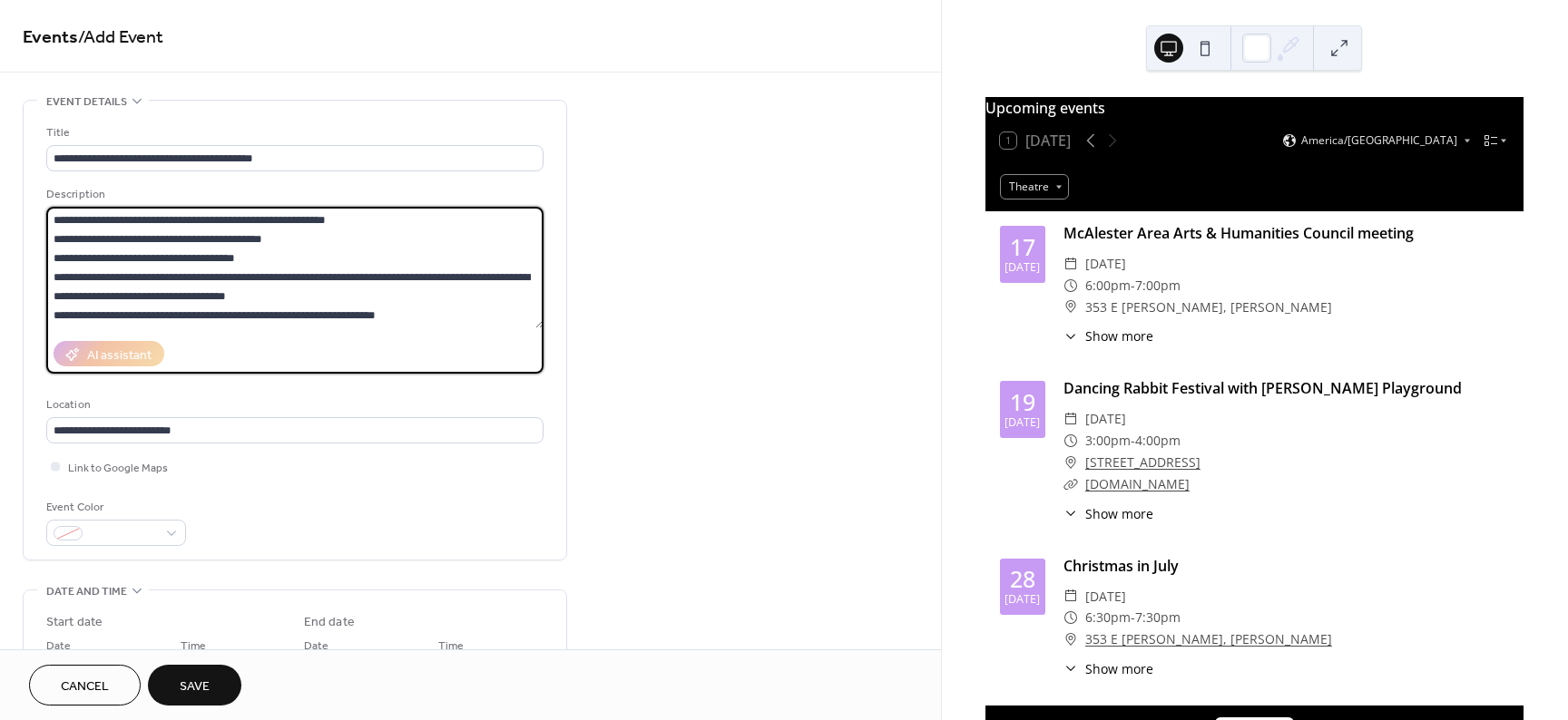 scroll, scrollTop: 267, scrollLeft: 0, axis: vertical 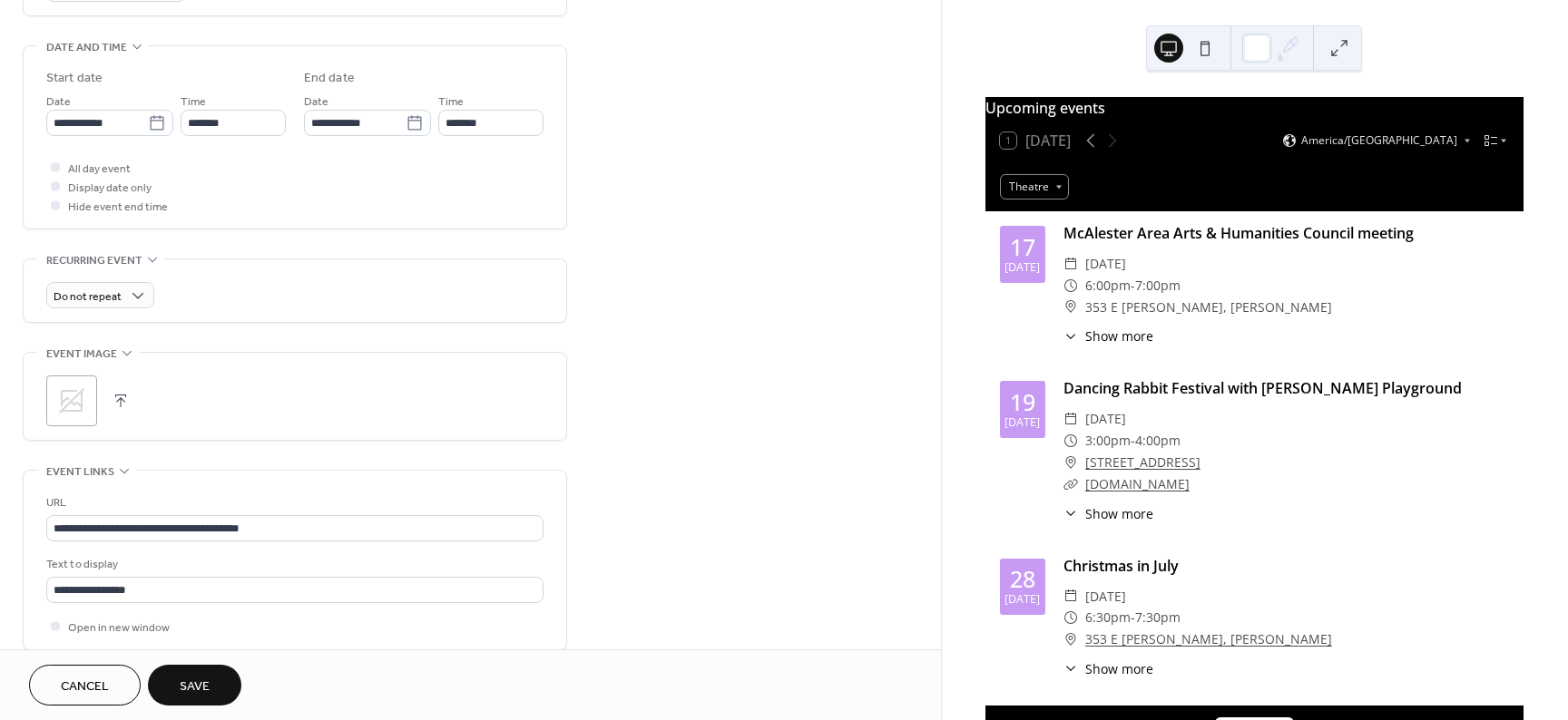 type on "**********" 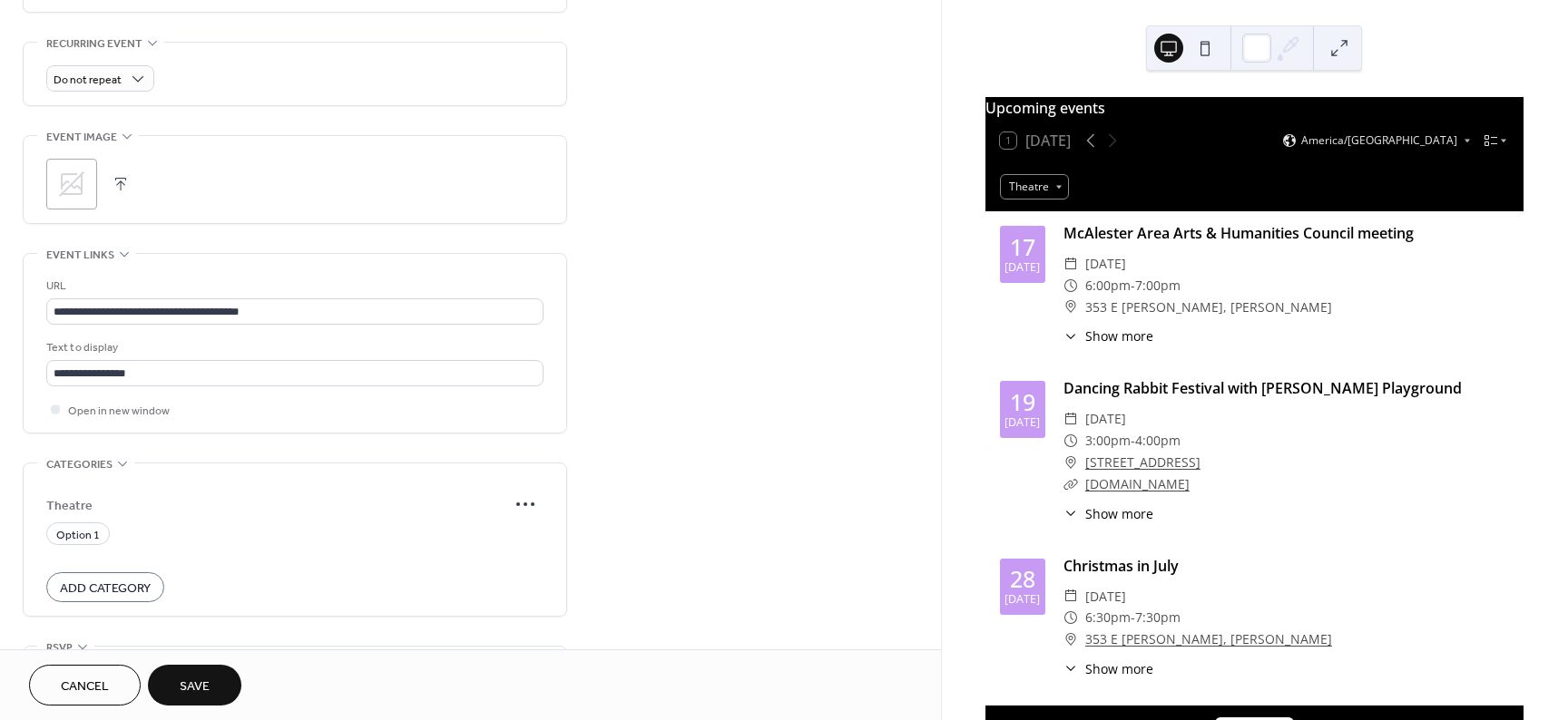 scroll, scrollTop: 873, scrollLeft: 0, axis: vertical 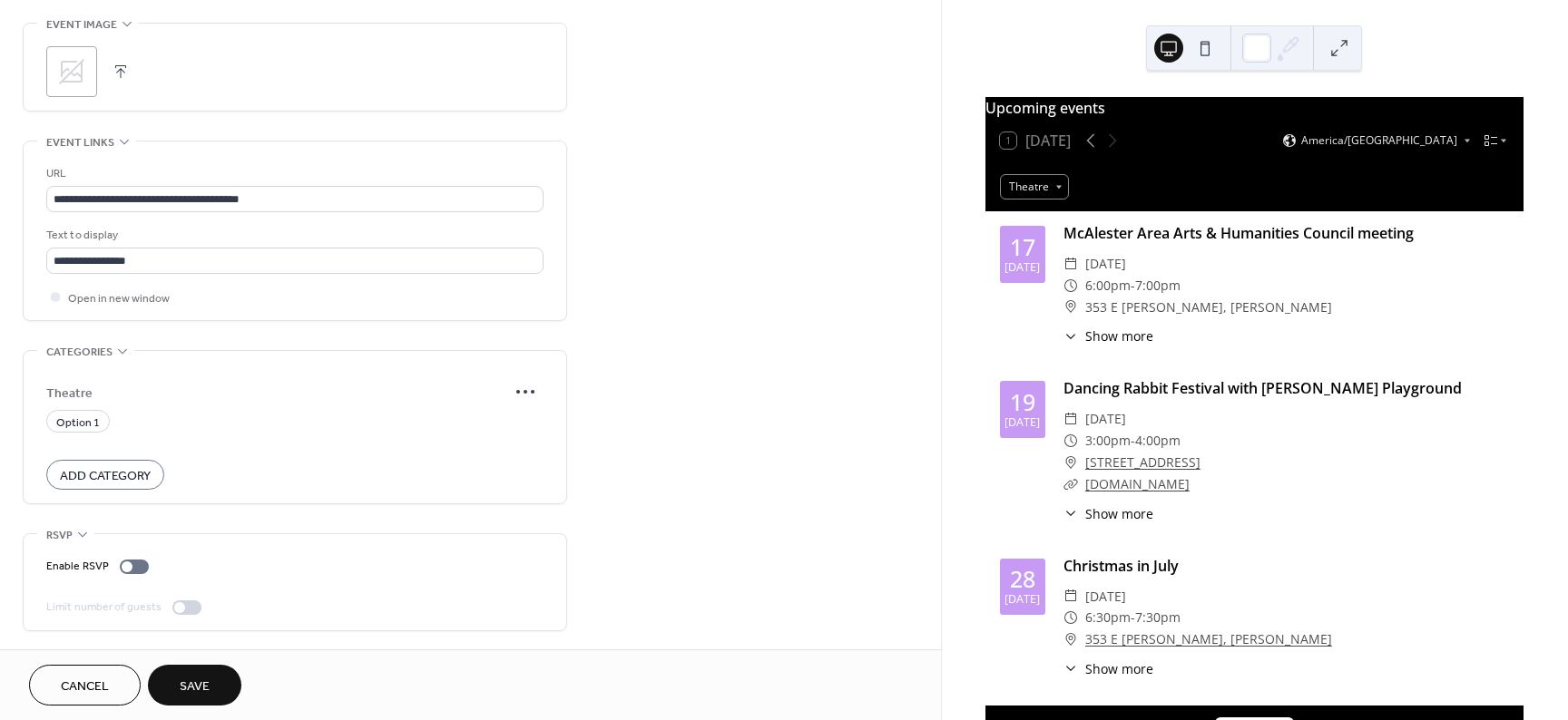 click on "Save" at bounding box center (194, 686) 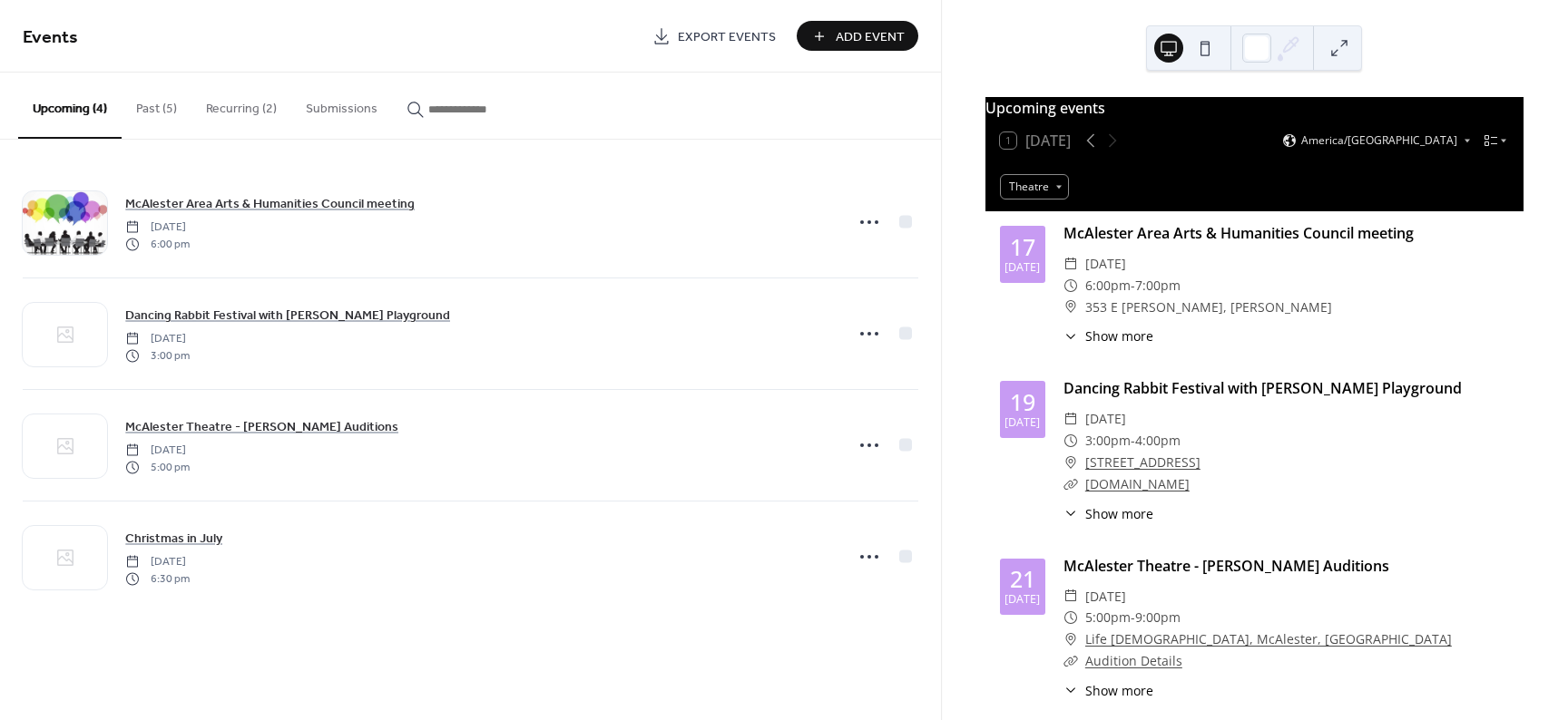 click on "Add Event" at bounding box center [870, 37] 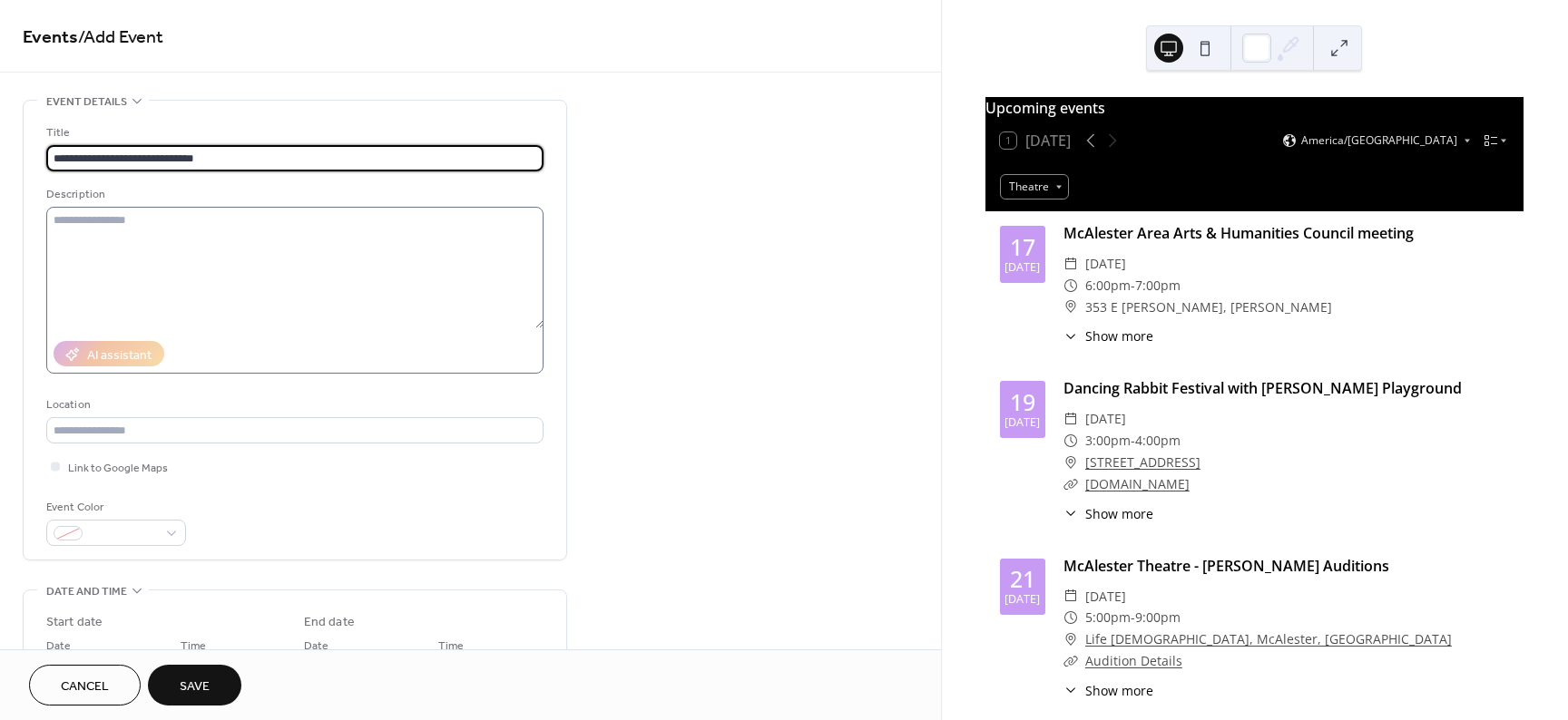 type on "**********" 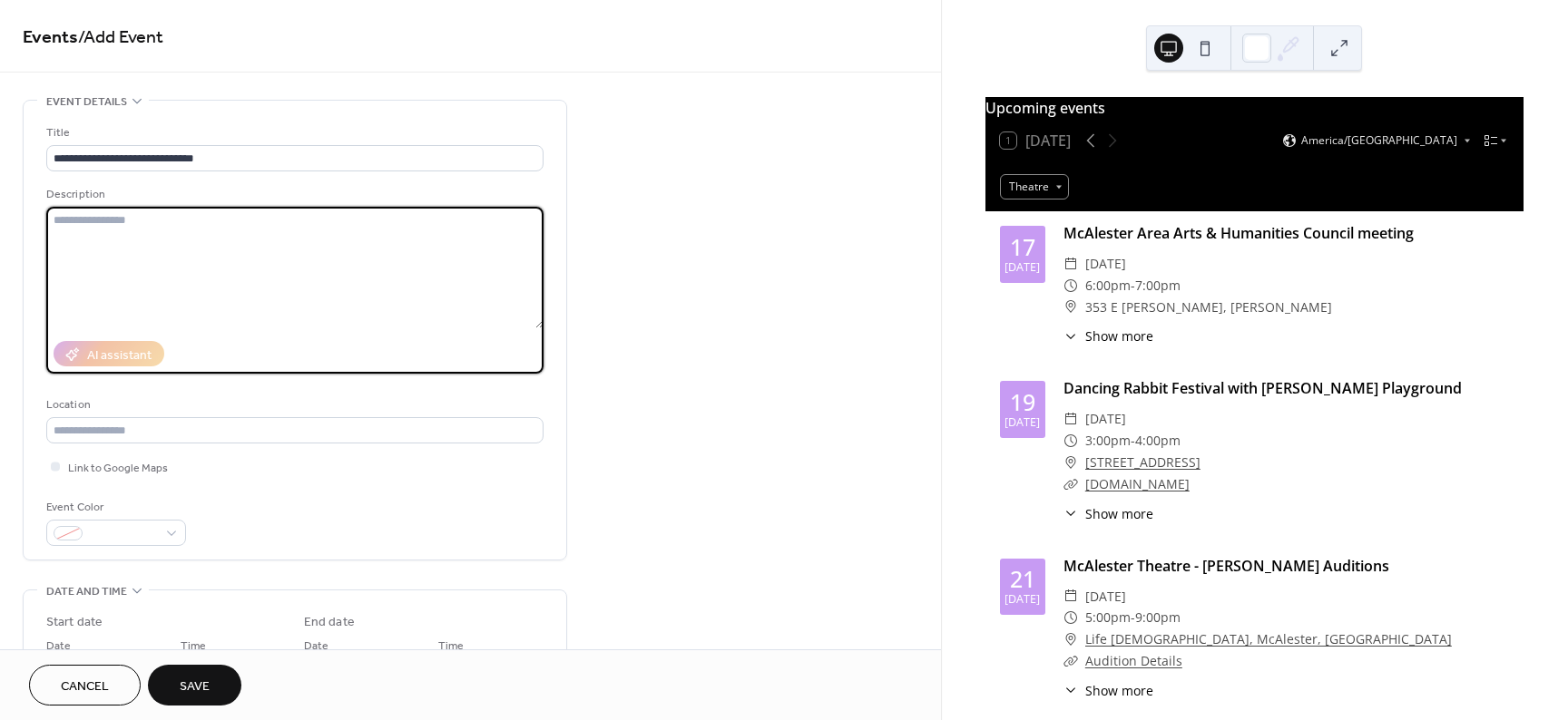 click at bounding box center (295, 268) 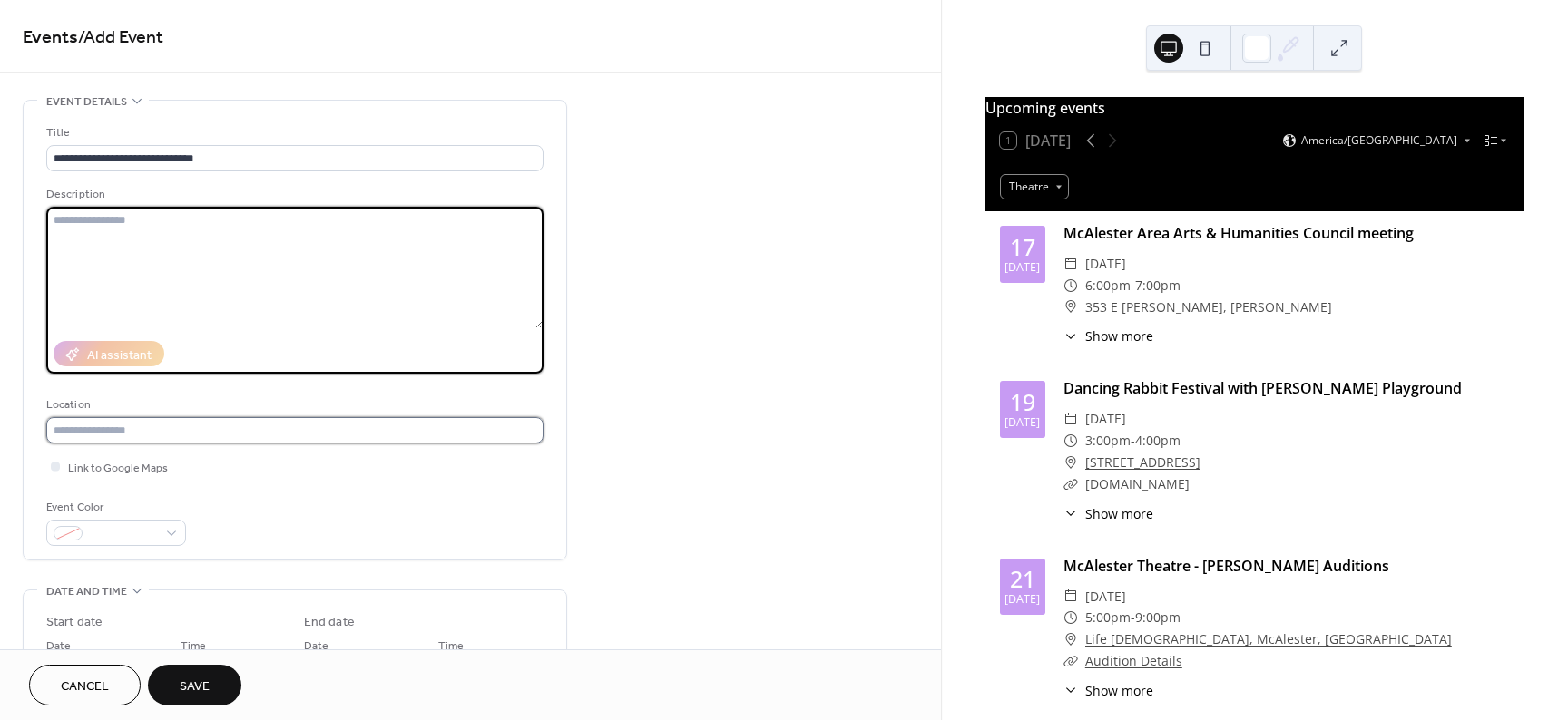 click at bounding box center [295, 430] 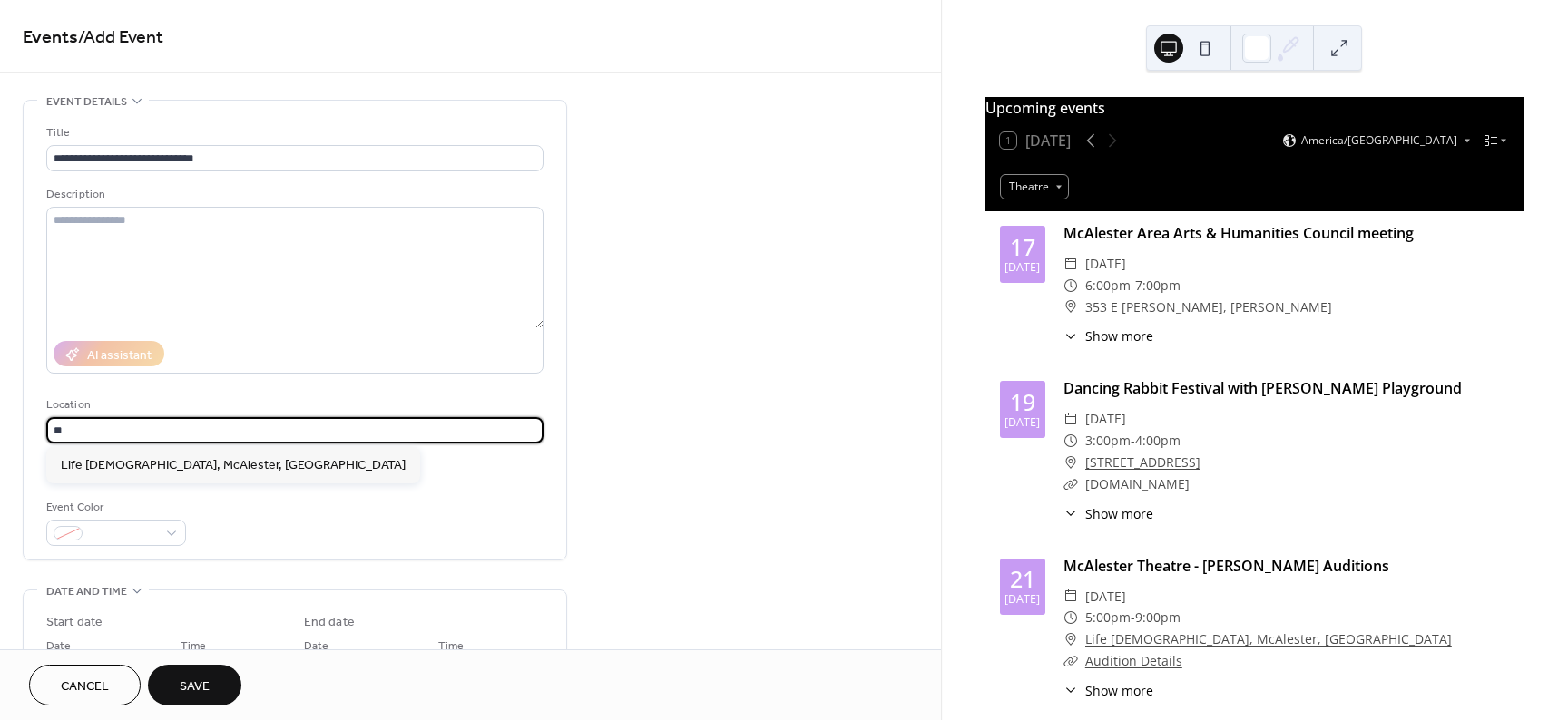 type on "*" 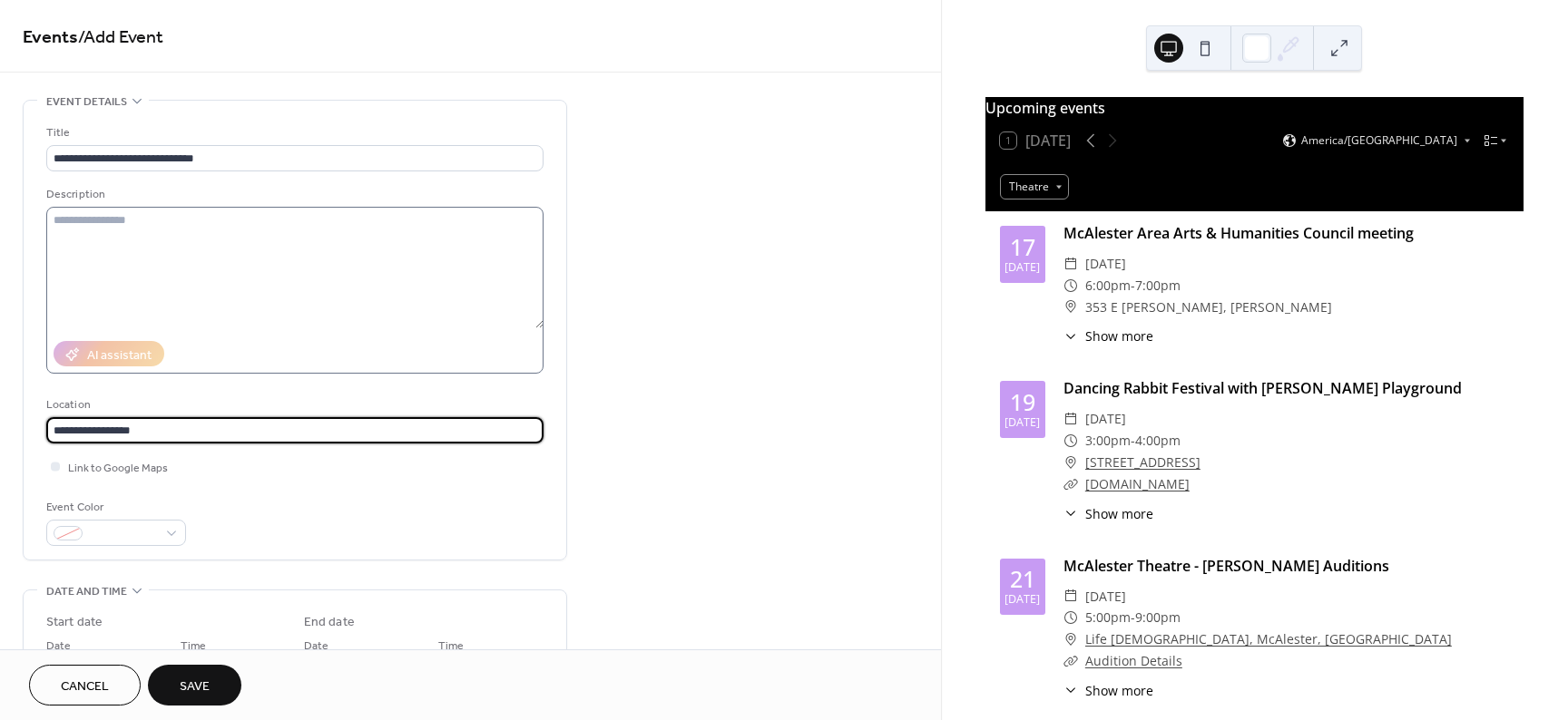 type on "**********" 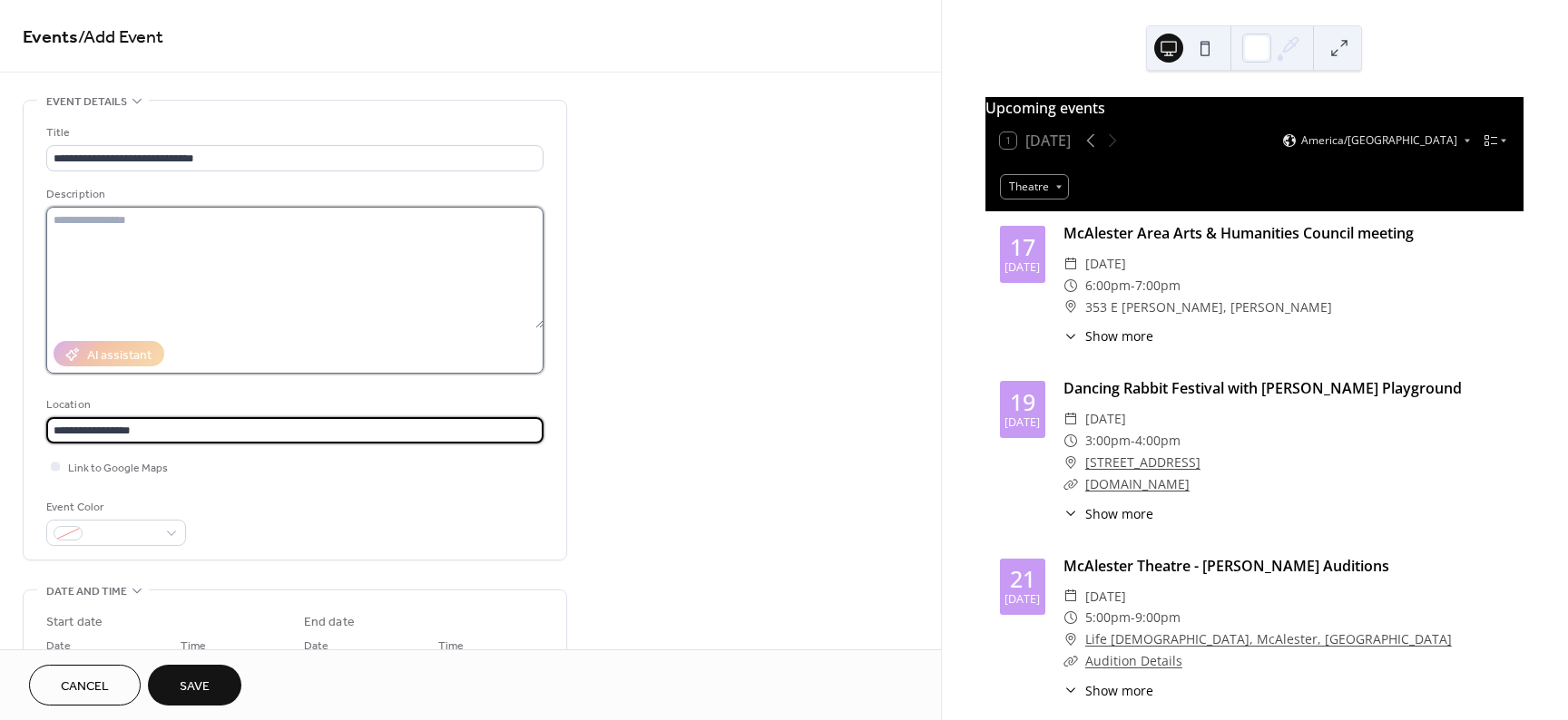 click at bounding box center (295, 268) 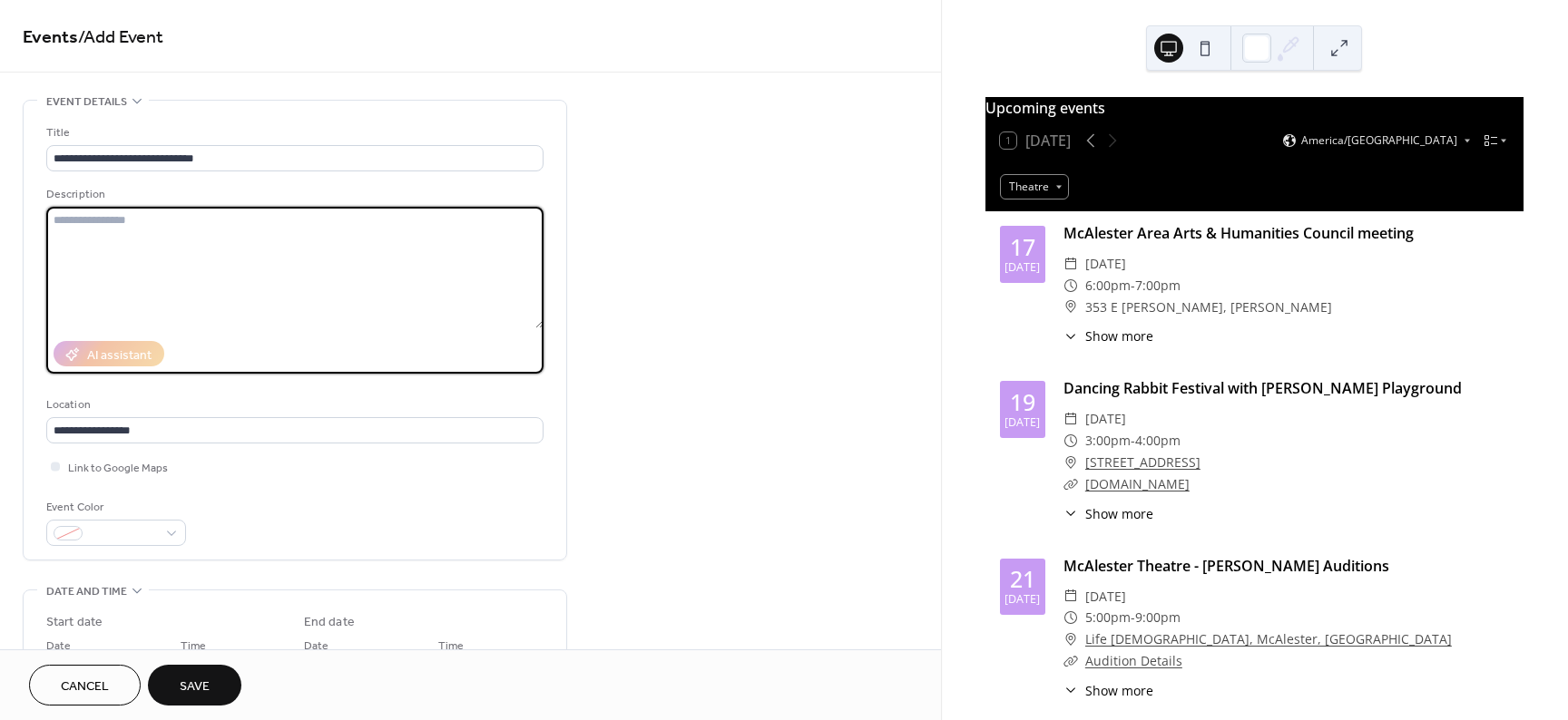 scroll, scrollTop: 91, scrollLeft: 0, axis: vertical 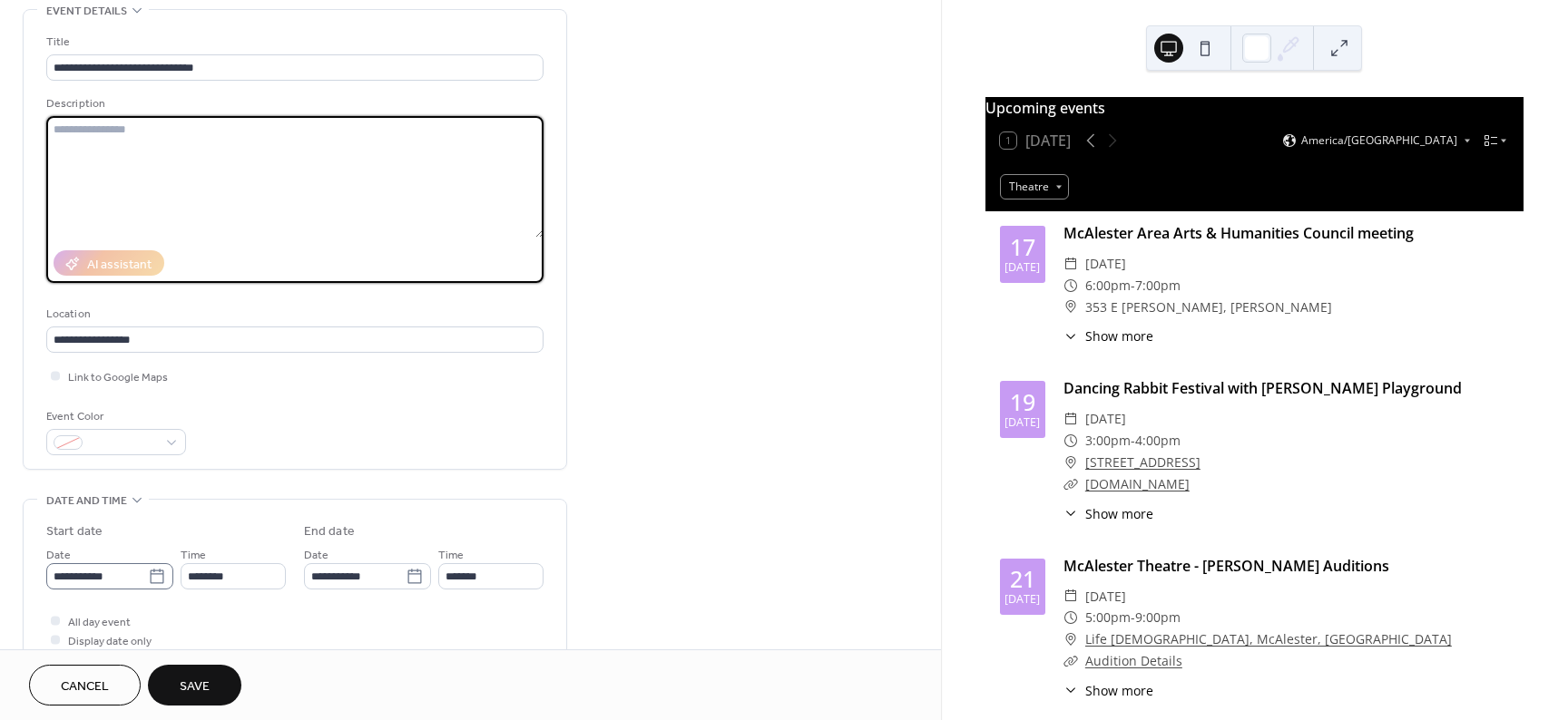 click 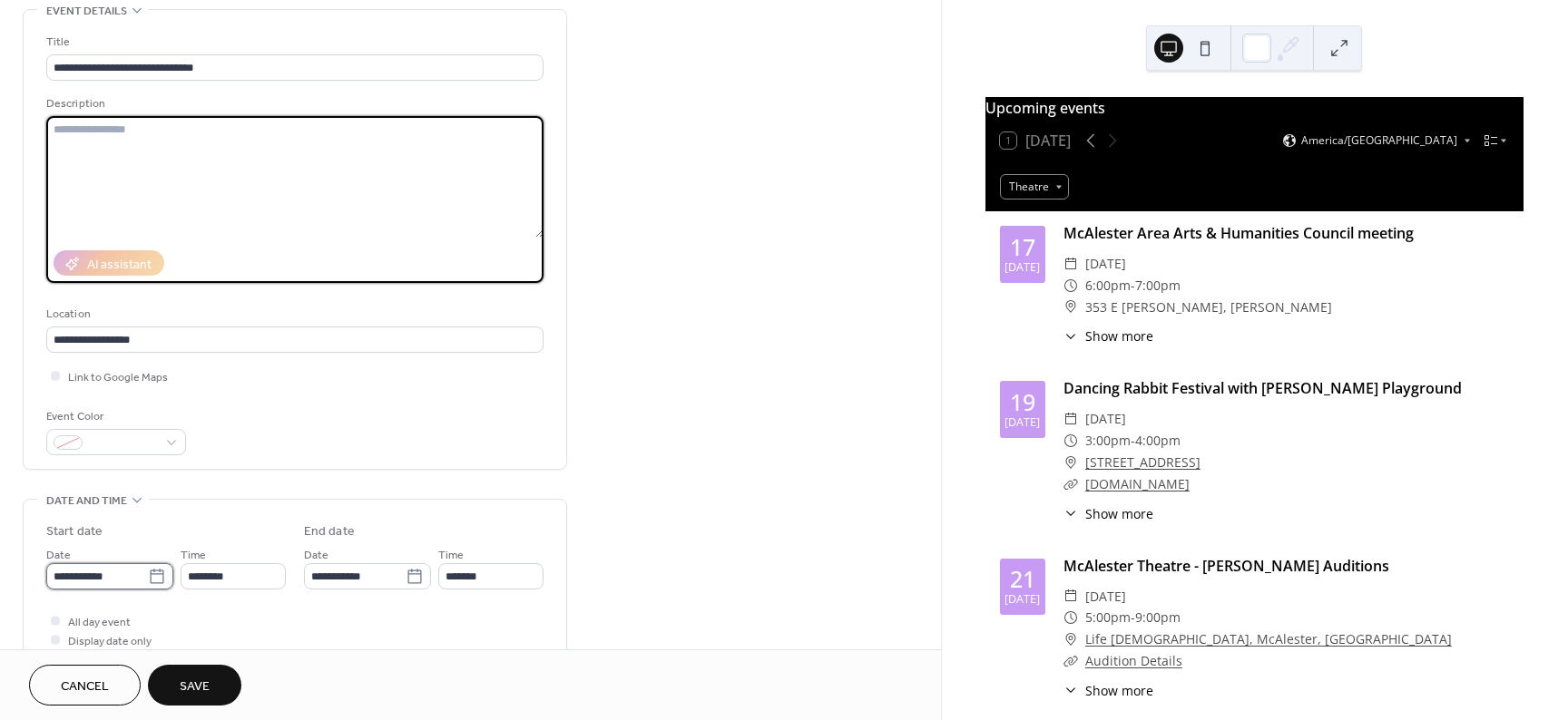 click on "**********" at bounding box center [97, 576] 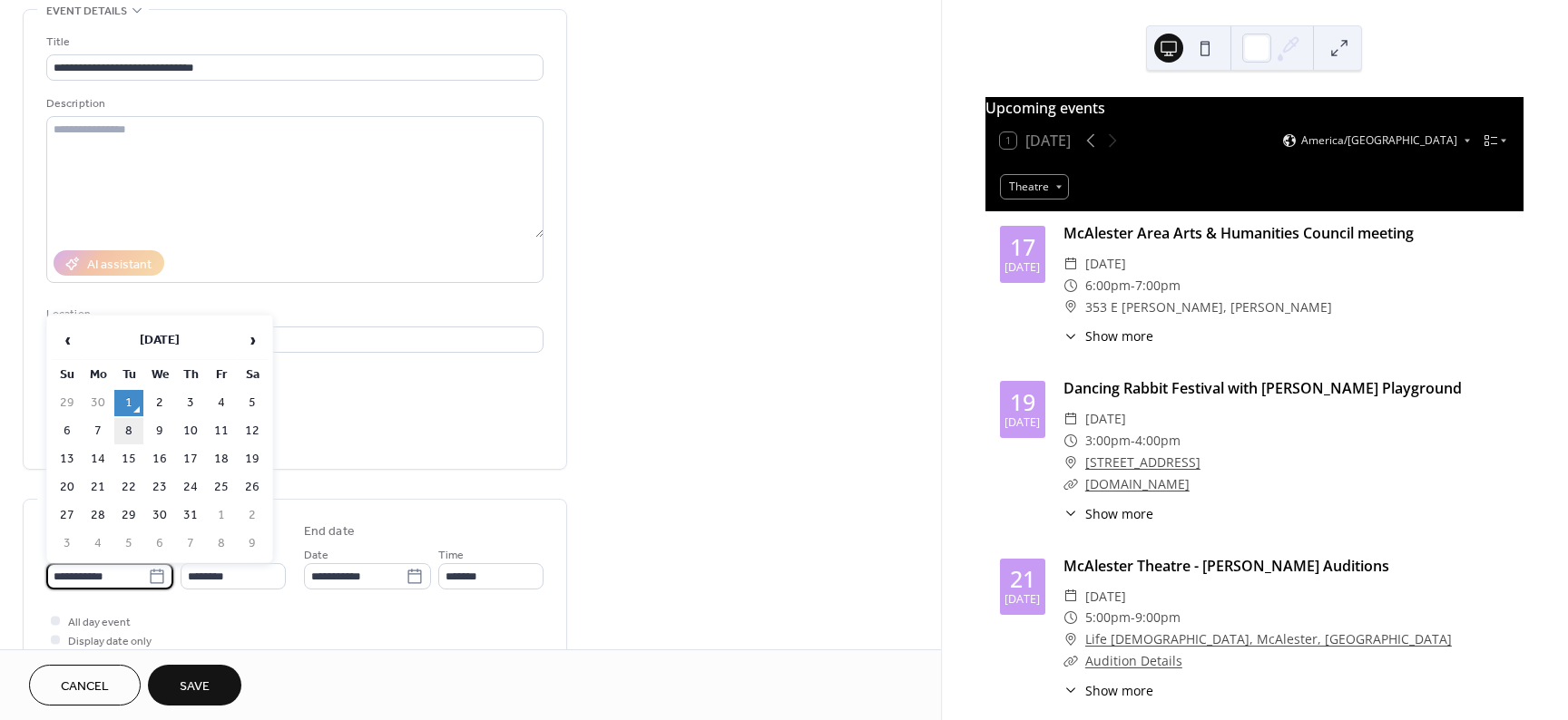 click on "8" at bounding box center [129, 431] 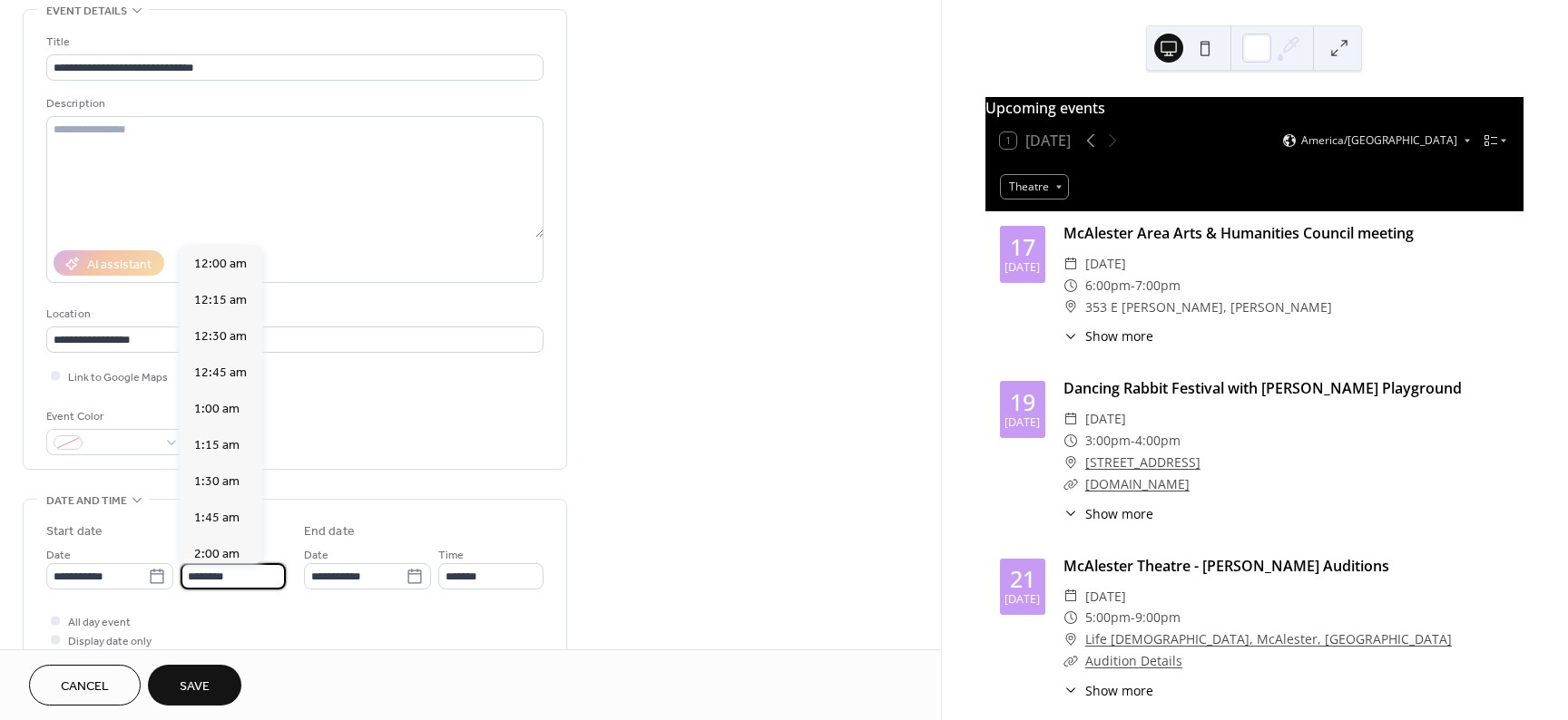 click on "********" at bounding box center (233, 576) 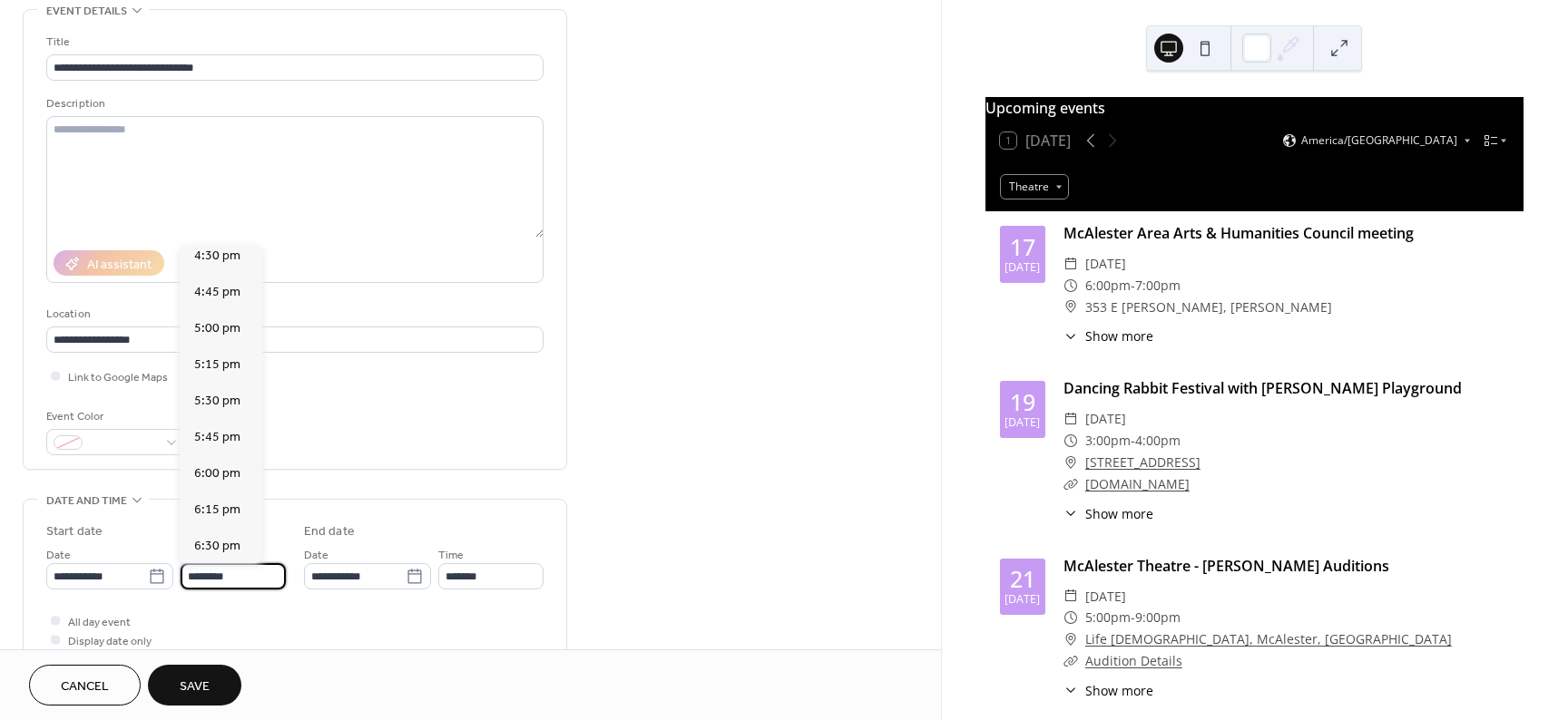 scroll, scrollTop: 2419, scrollLeft: 0, axis: vertical 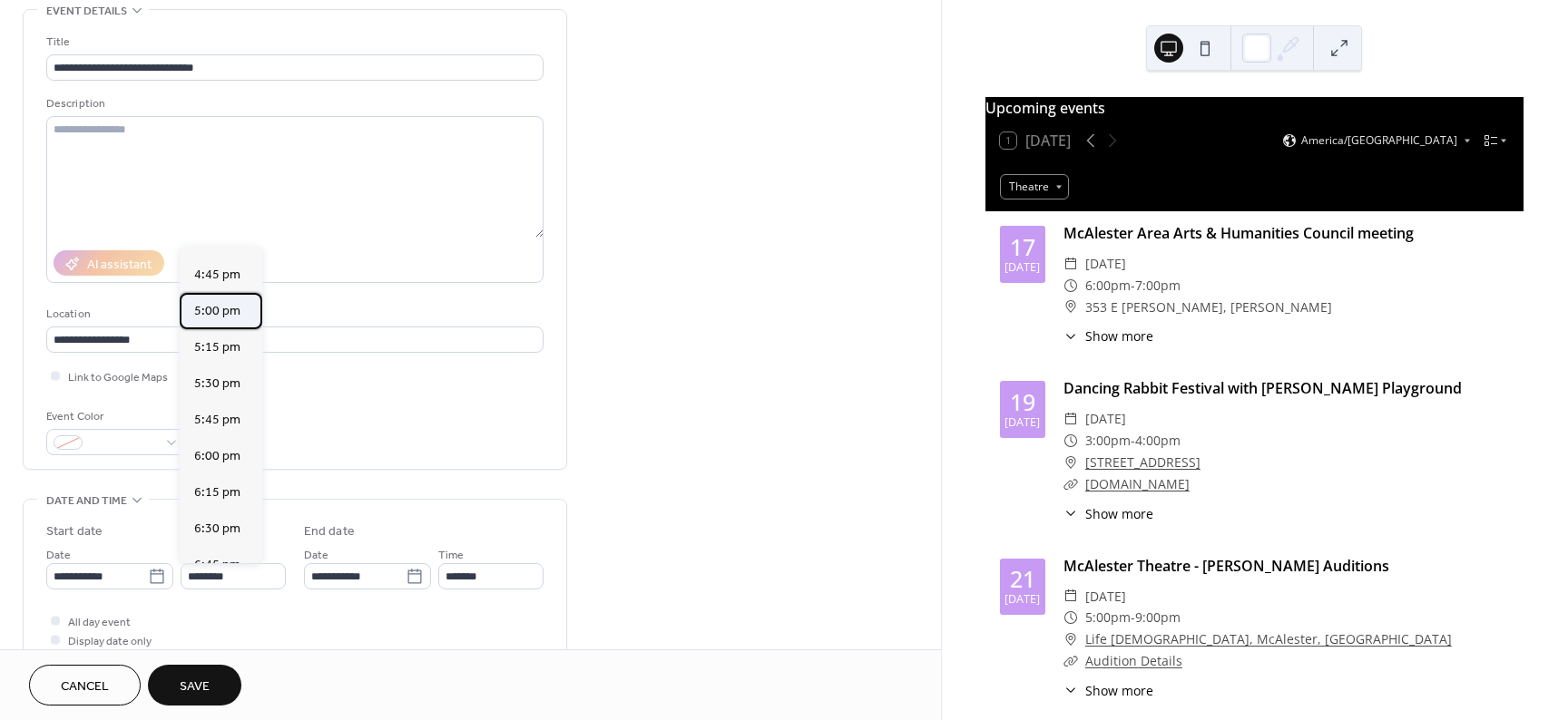click on "5:00 pm" at bounding box center (217, 311) 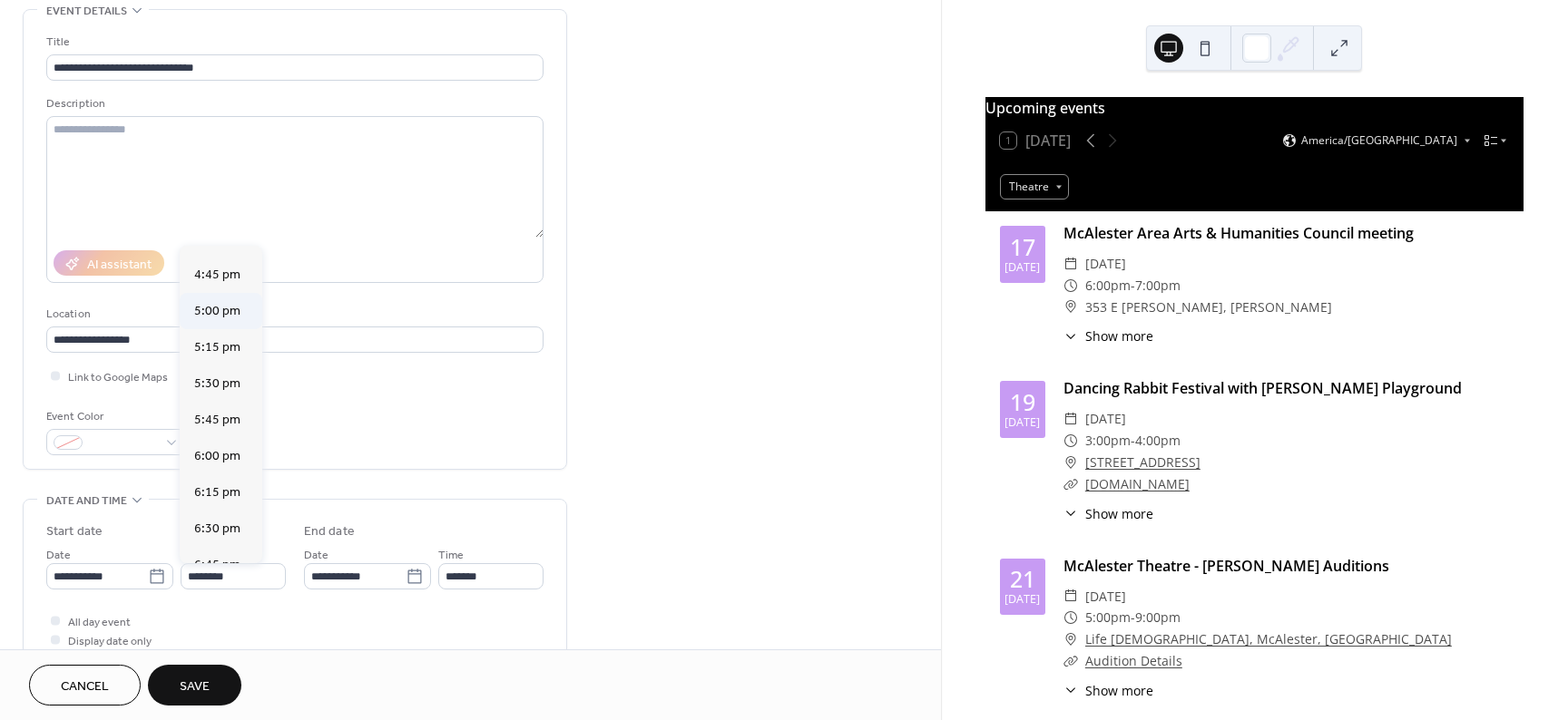 type on "*******" 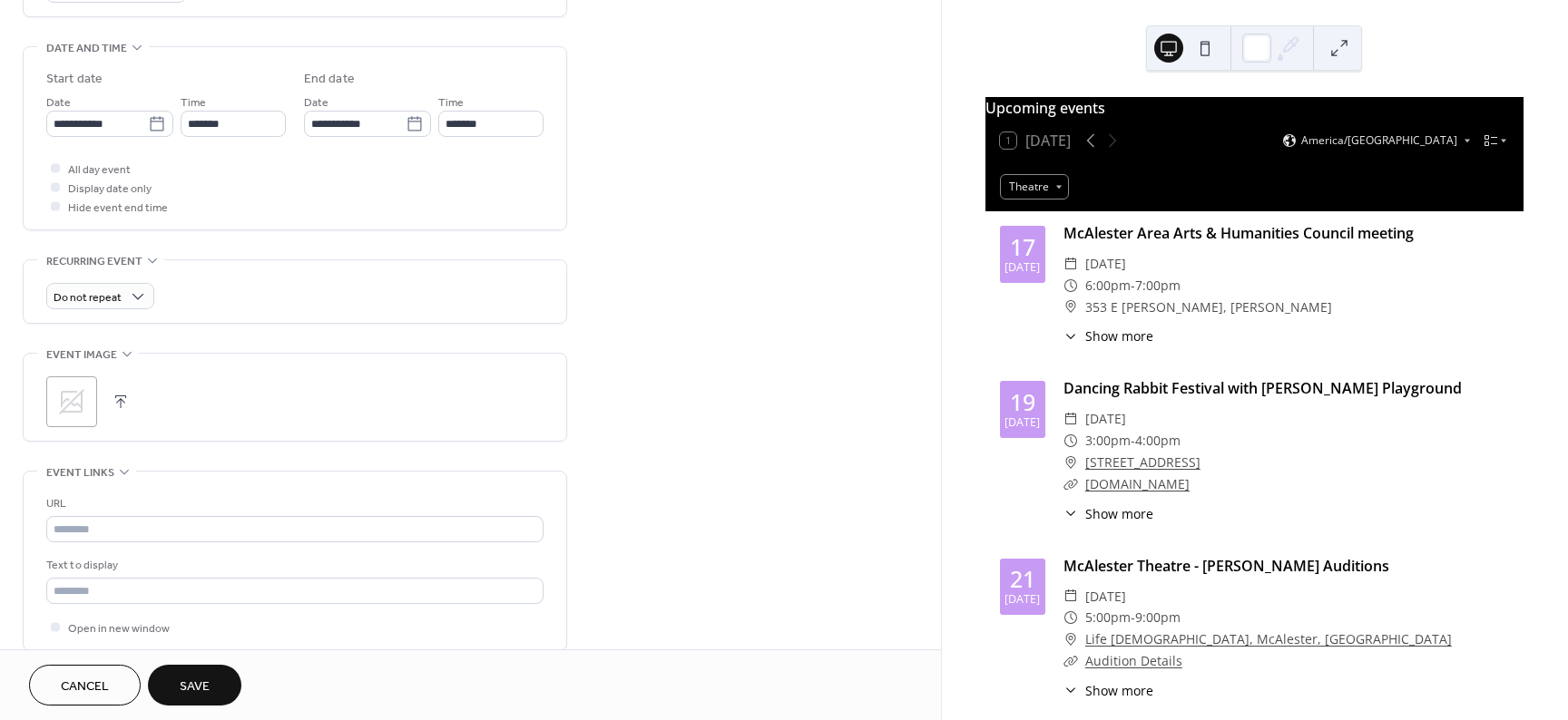 scroll, scrollTop: 544, scrollLeft: 0, axis: vertical 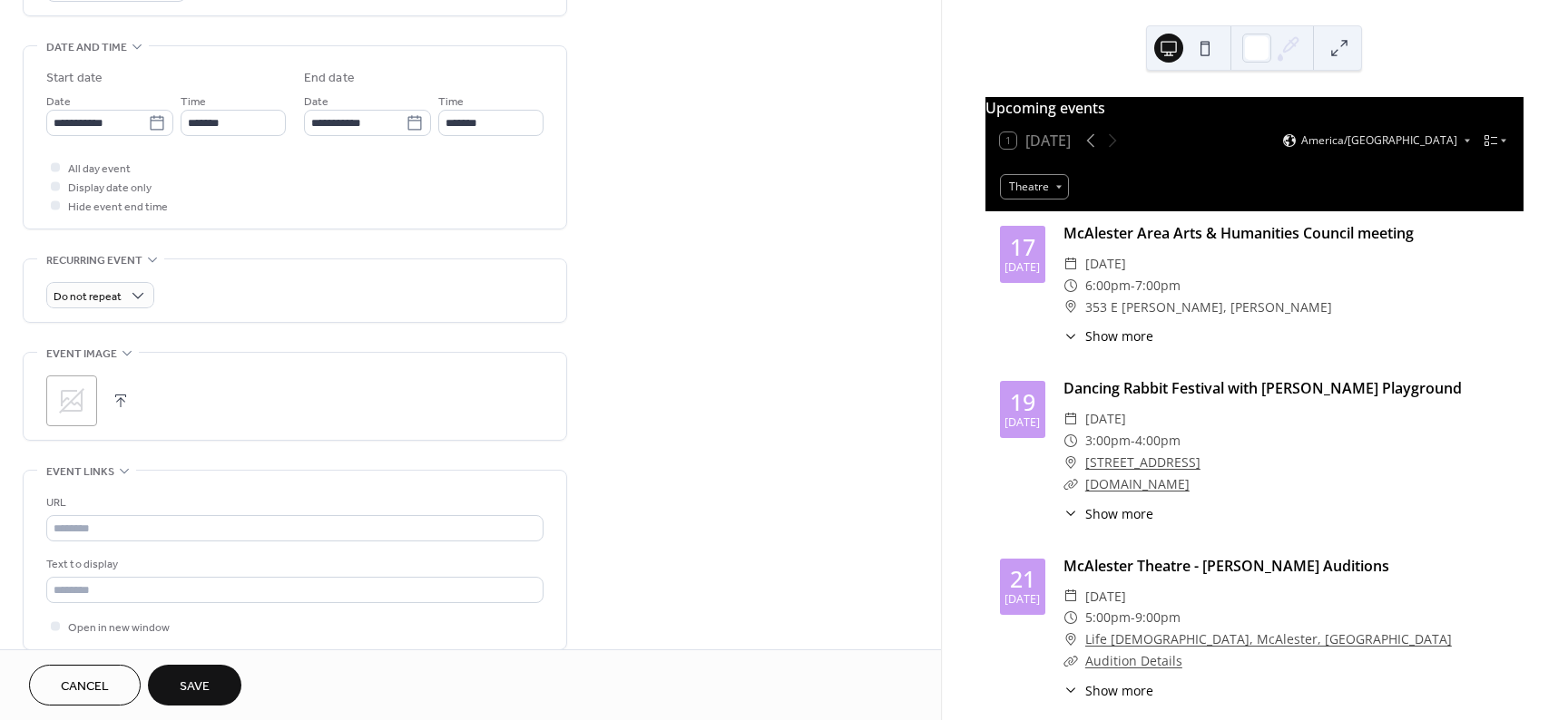 click at bounding box center [121, 401] 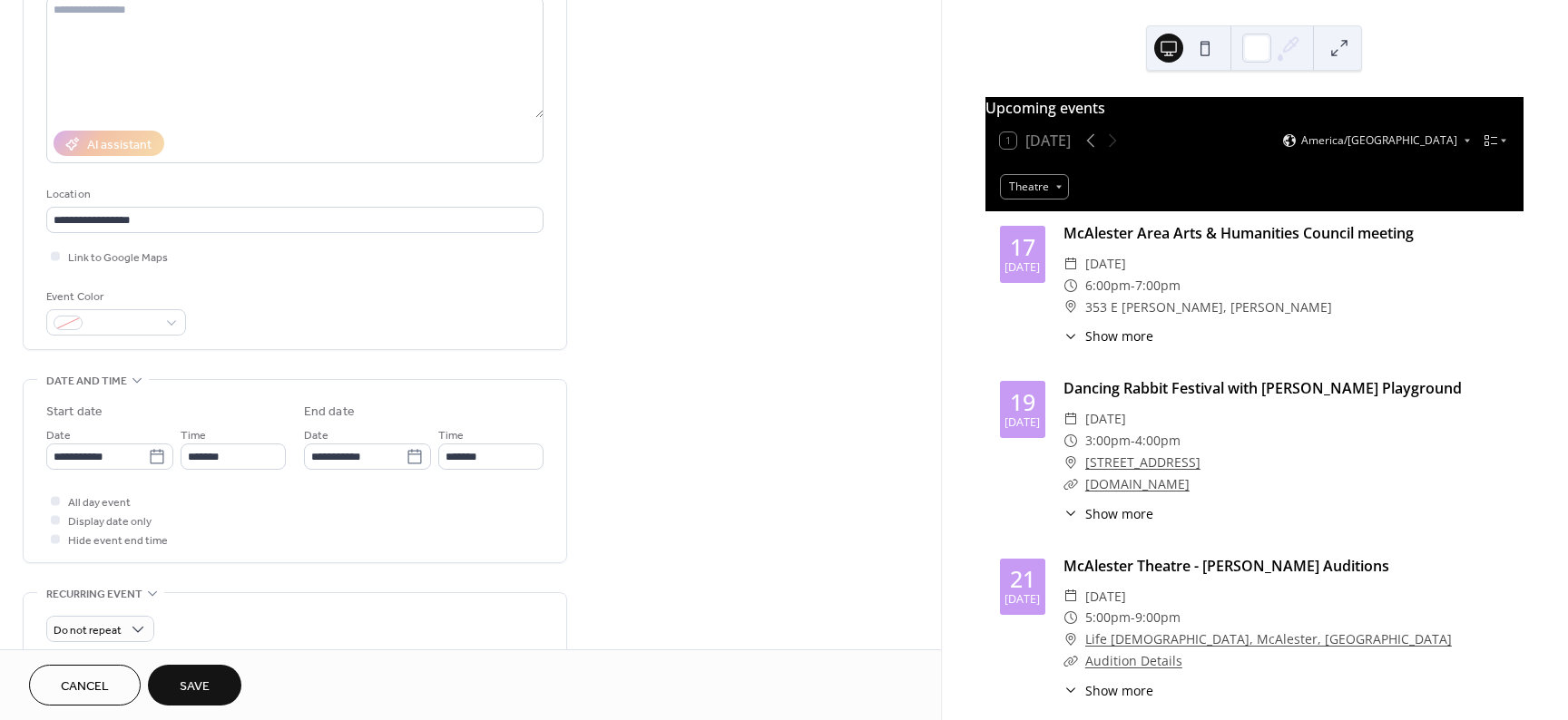 scroll, scrollTop: 91, scrollLeft: 0, axis: vertical 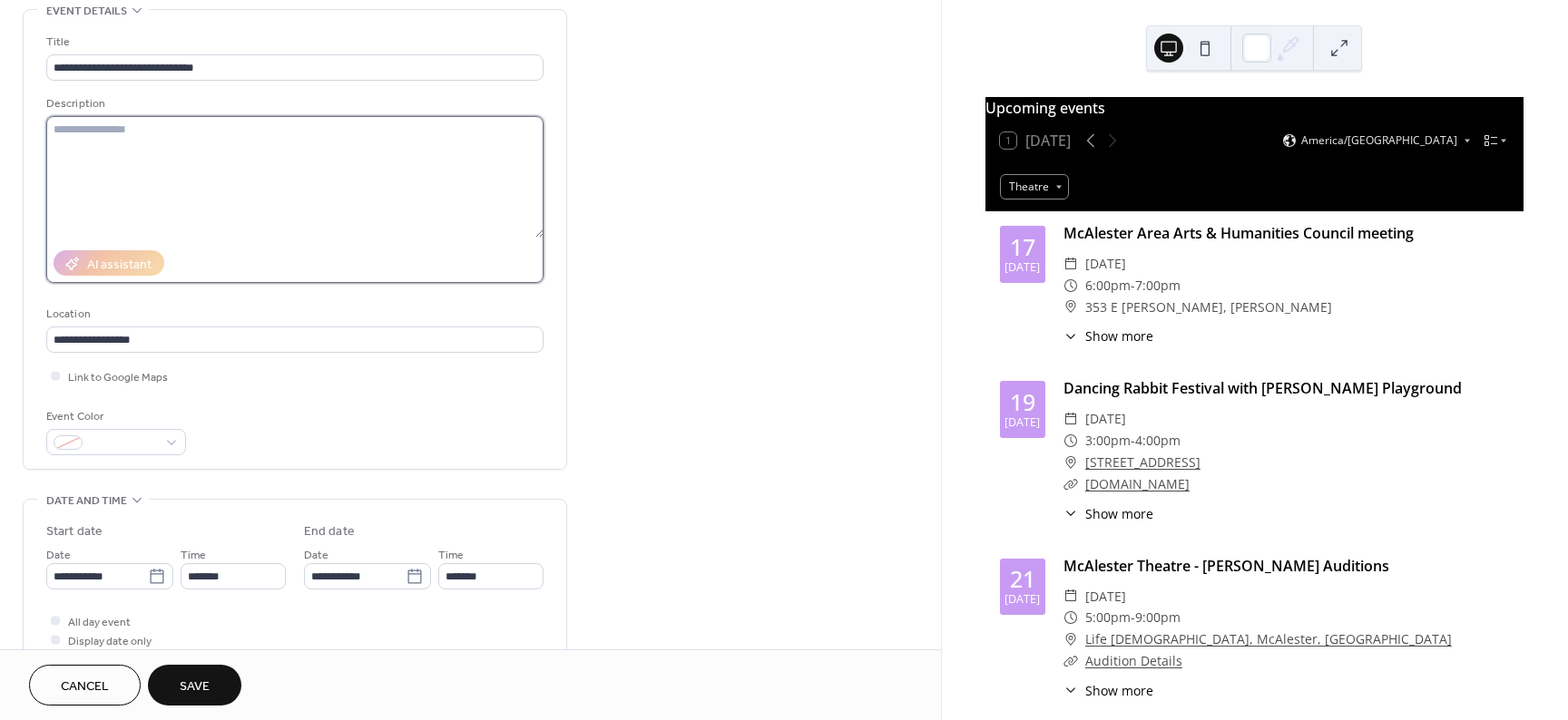 click at bounding box center [295, 177] 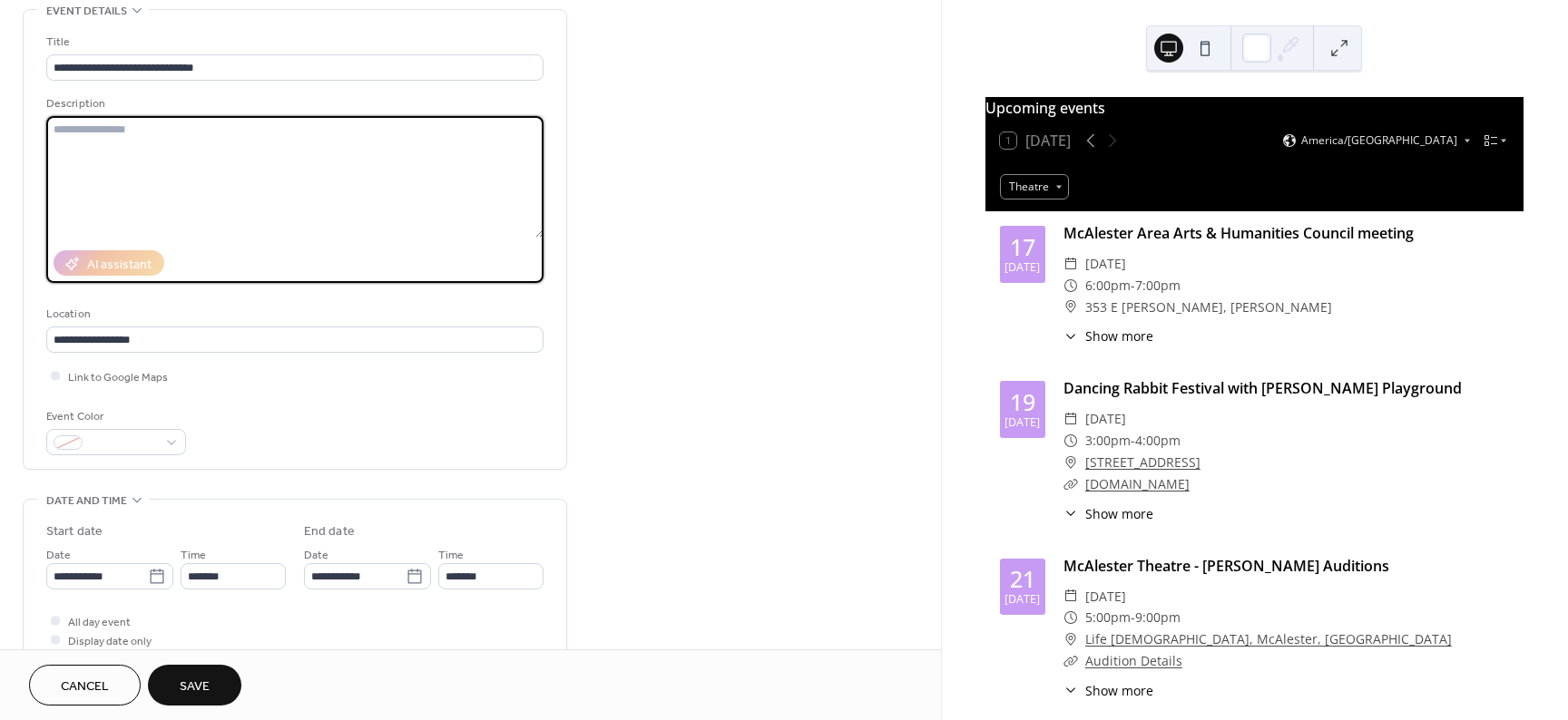 paste on "**********" 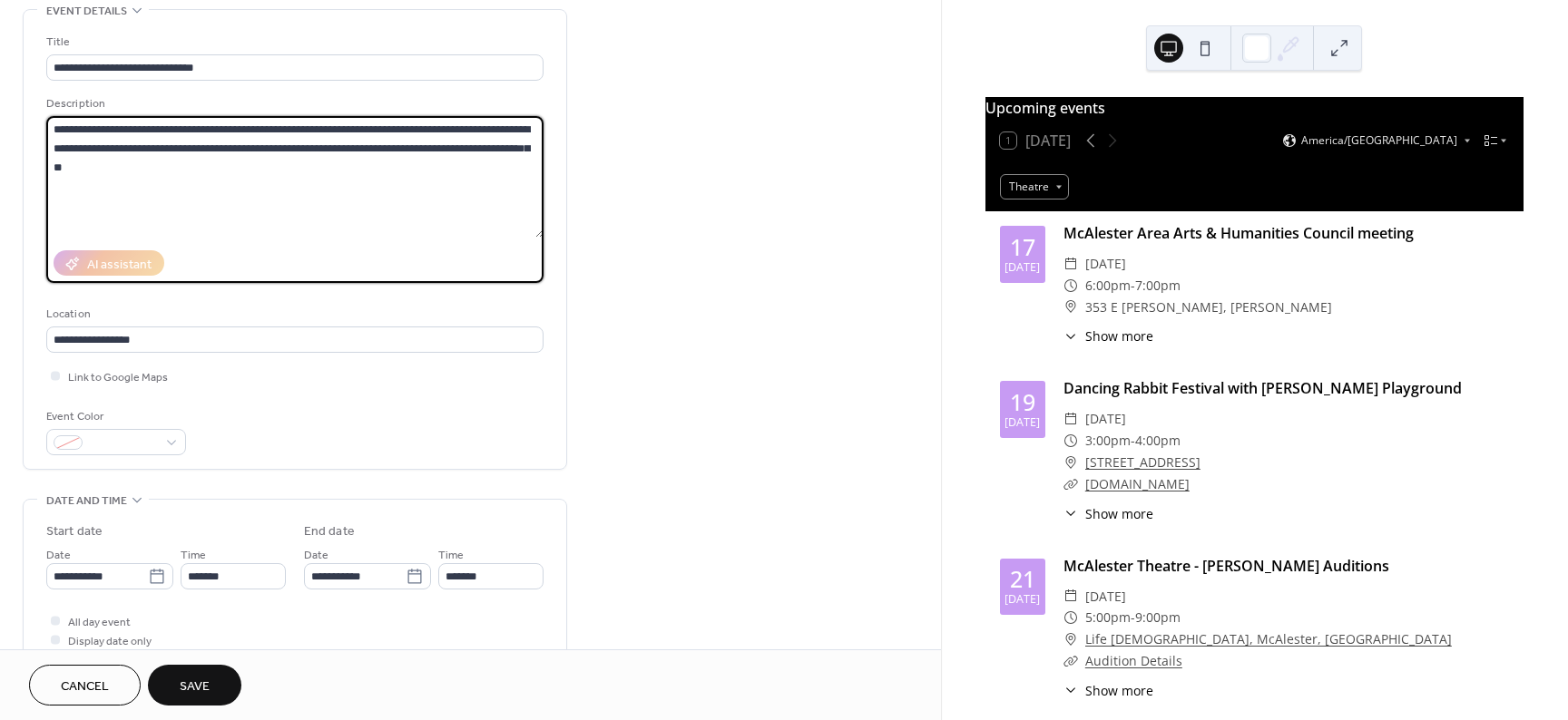 drag, startPoint x: 265, startPoint y: 146, endPoint x: 207, endPoint y: 153, distance: 58.42089 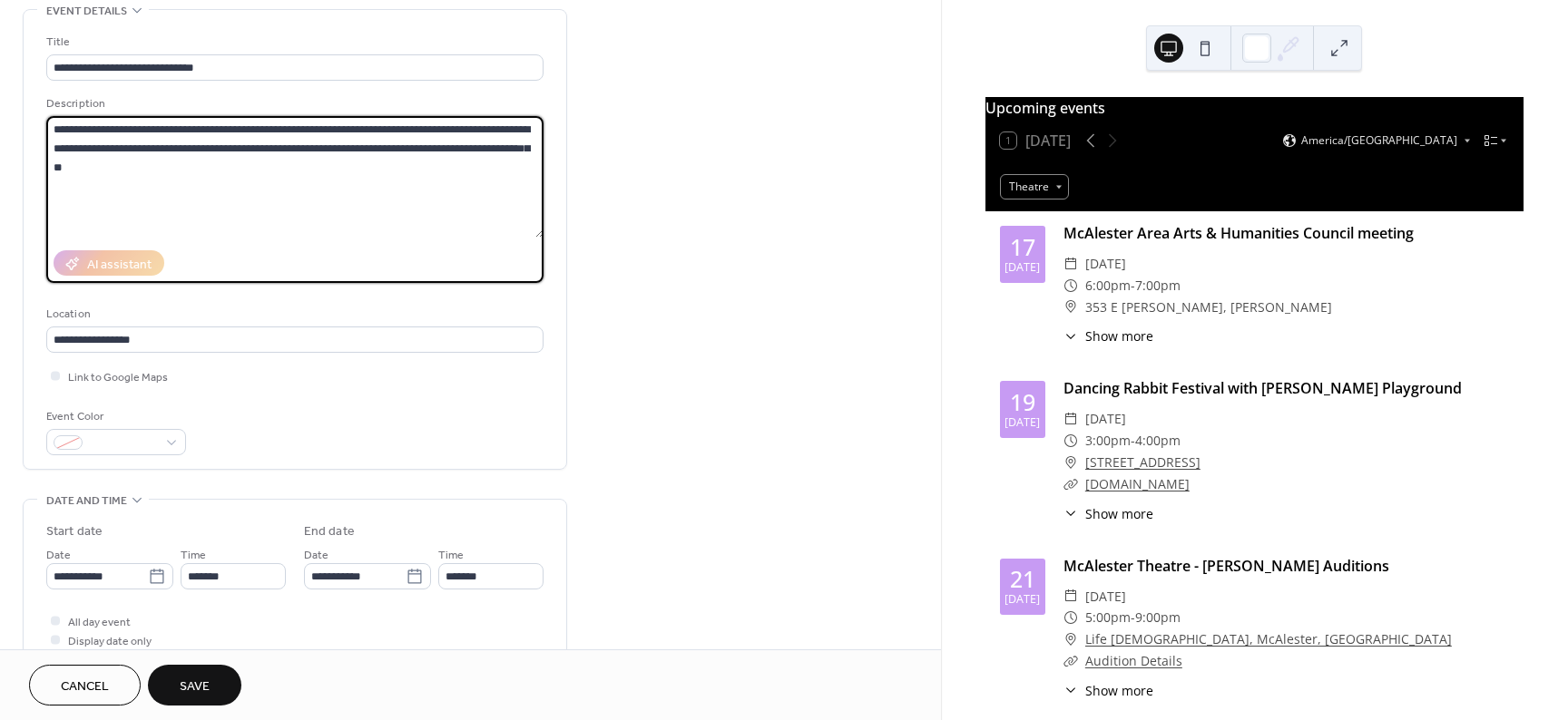 click on "**********" at bounding box center [295, 177] 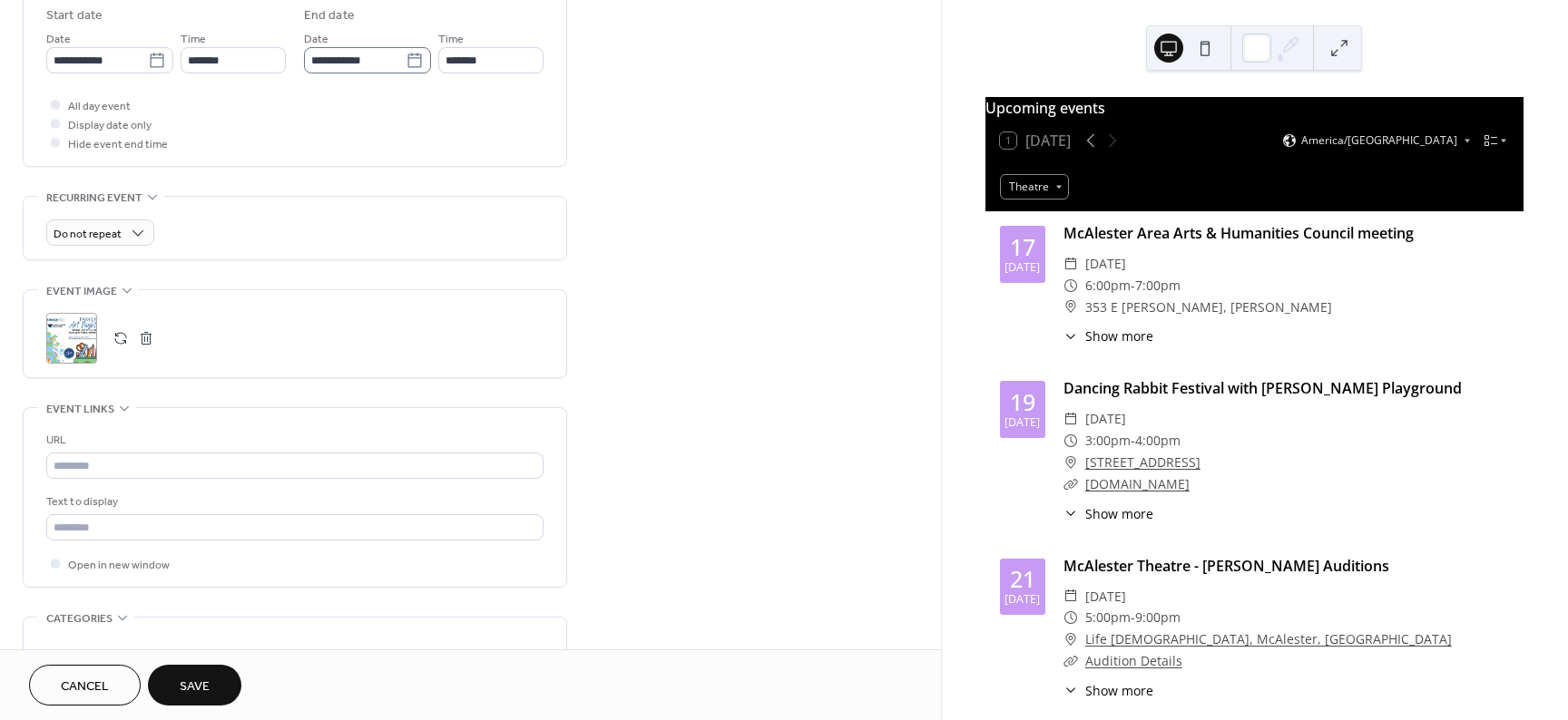 scroll, scrollTop: 635, scrollLeft: 0, axis: vertical 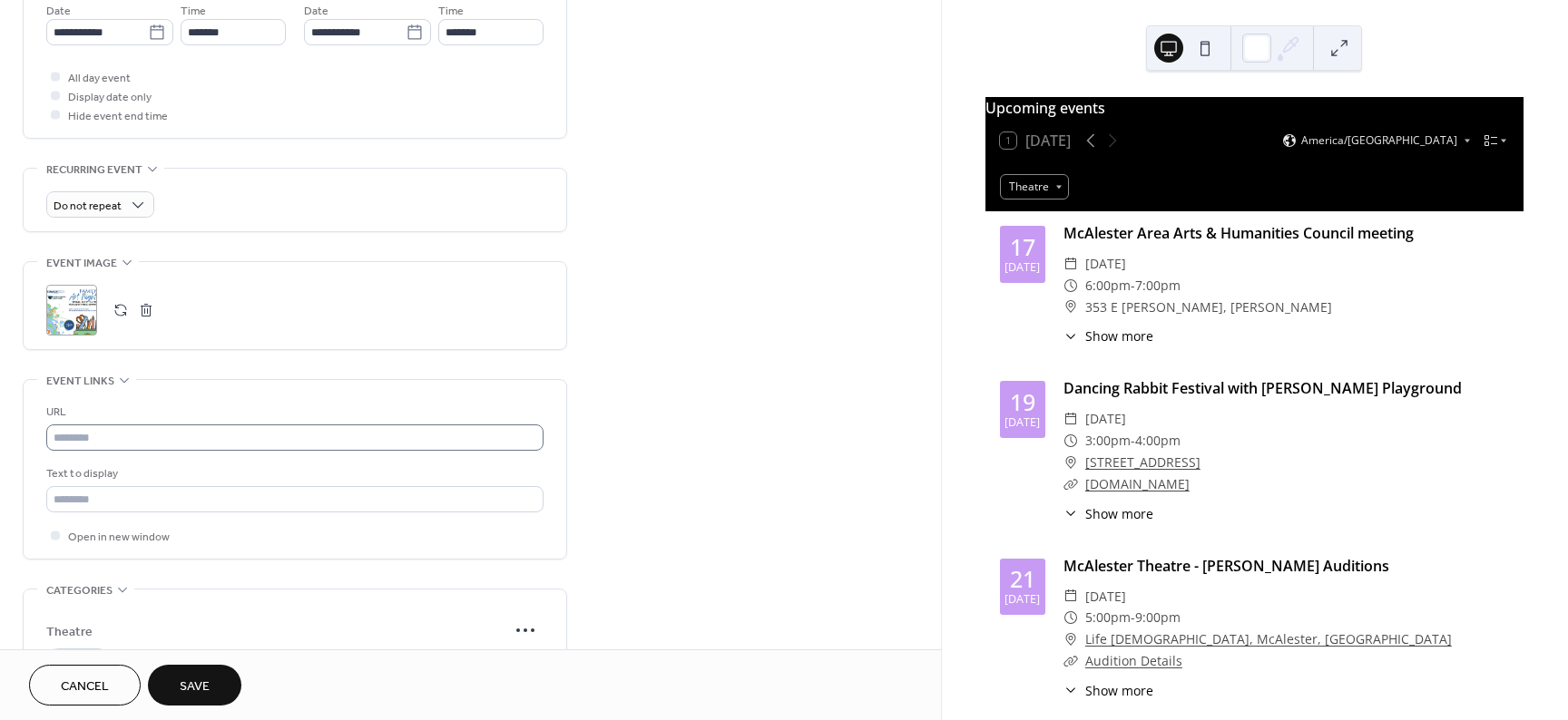 type on "**********" 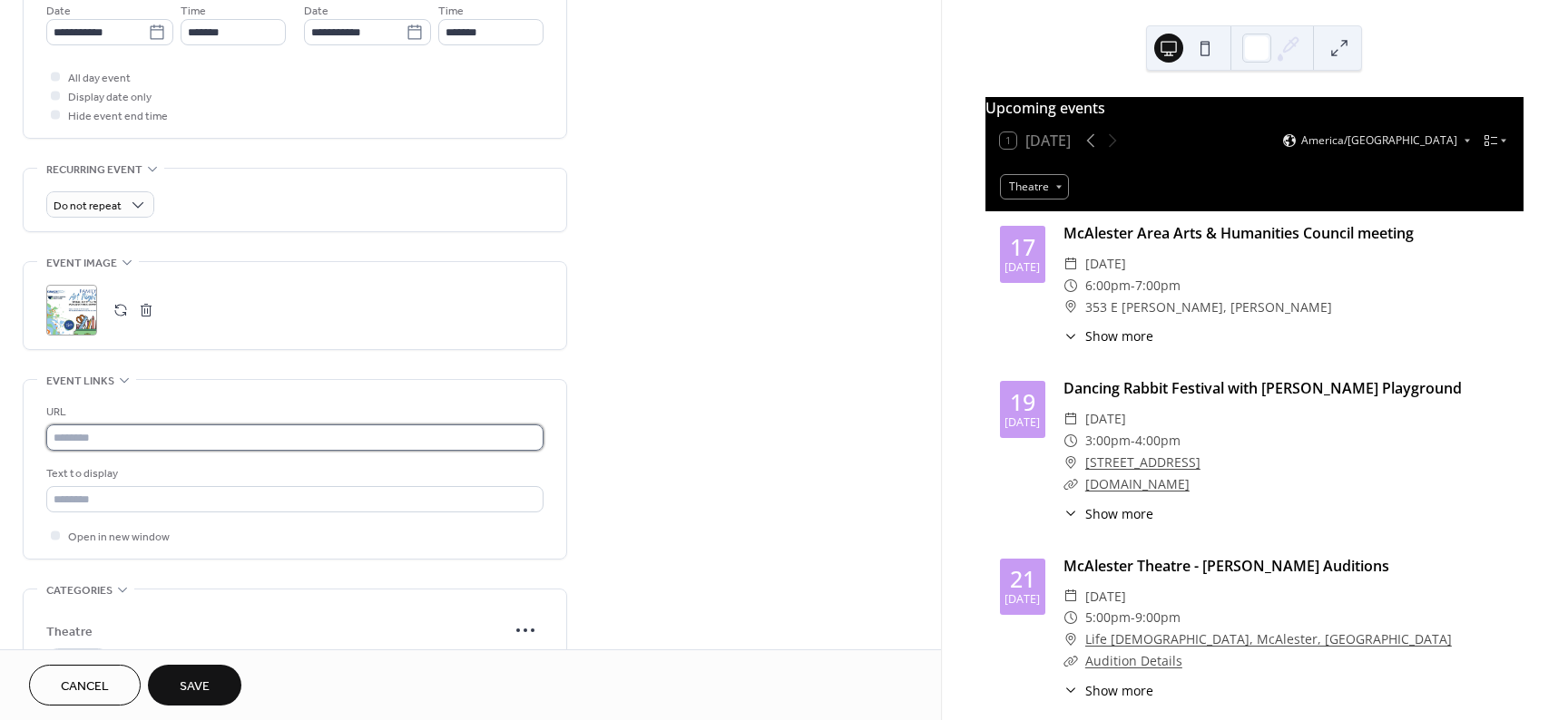 click at bounding box center (295, 437) 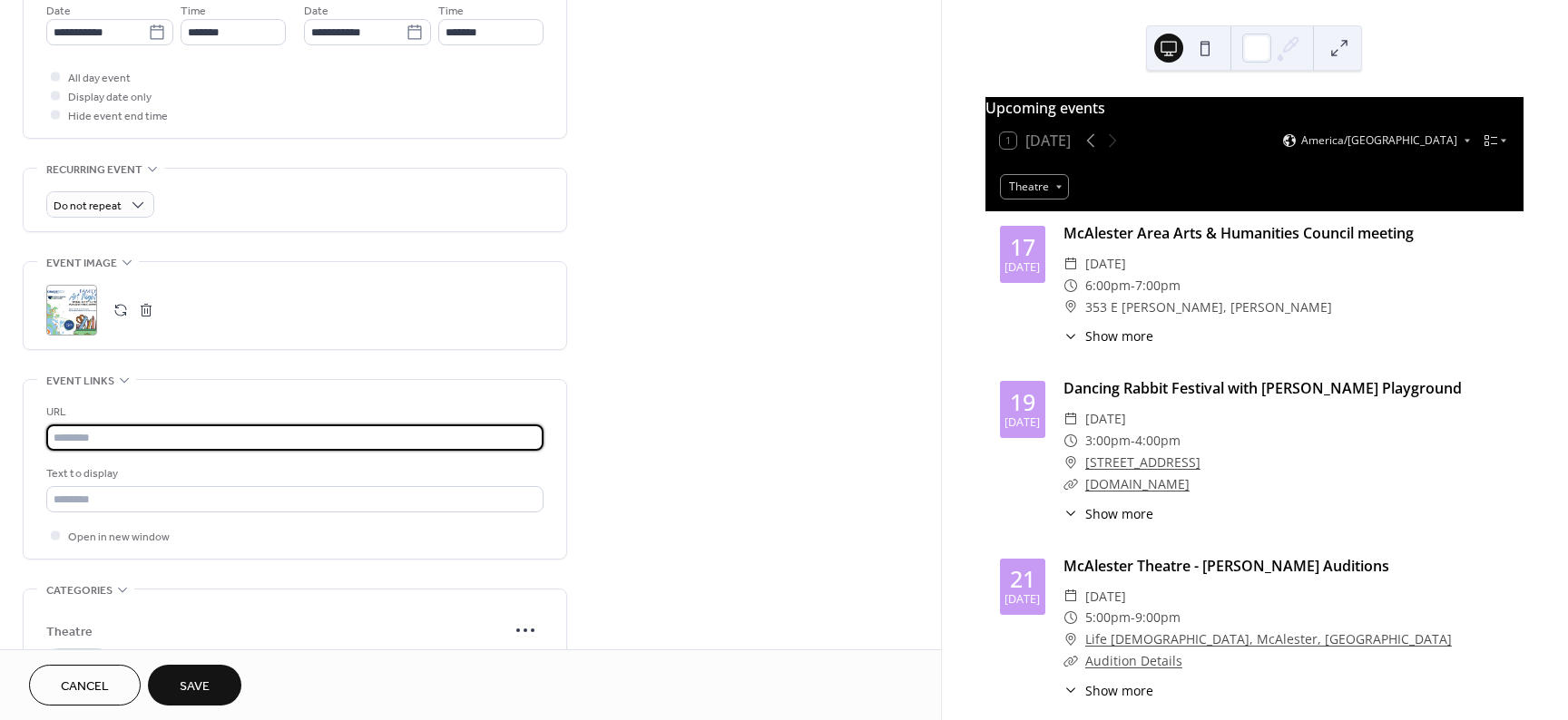 paste on "**********" 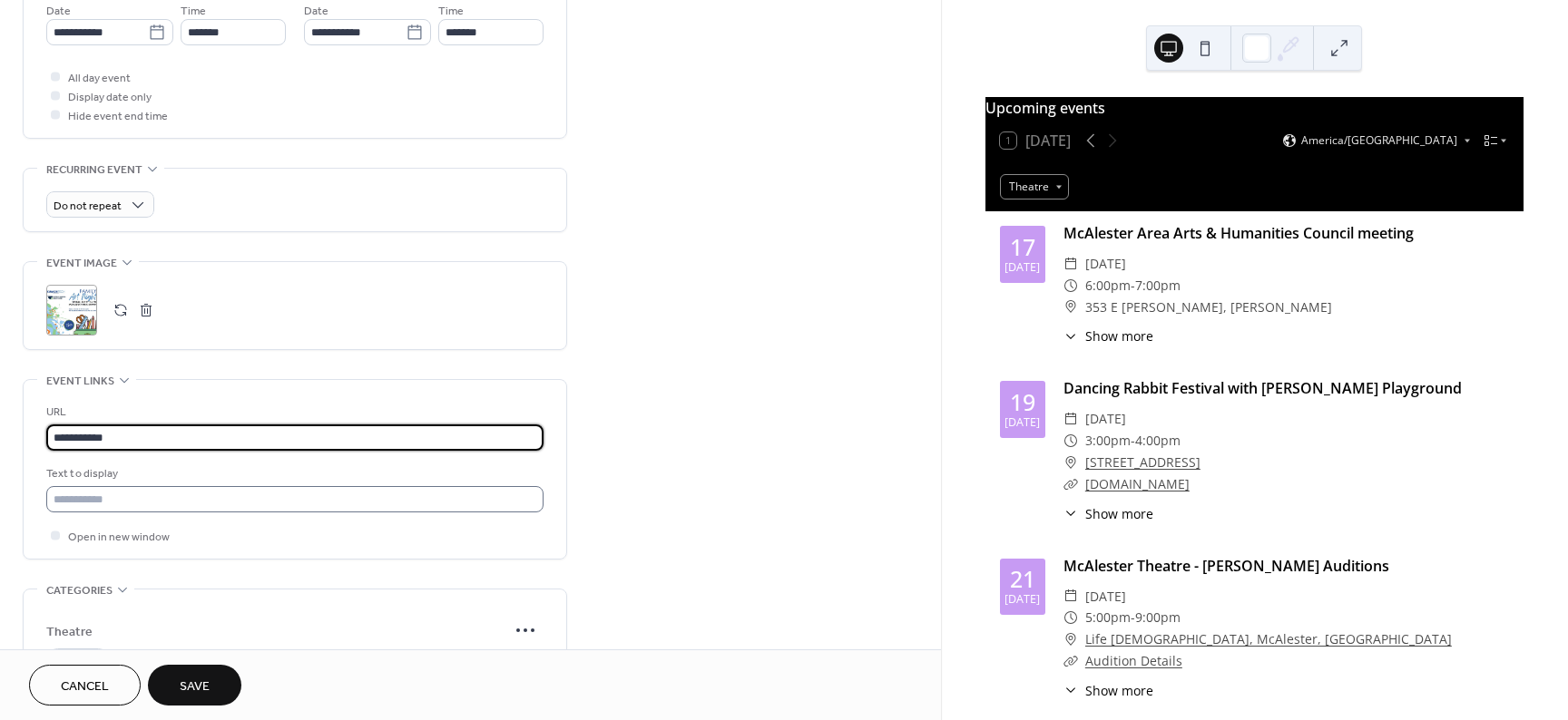 type on "**********" 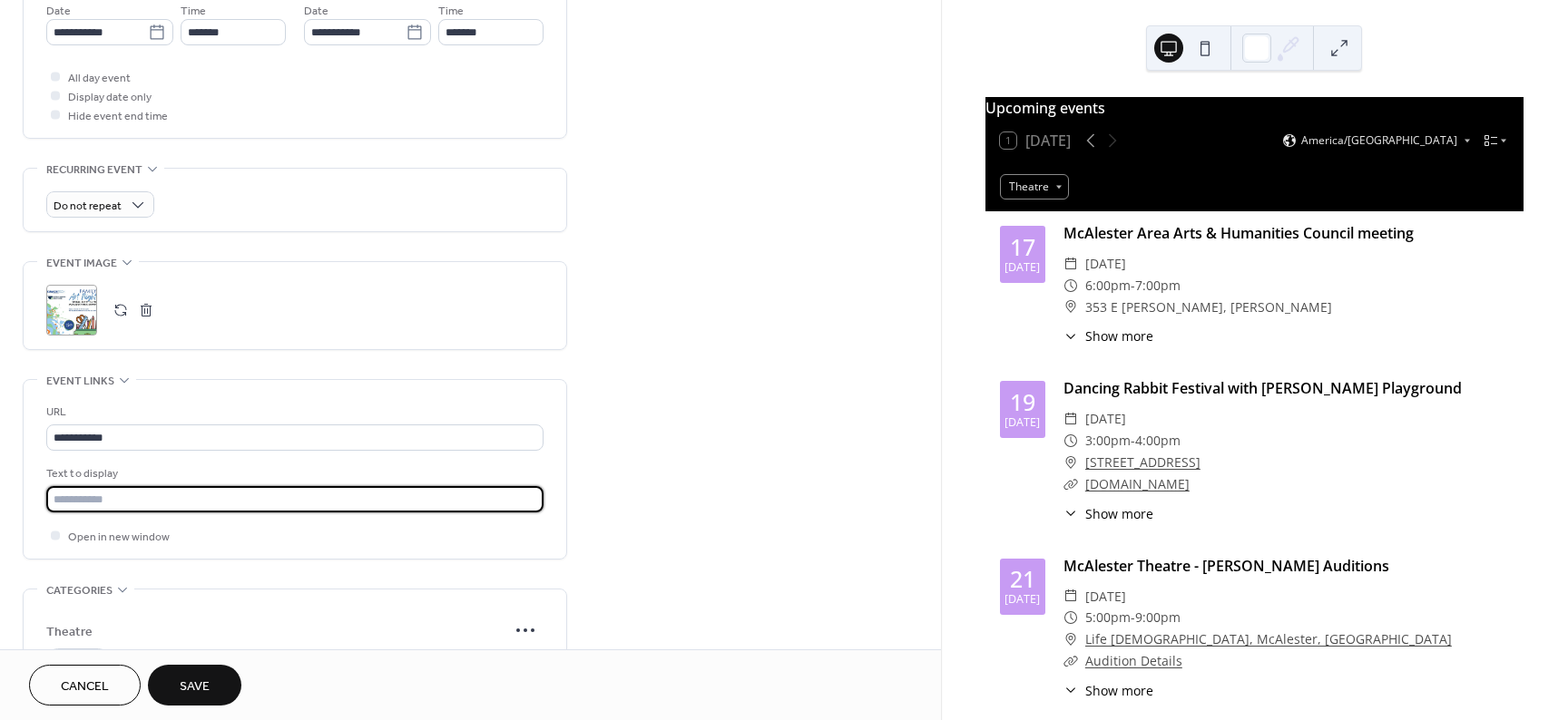 click at bounding box center (295, 499) 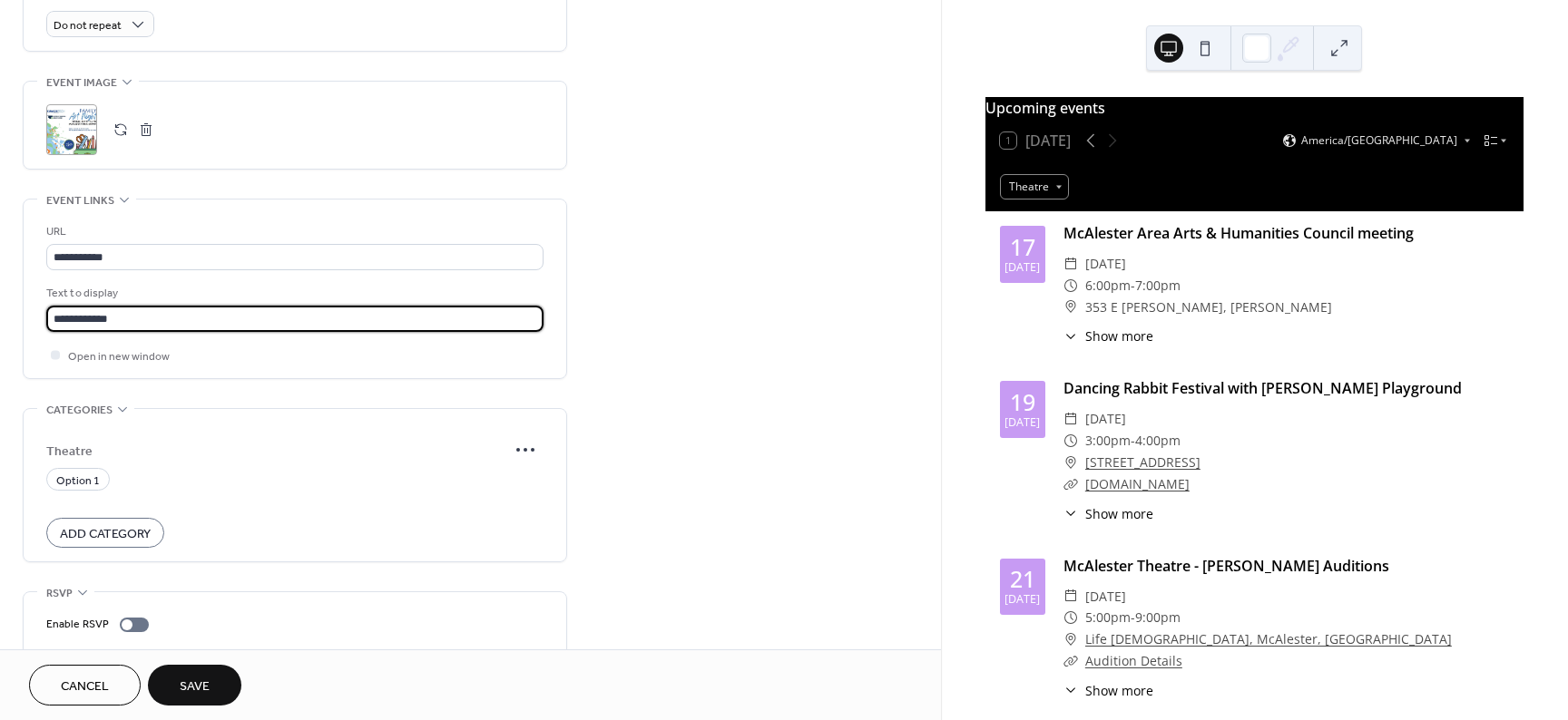 scroll, scrollTop: 816, scrollLeft: 0, axis: vertical 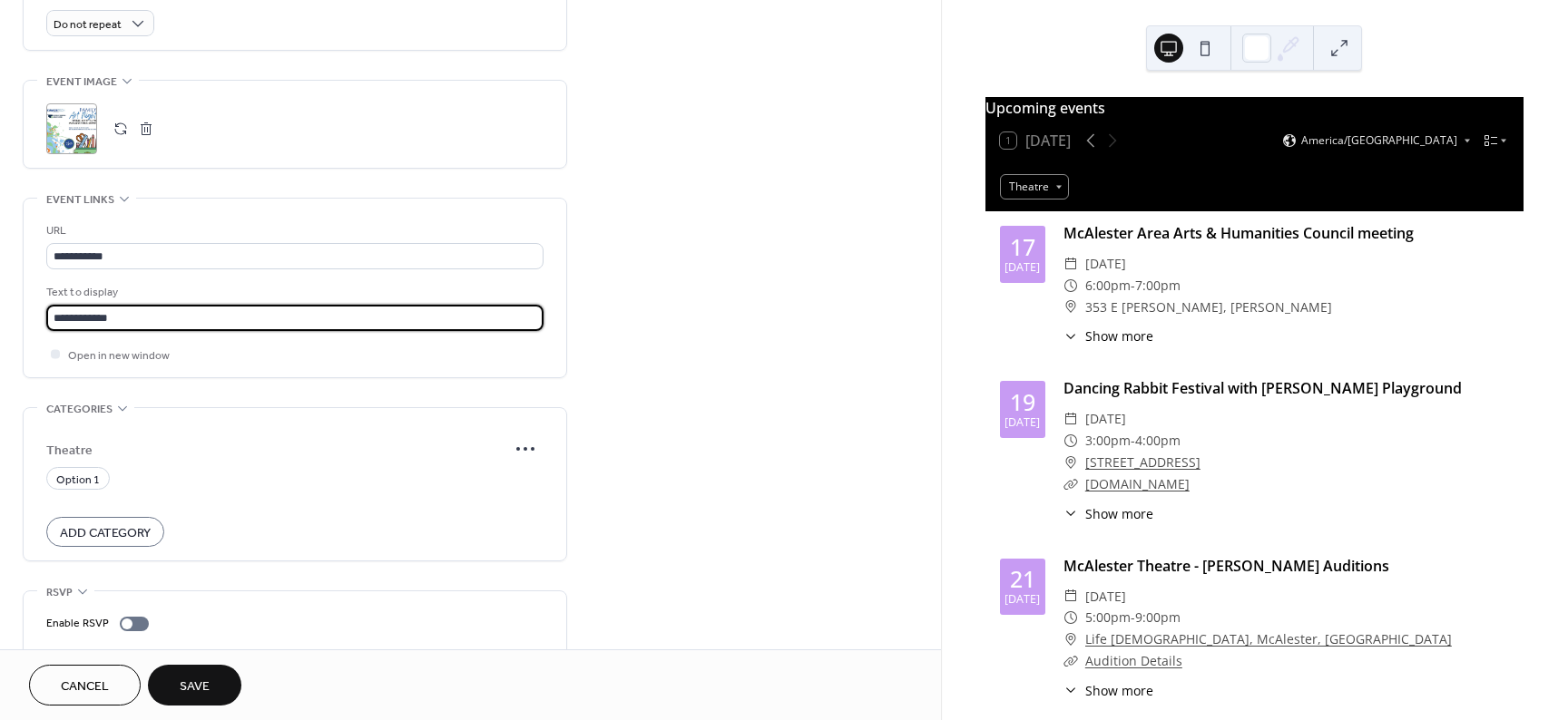 type on "**********" 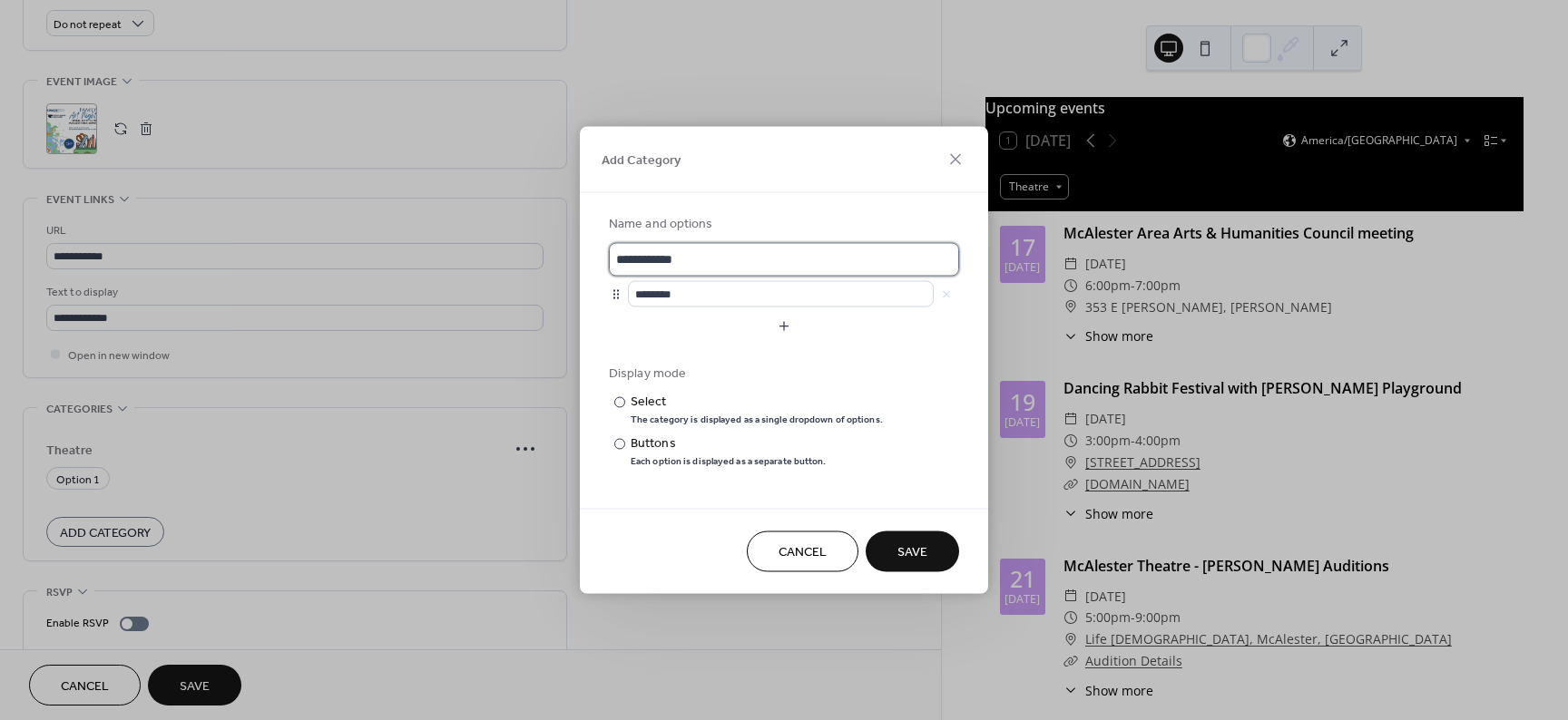 click on "**********" at bounding box center [784, 259] 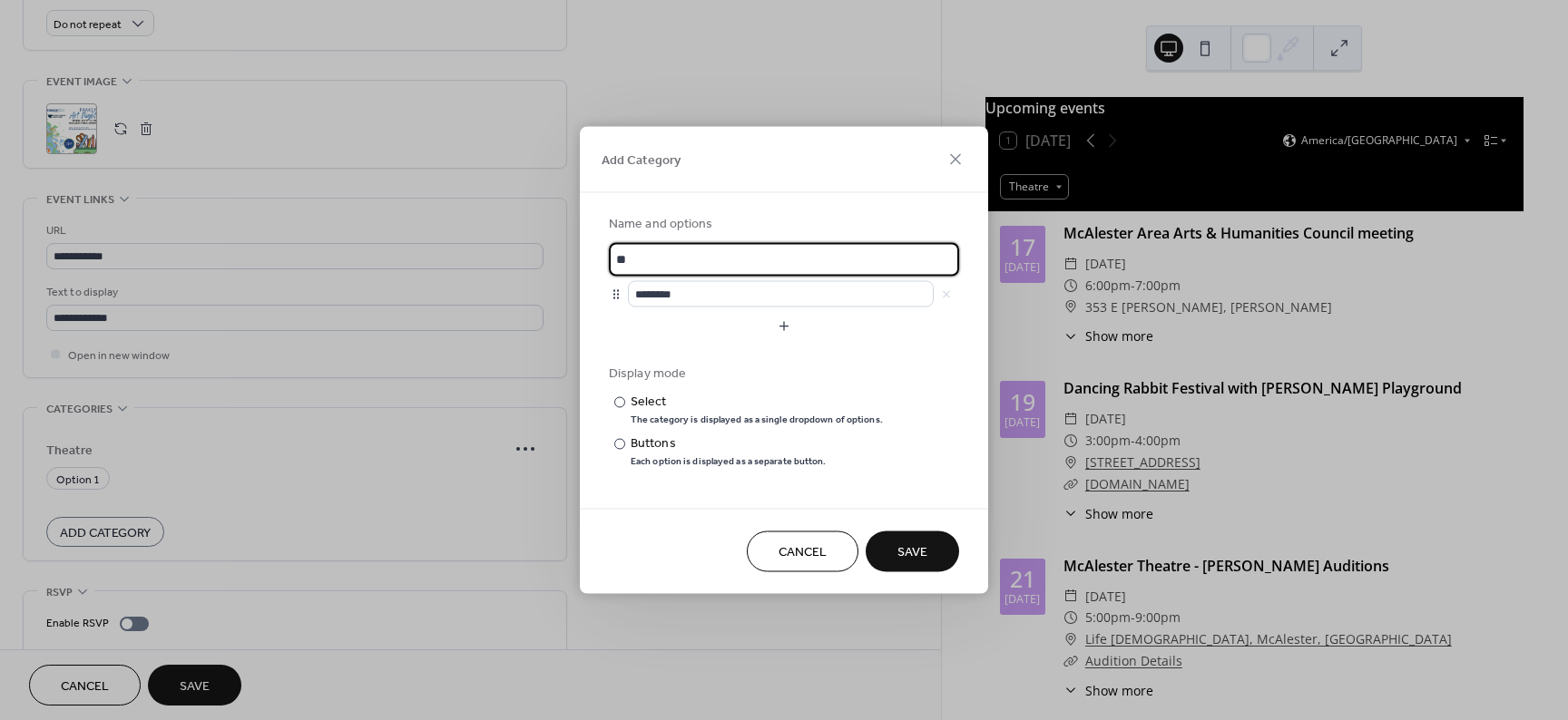 type on "*" 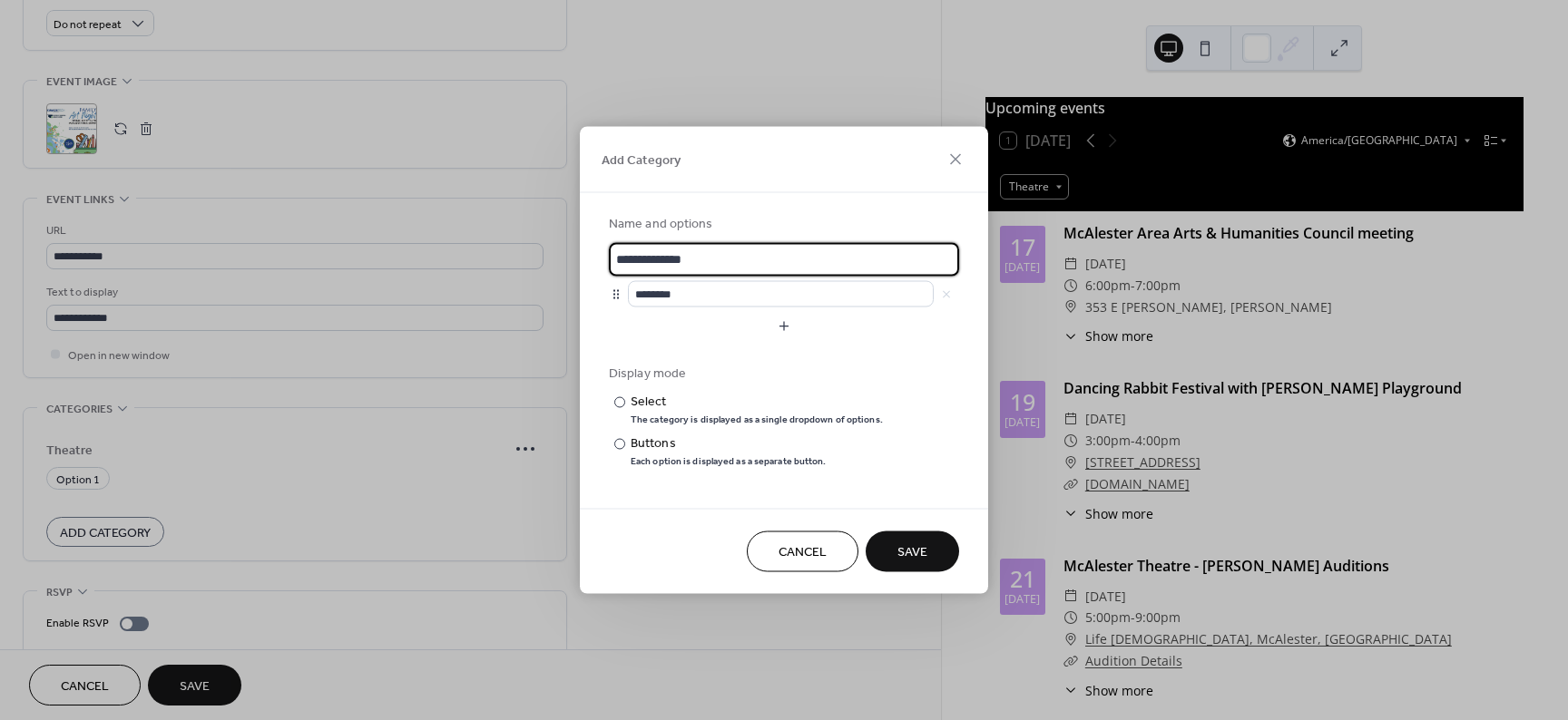 type on "**********" 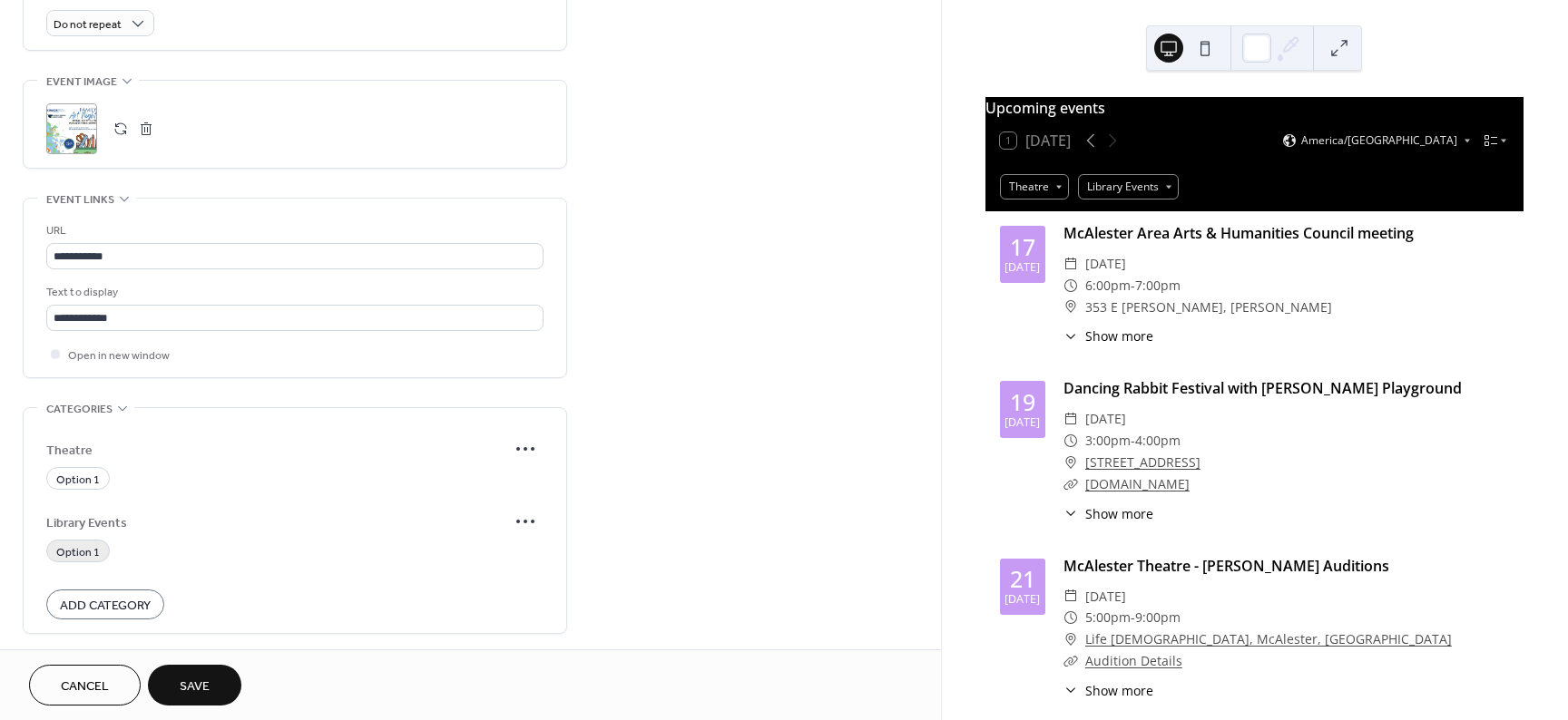 click on "Option 1" at bounding box center (78, 552) 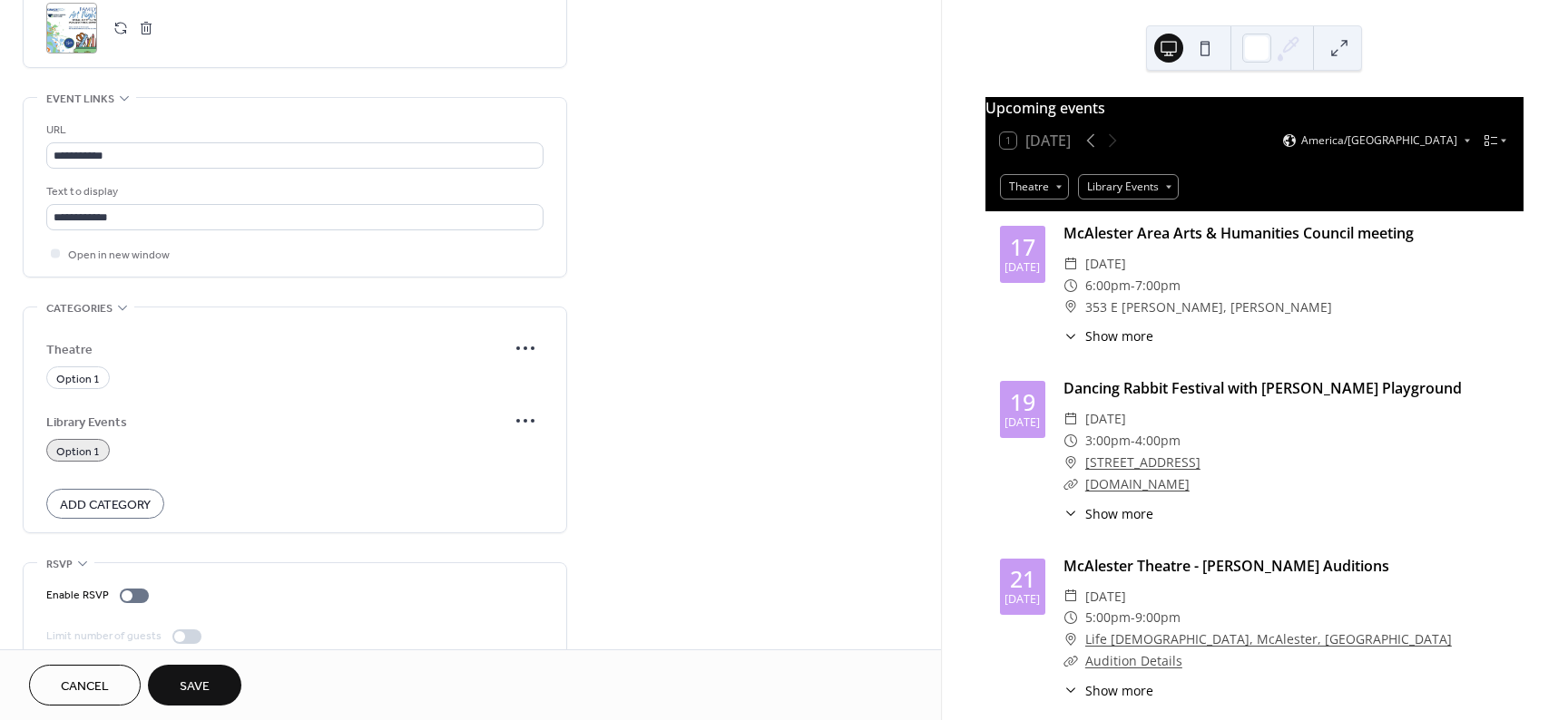 scroll, scrollTop: 946, scrollLeft: 0, axis: vertical 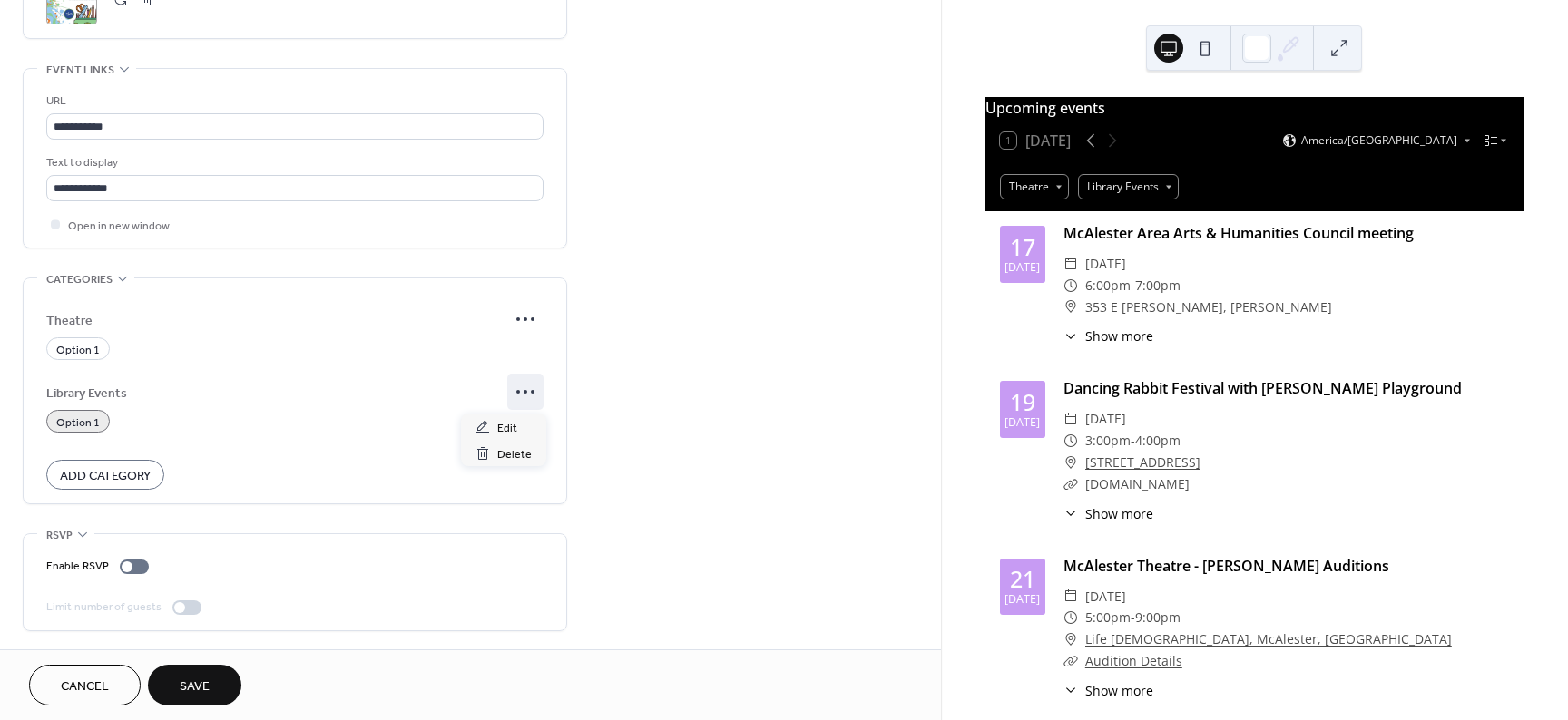 click 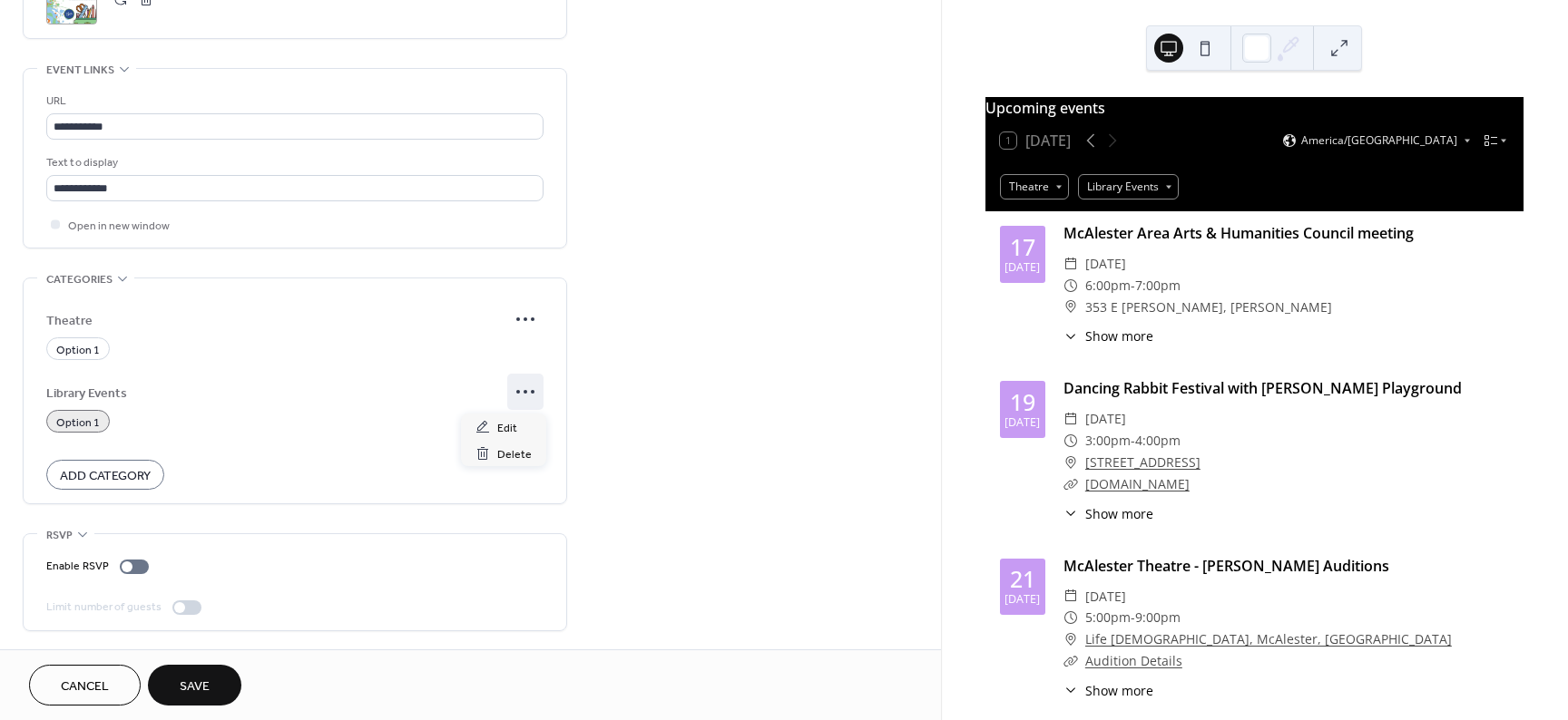 click on "**********" at bounding box center [470, -99] 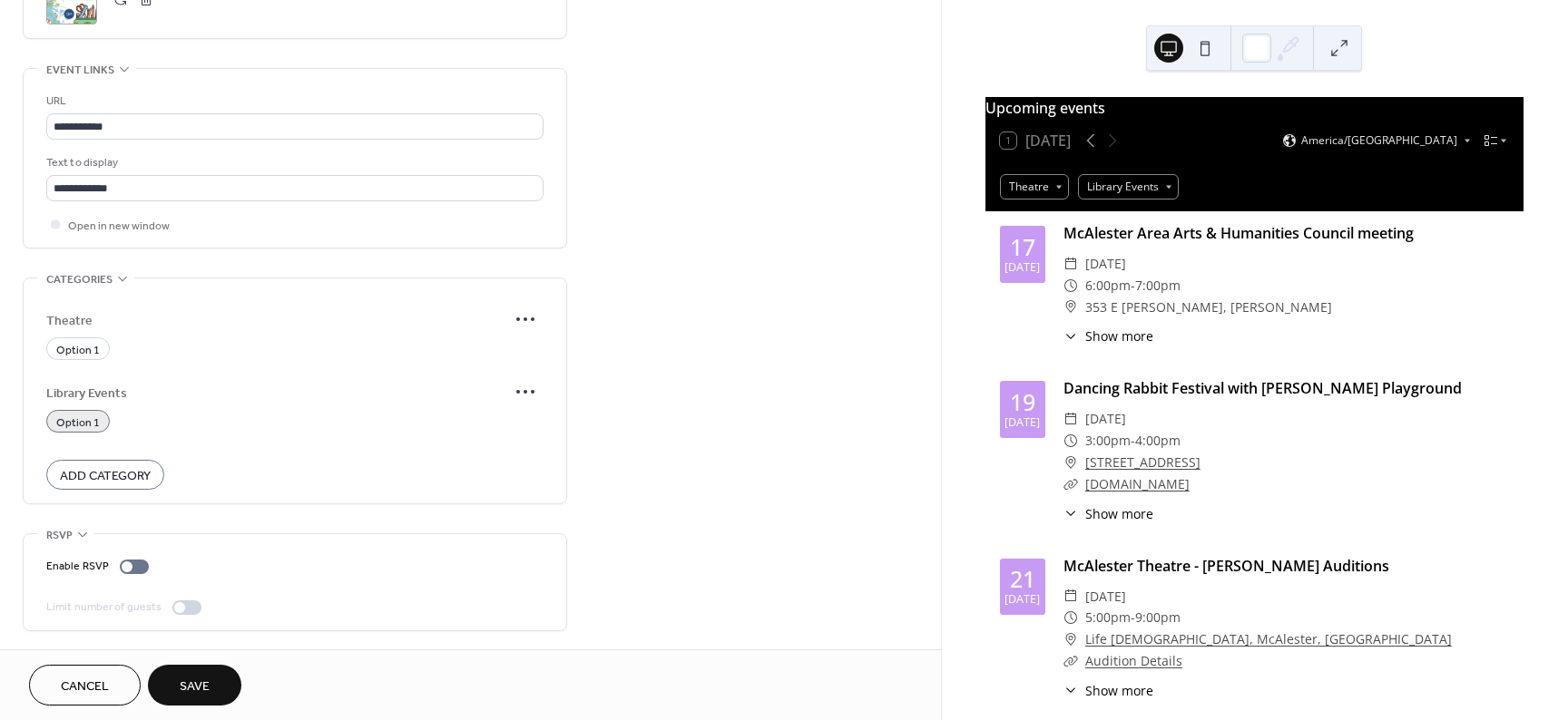 click on "Save" at bounding box center (194, 685) 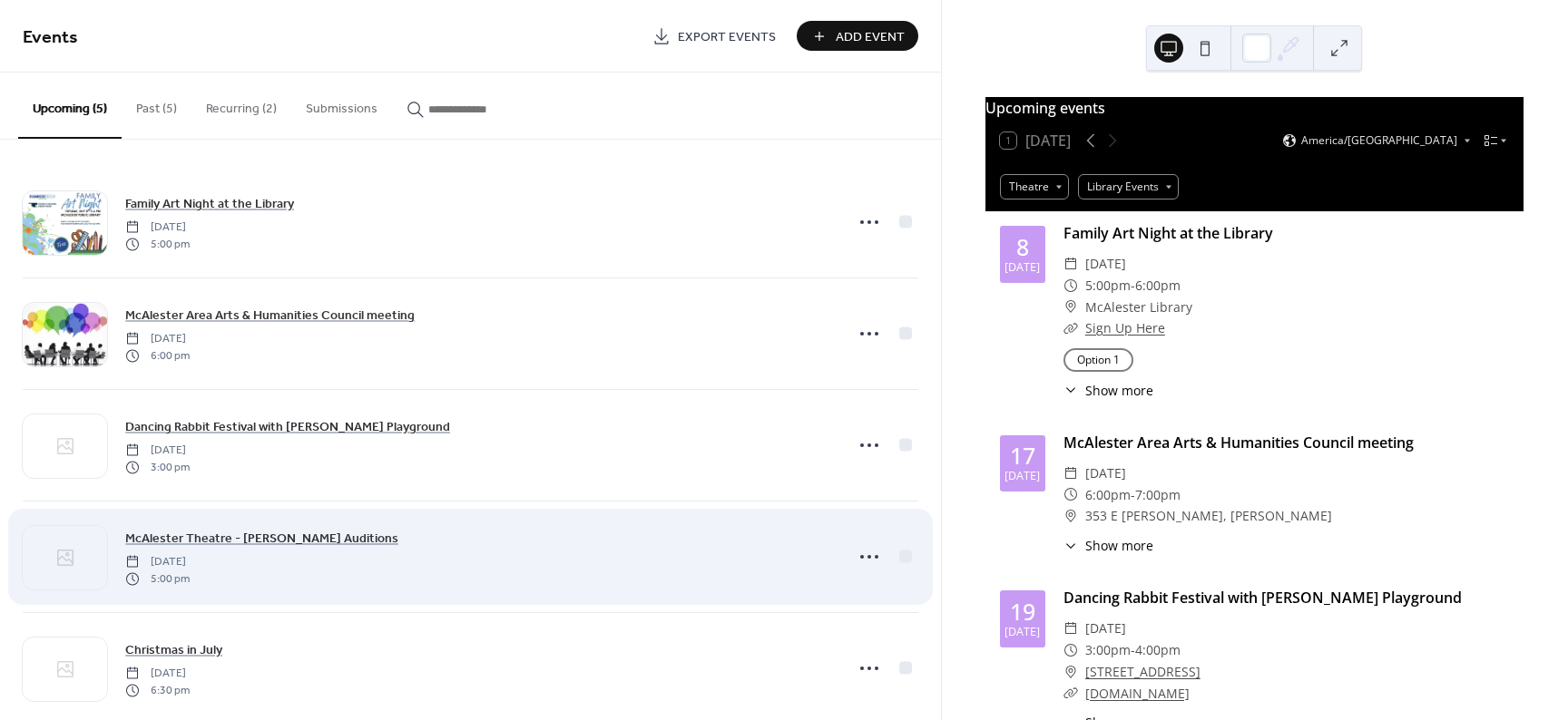 scroll, scrollTop: 31, scrollLeft: 0, axis: vertical 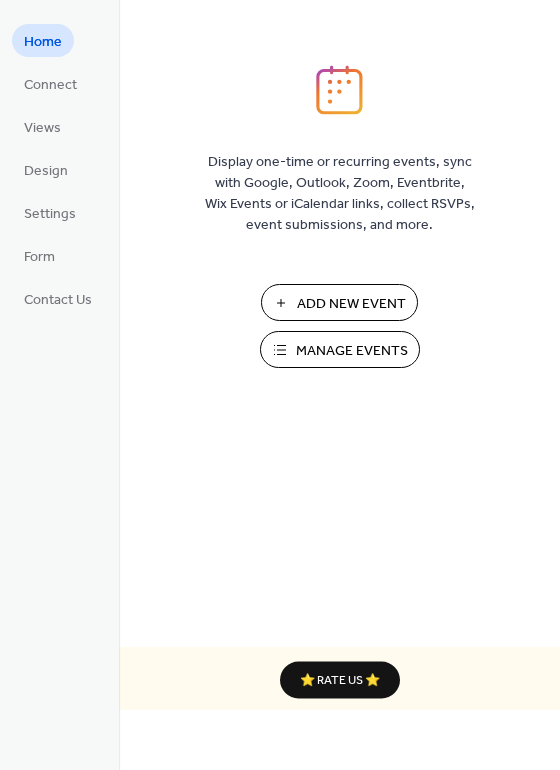 click on "Manage Events" at bounding box center (352, 351) 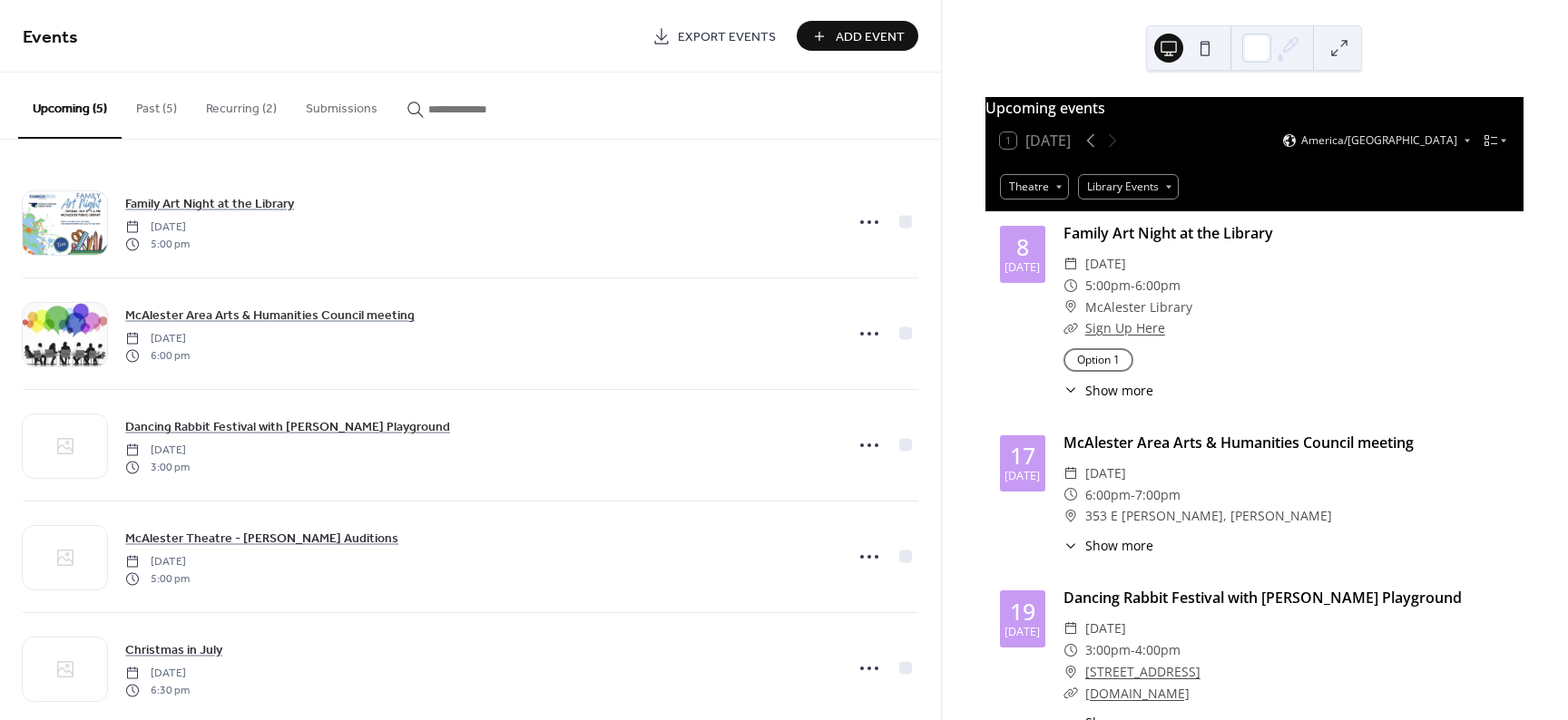 scroll, scrollTop: 0, scrollLeft: 0, axis: both 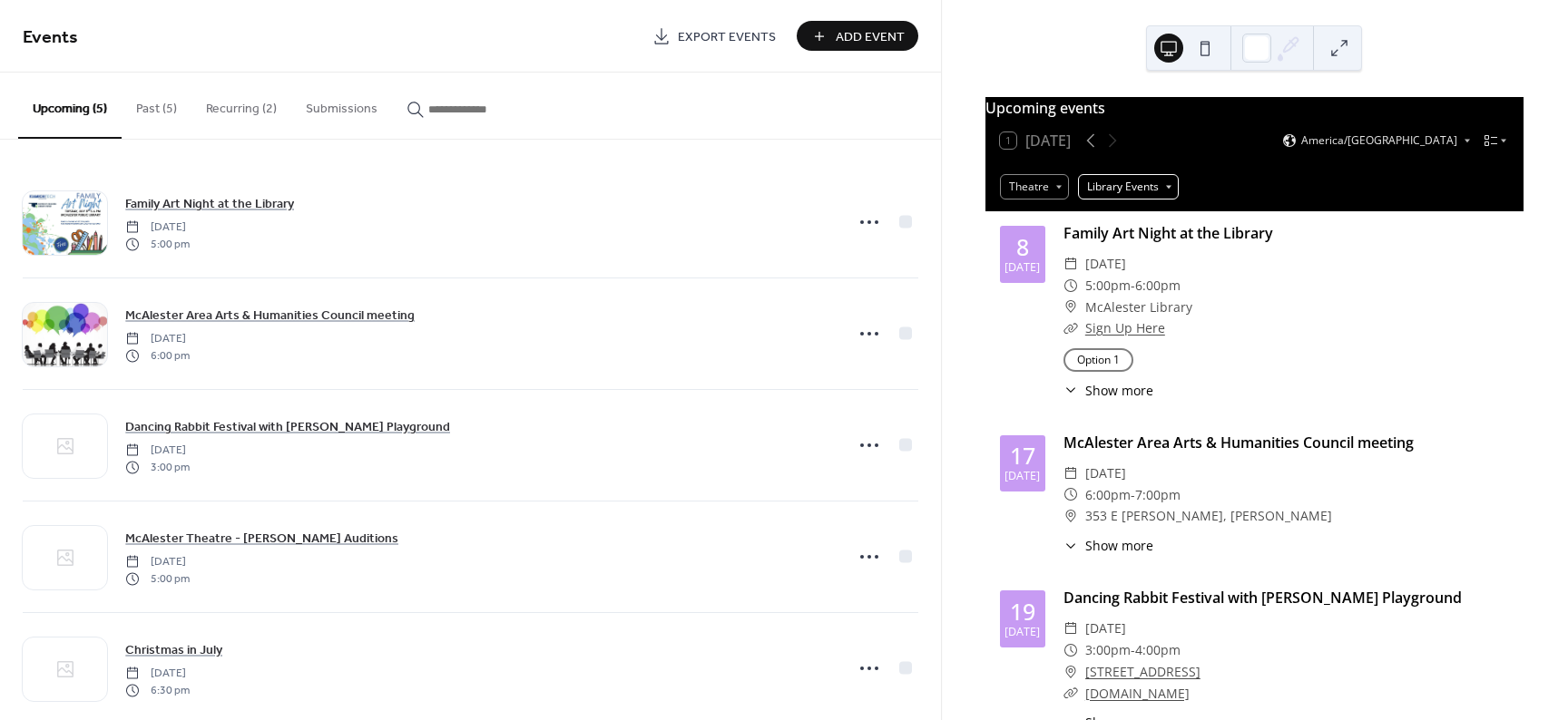 click on "Library Events" at bounding box center (1128, 187) 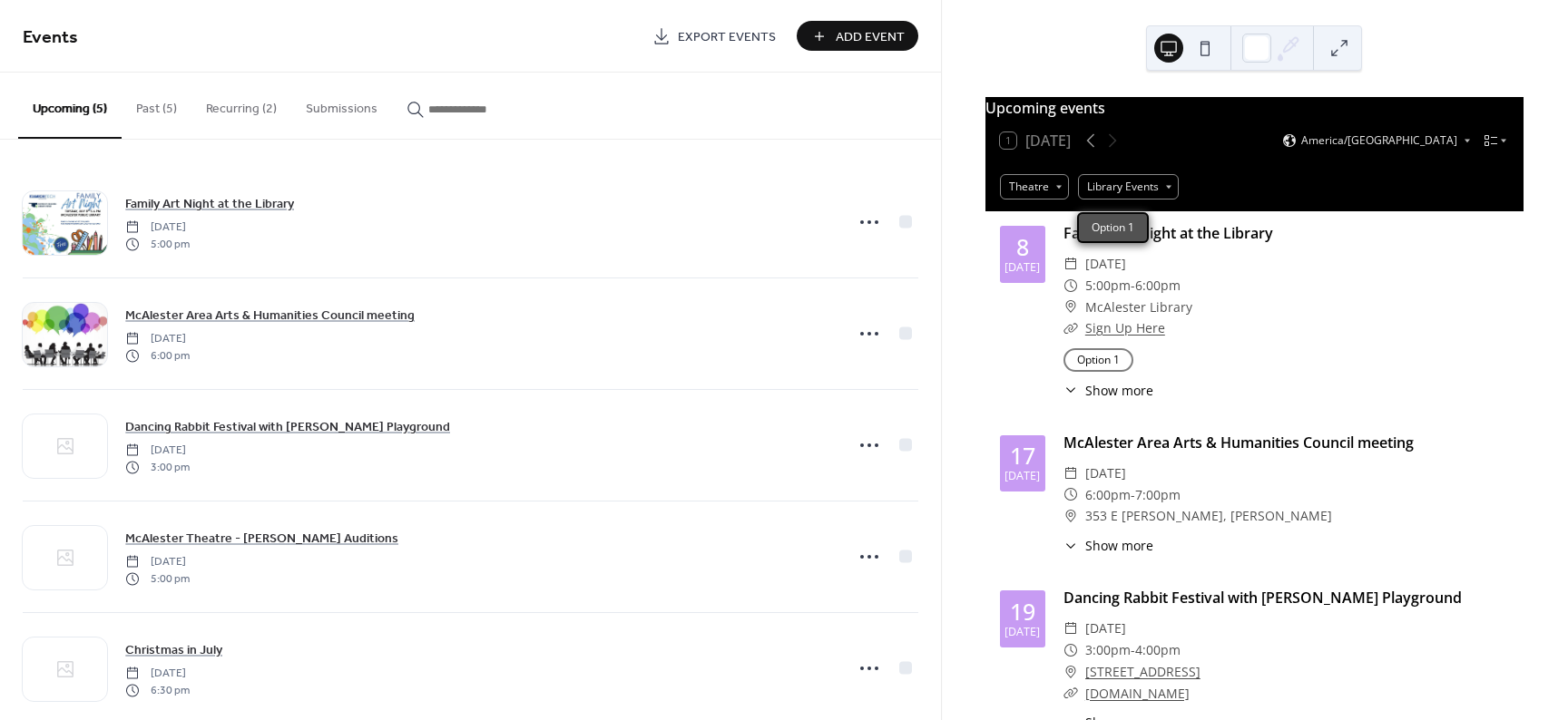 click on "Option 1" at bounding box center (1112, 228) 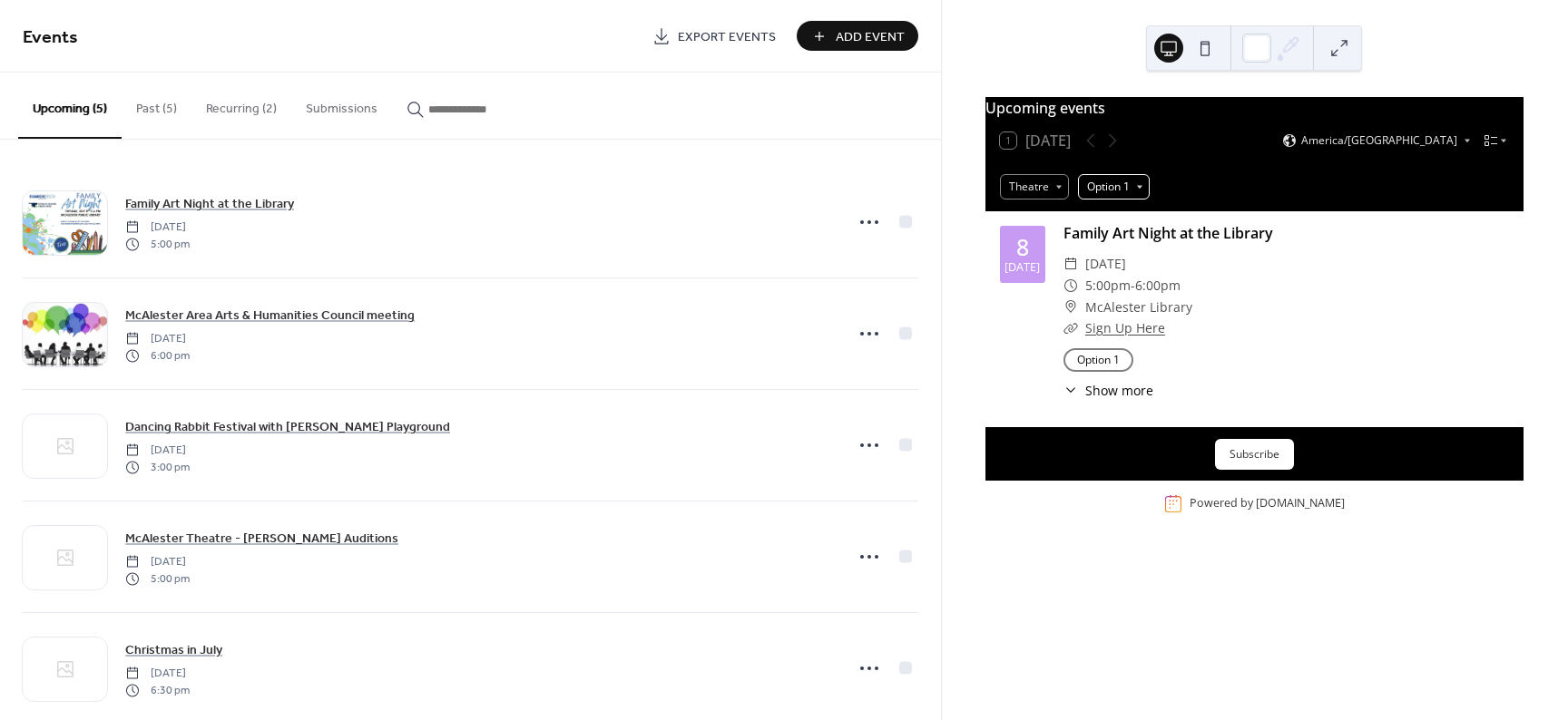 click on "Option 1" at bounding box center (1113, 187) 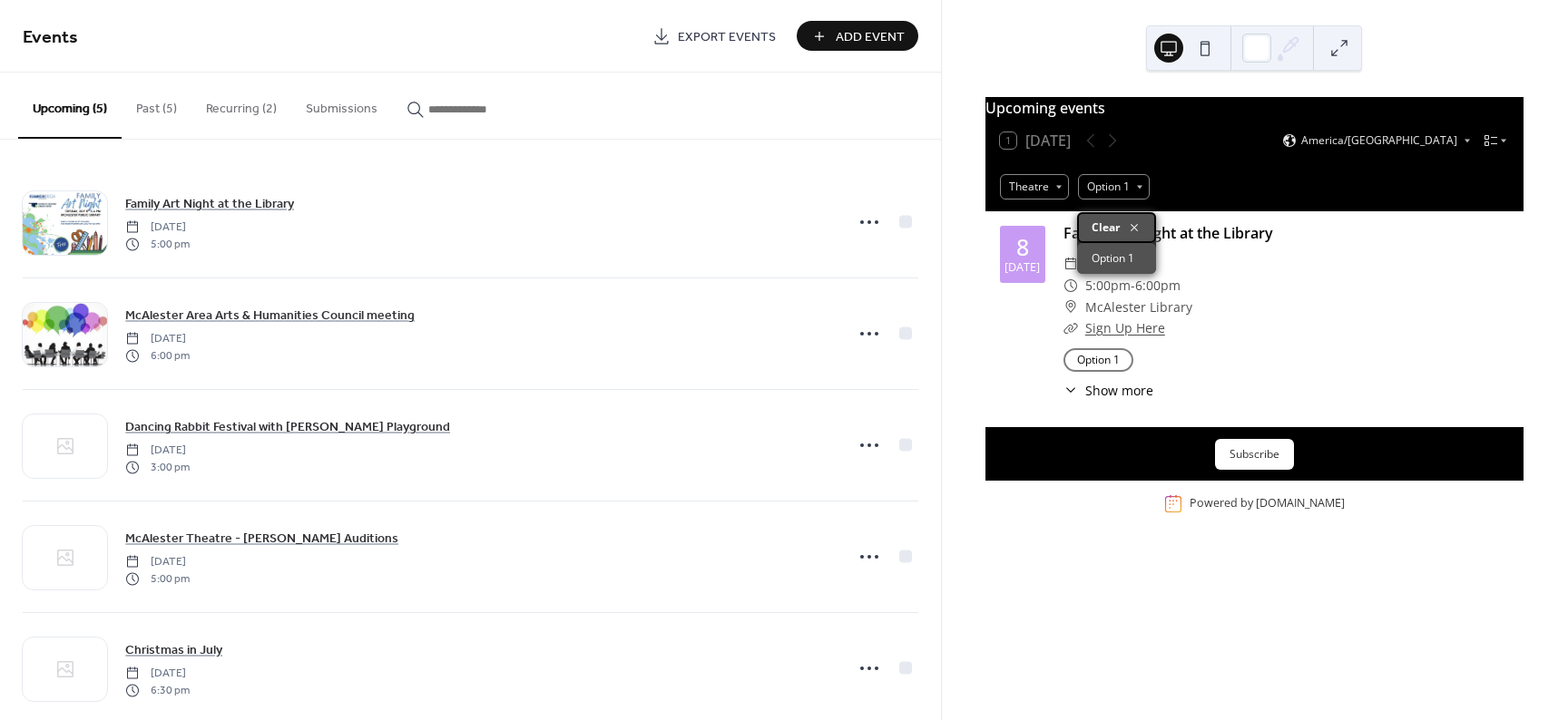 click on "Clear" at bounding box center [1105, 228] 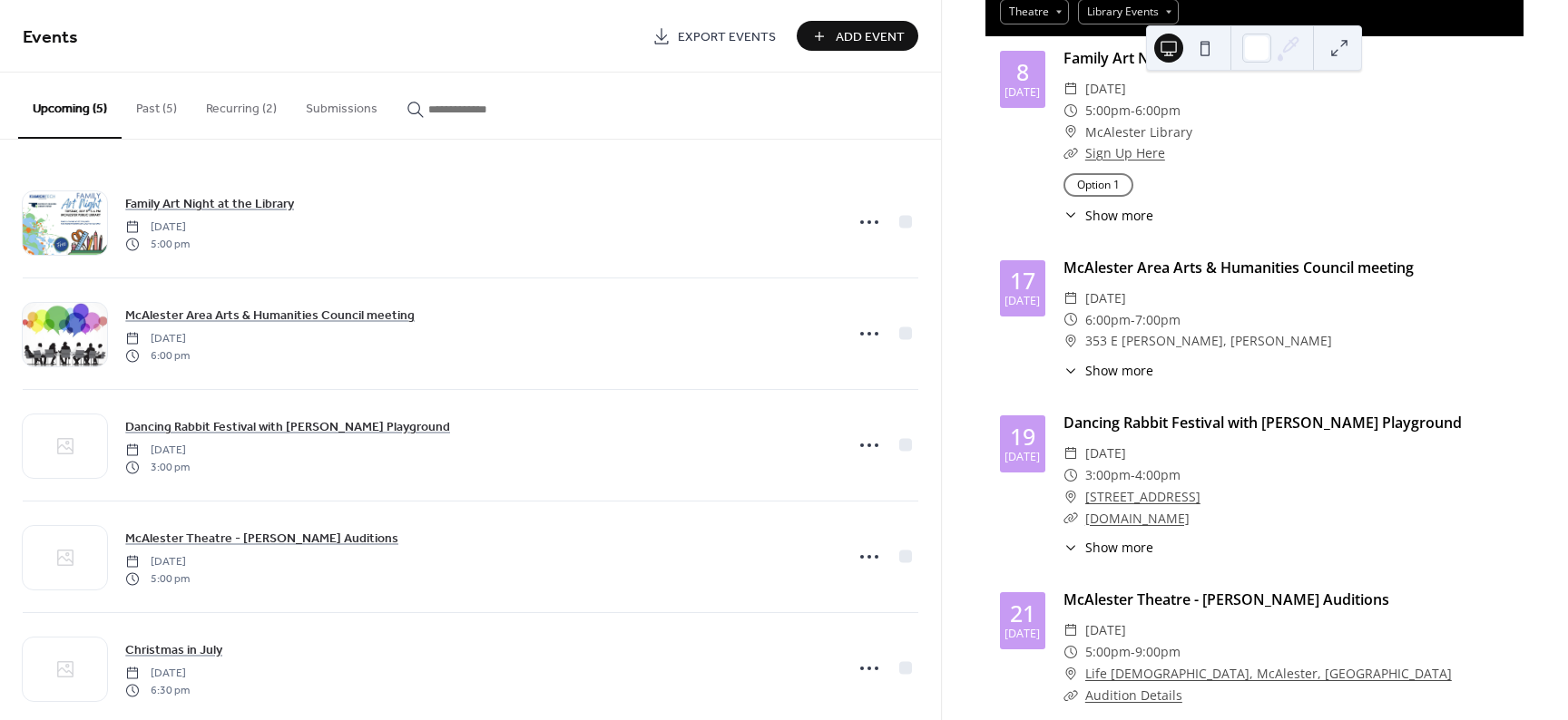 scroll, scrollTop: 181, scrollLeft: 0, axis: vertical 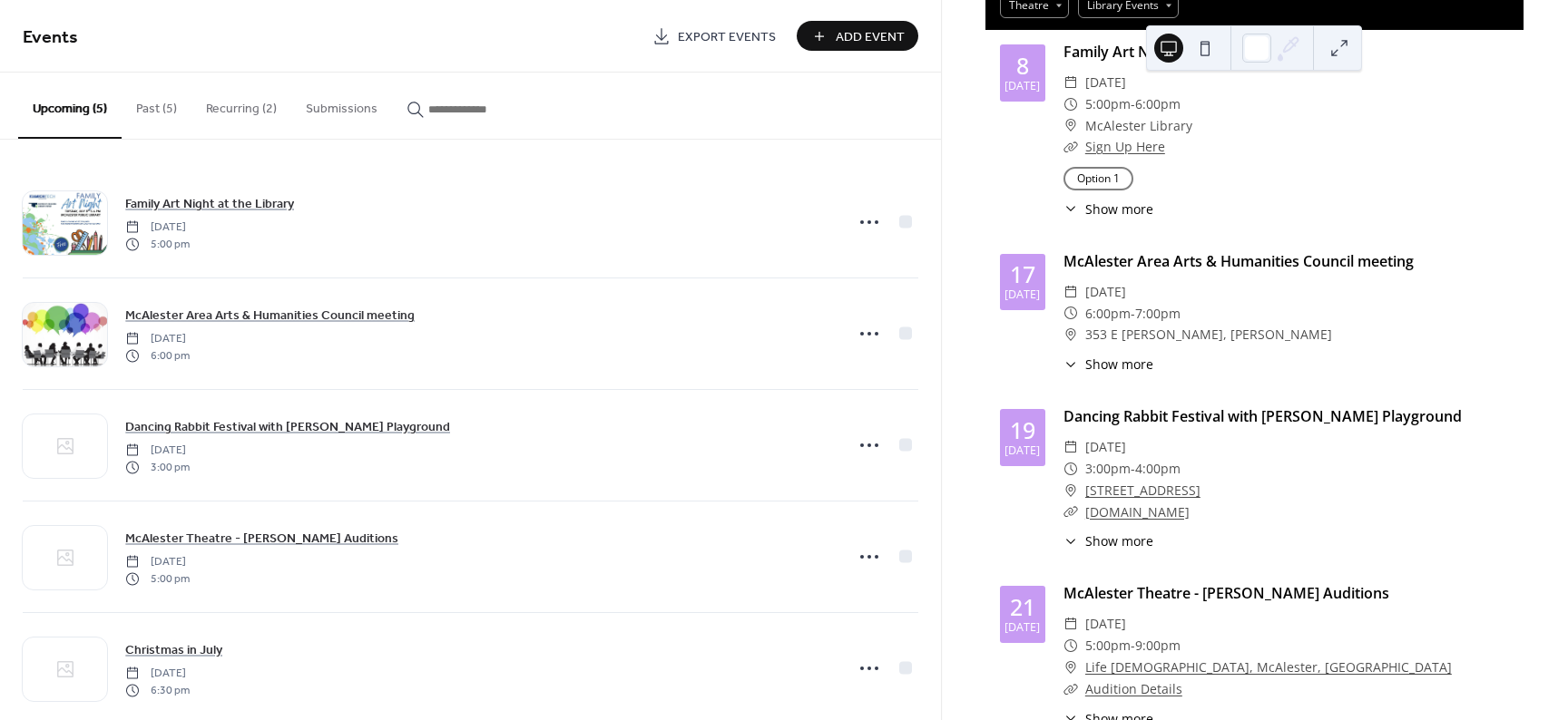 click on "McAlester Library" at bounding box center [1139, 126] 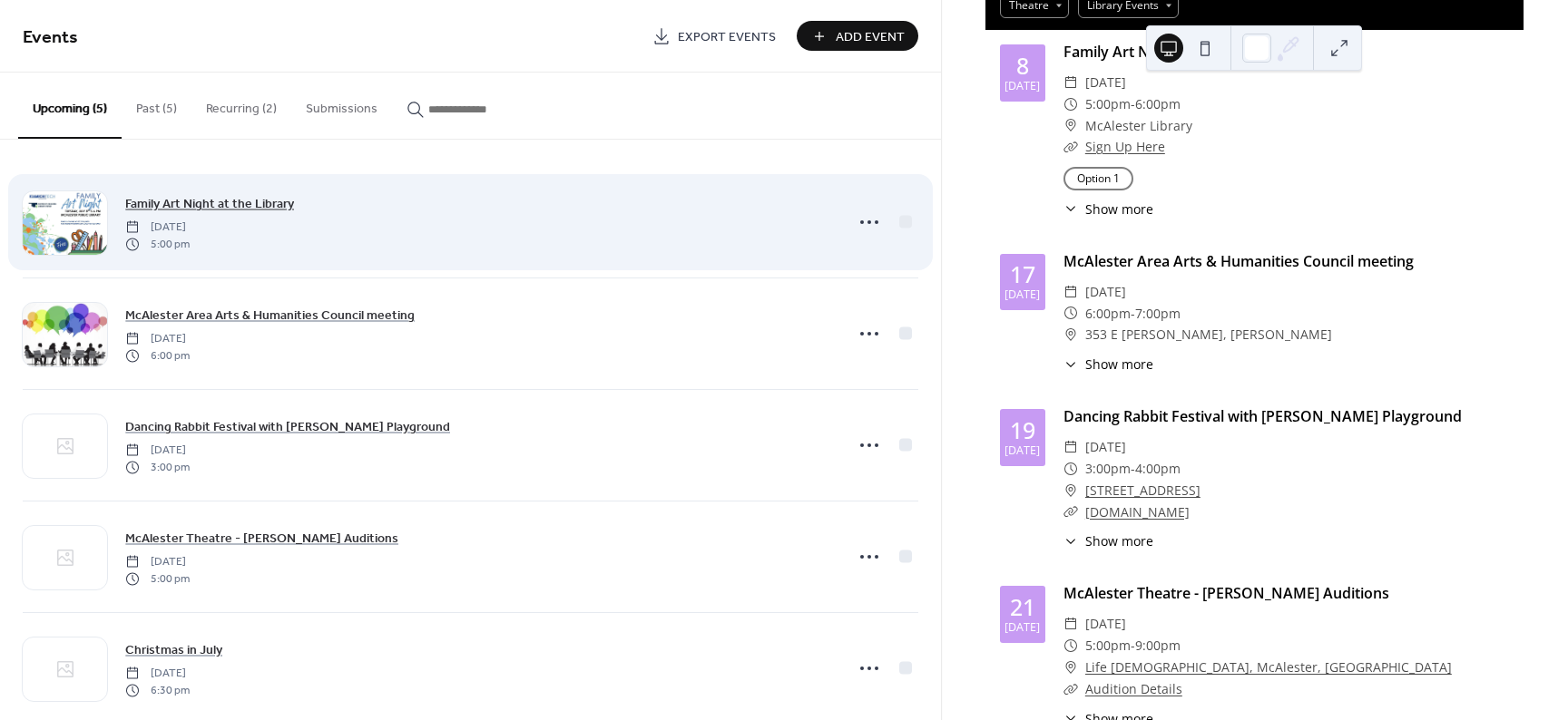 click on "Family Art Night at the Library" at bounding box center [210, 204] 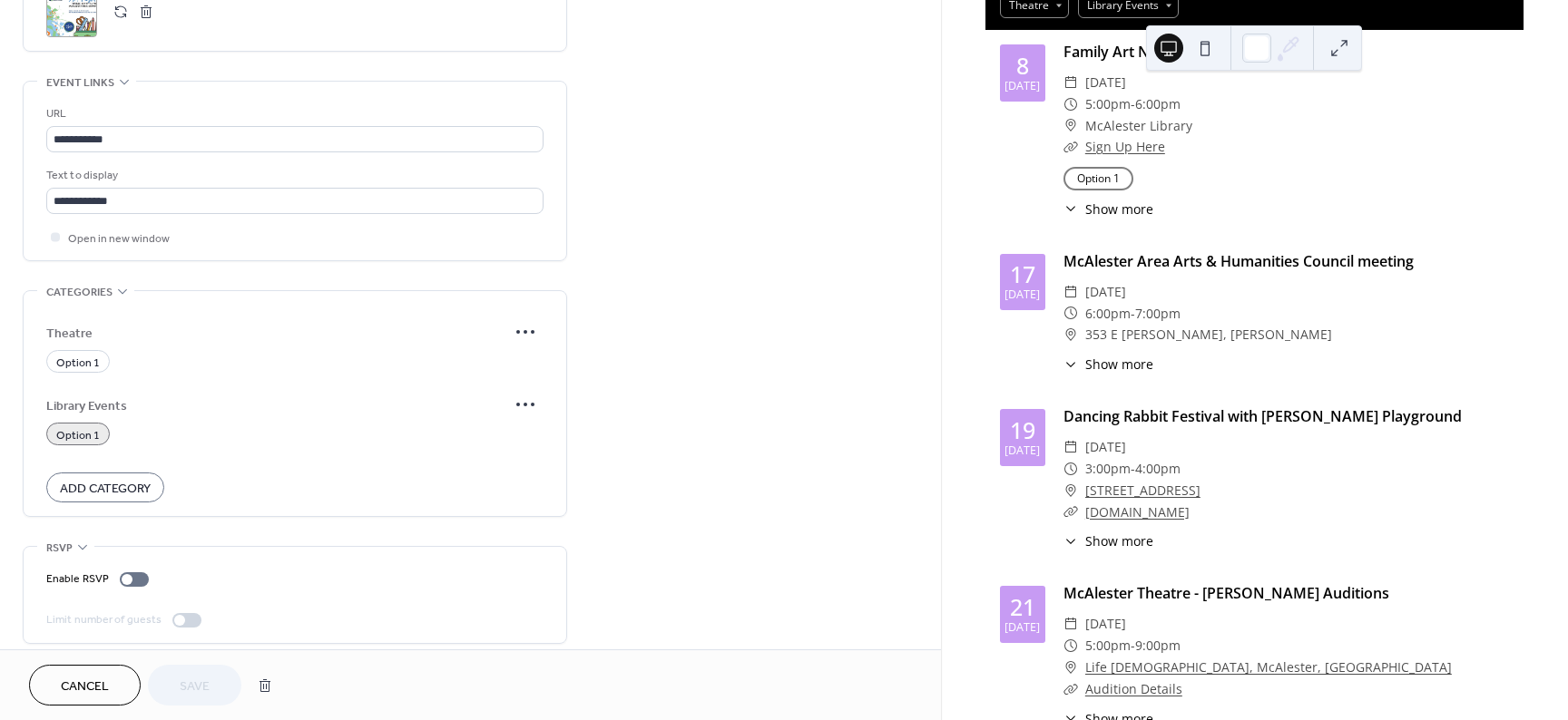 scroll, scrollTop: 946, scrollLeft: 0, axis: vertical 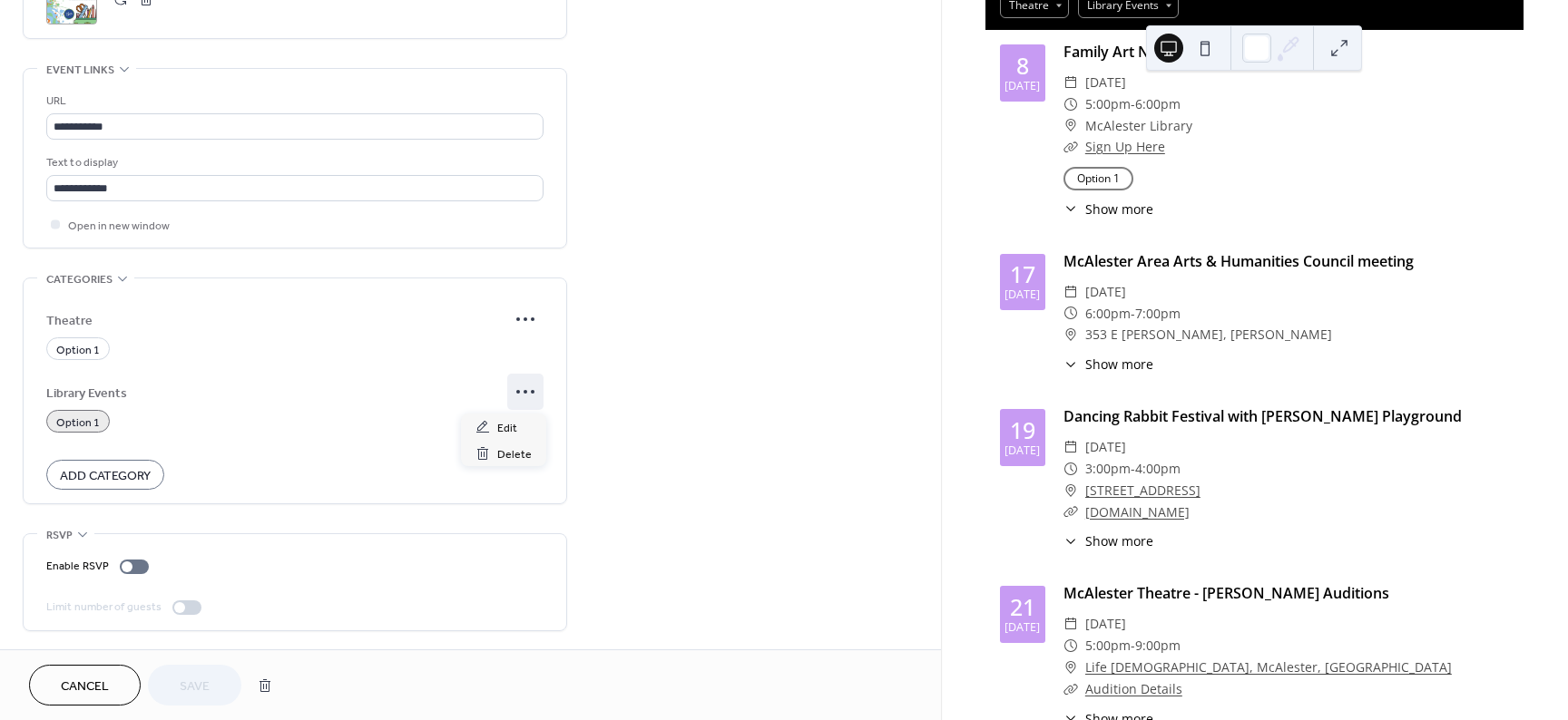 click 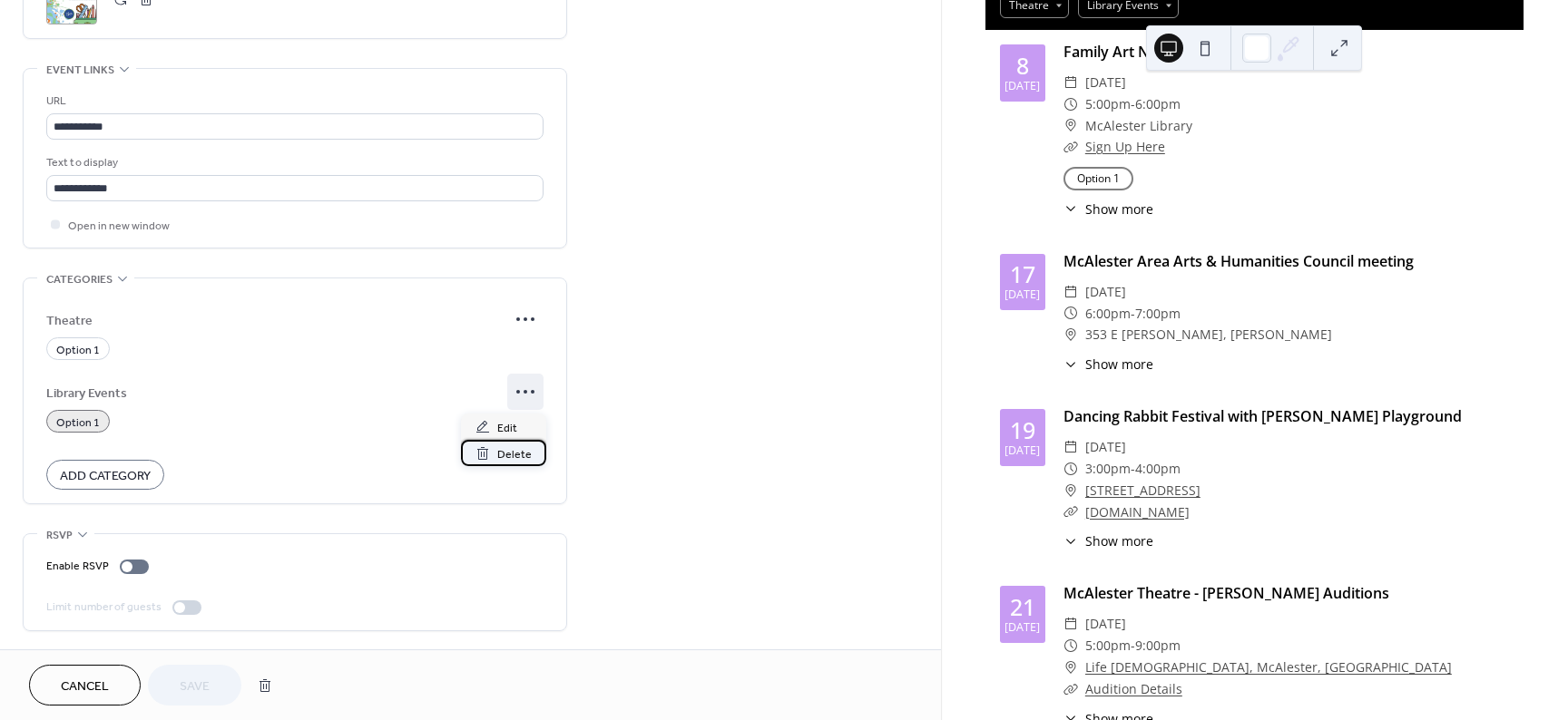 click on "Delete" at bounding box center (514, 454) 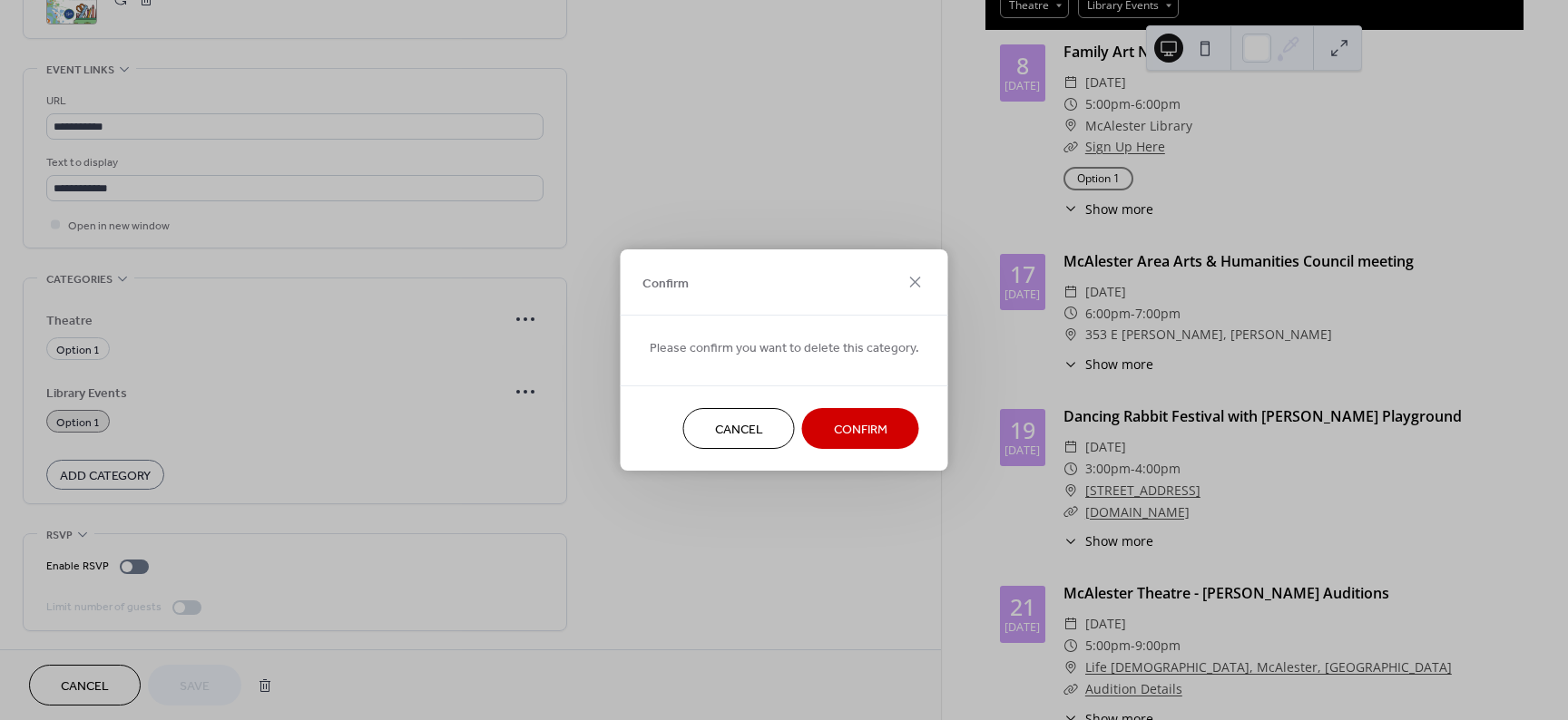 click on "Confirm" at bounding box center [860, 430] 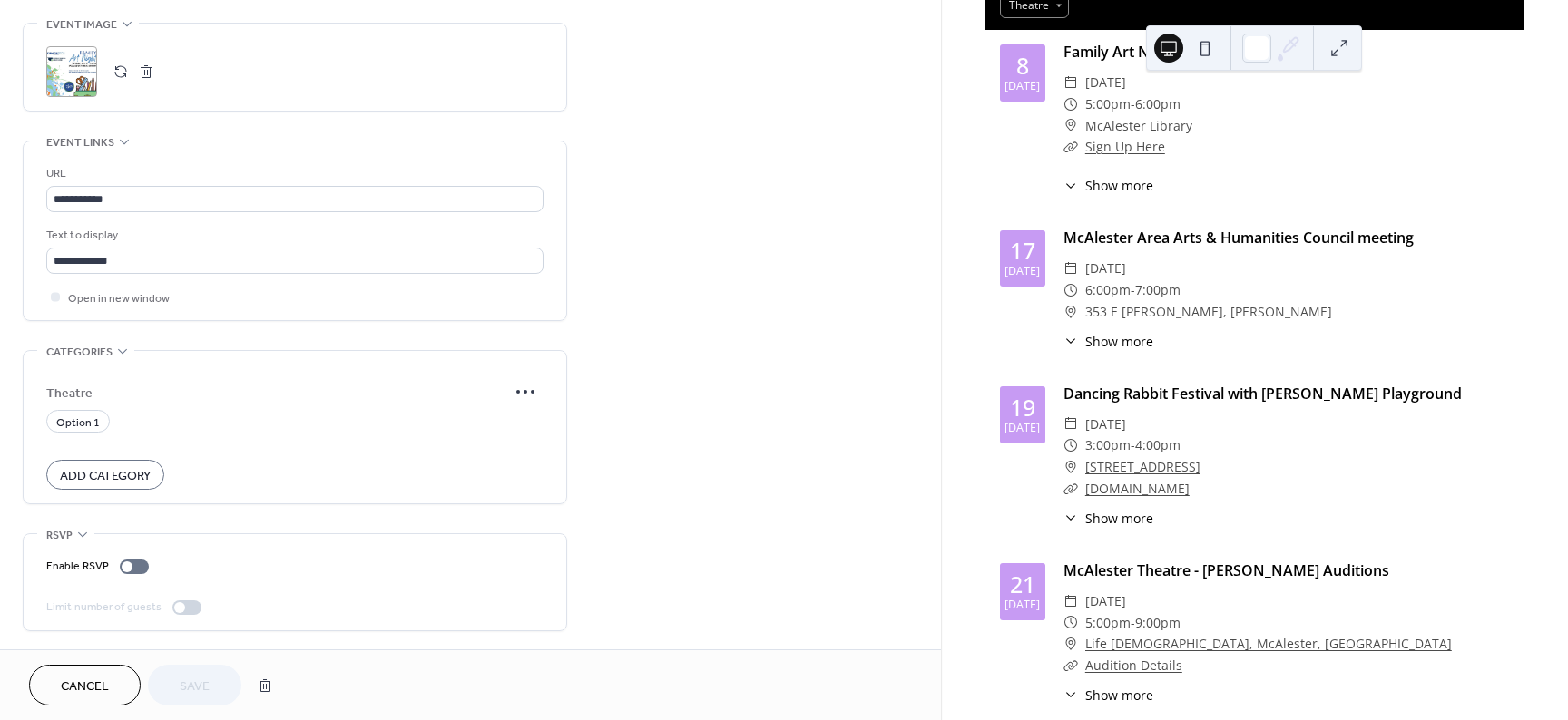 scroll, scrollTop: 873, scrollLeft: 0, axis: vertical 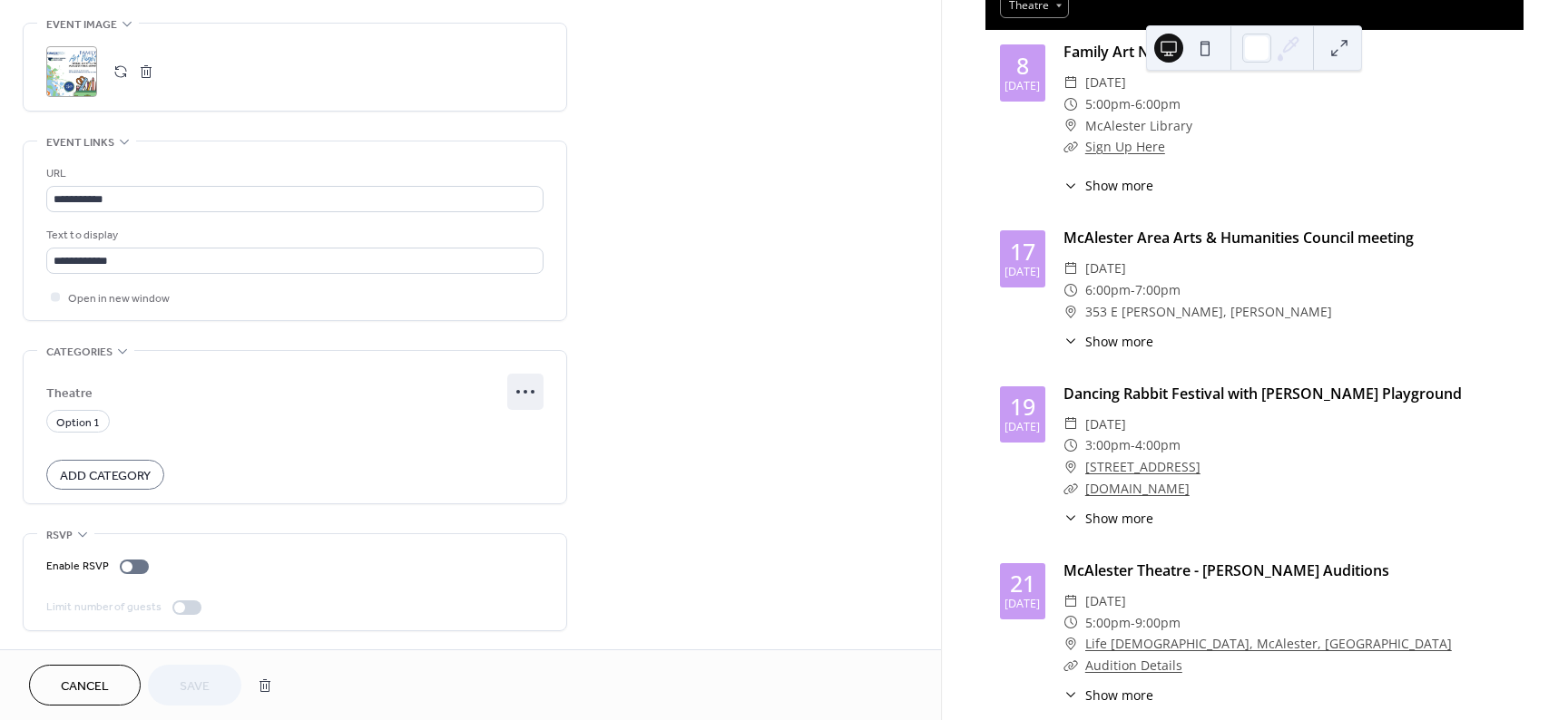 click 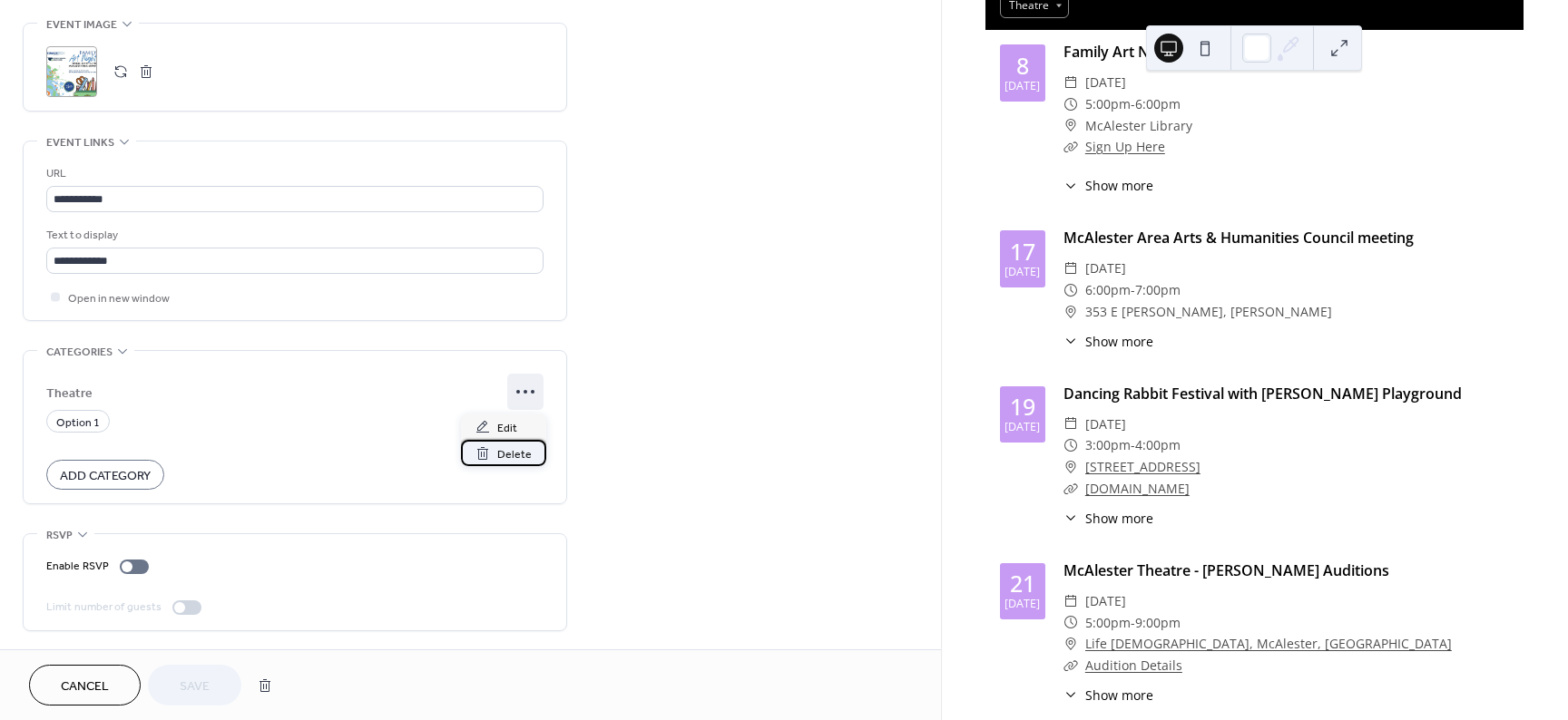 click on "Delete" at bounding box center [514, 454] 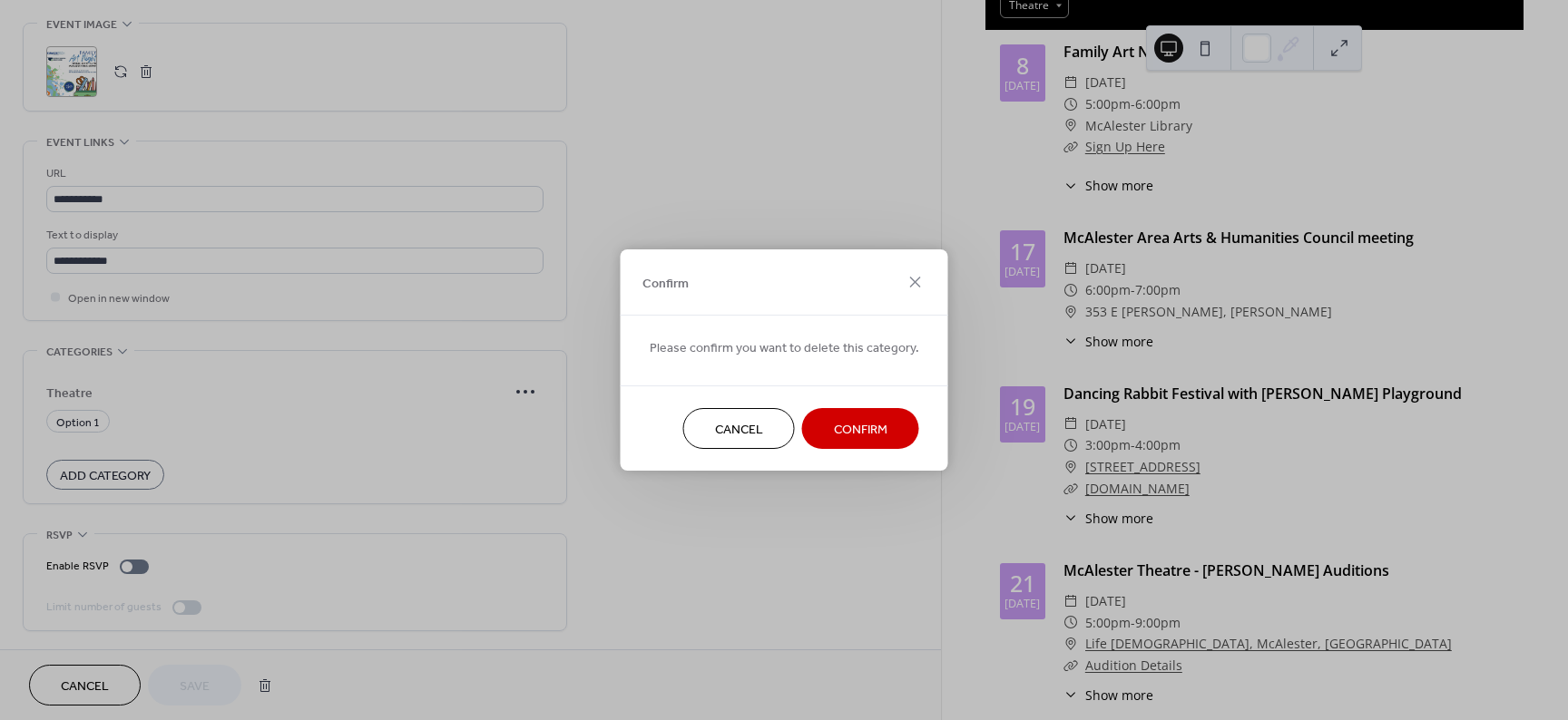 click on "Confirm" at bounding box center (860, 430) 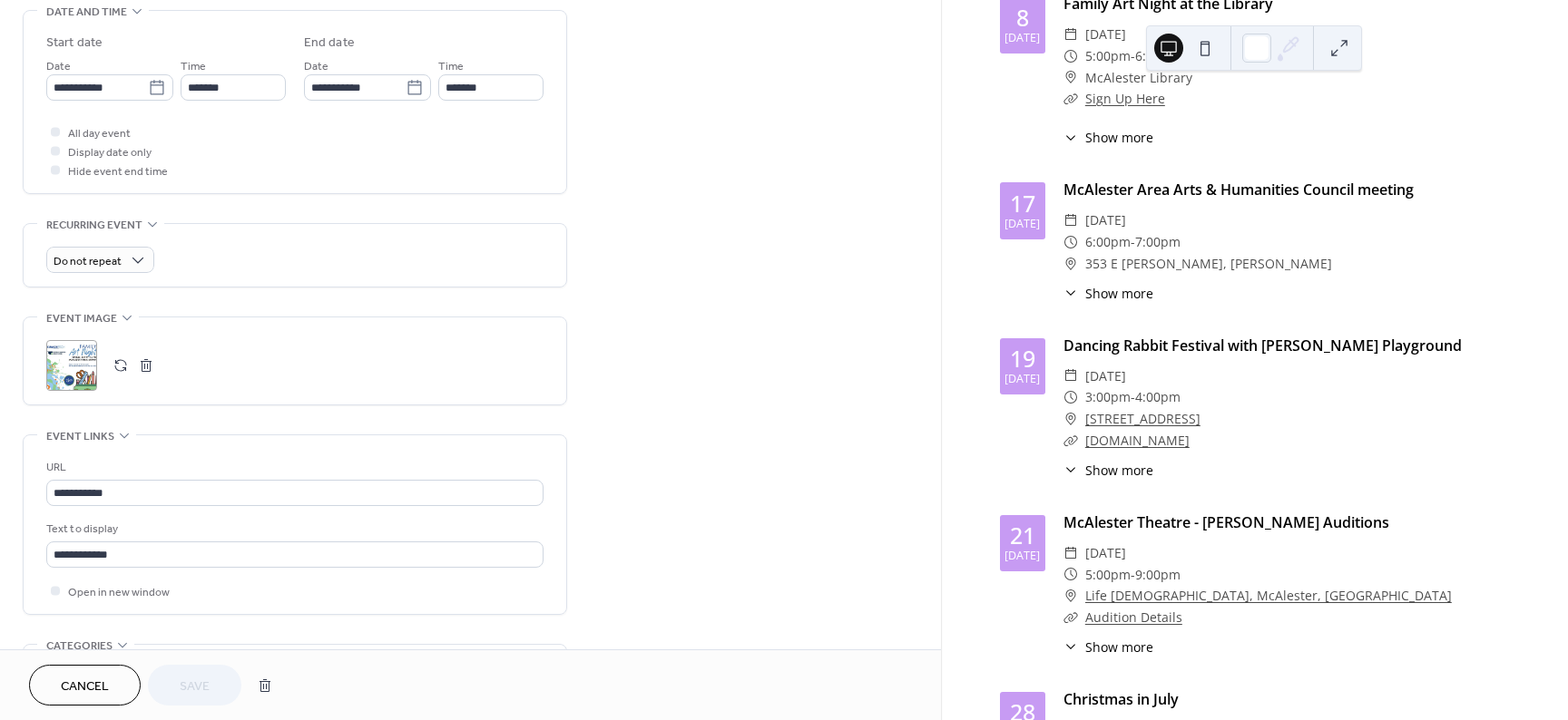 scroll, scrollTop: 833, scrollLeft: 0, axis: vertical 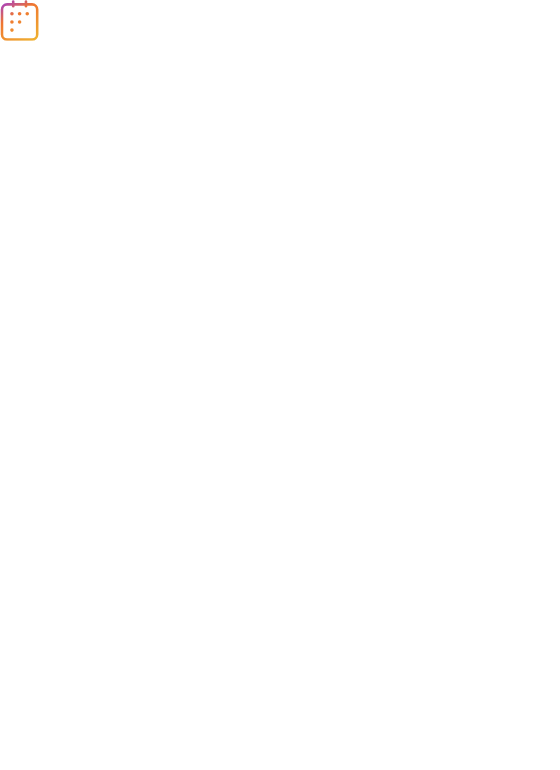 click at bounding box center (280, 22) 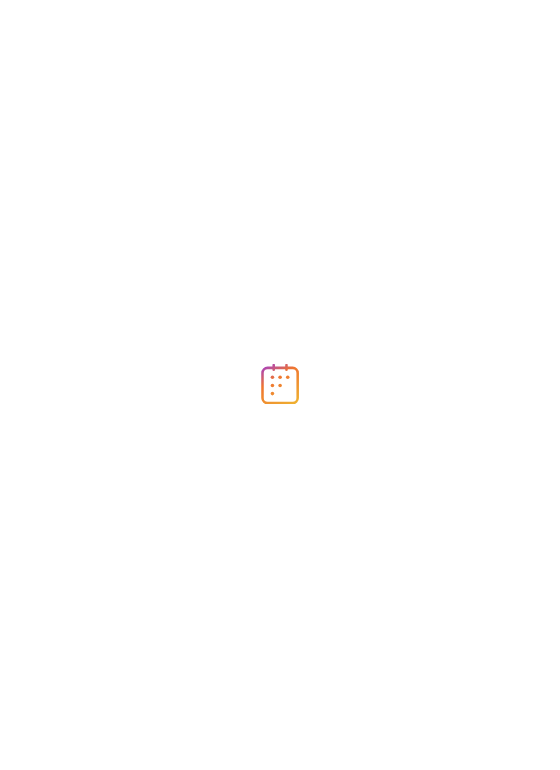 scroll, scrollTop: 0, scrollLeft: 0, axis: both 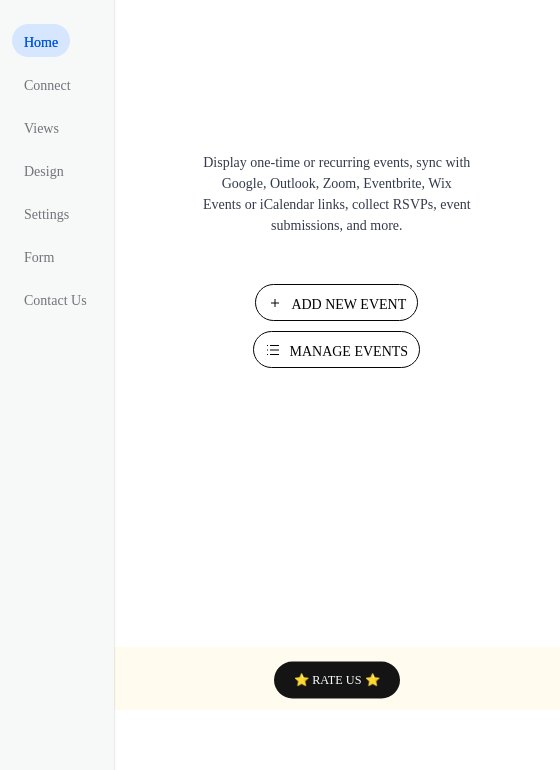 click on "Add New Event" at bounding box center [336, 302] 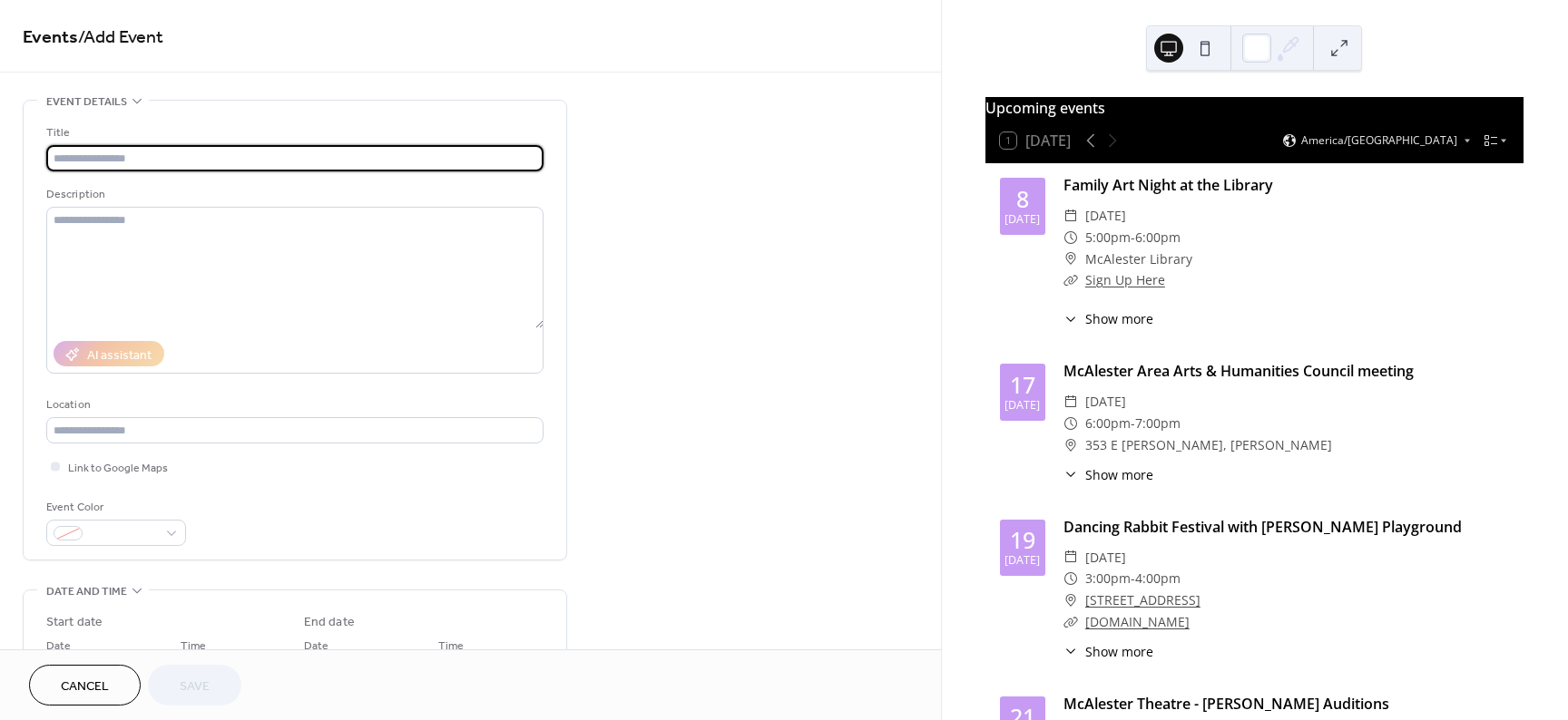 scroll, scrollTop: 0, scrollLeft: 0, axis: both 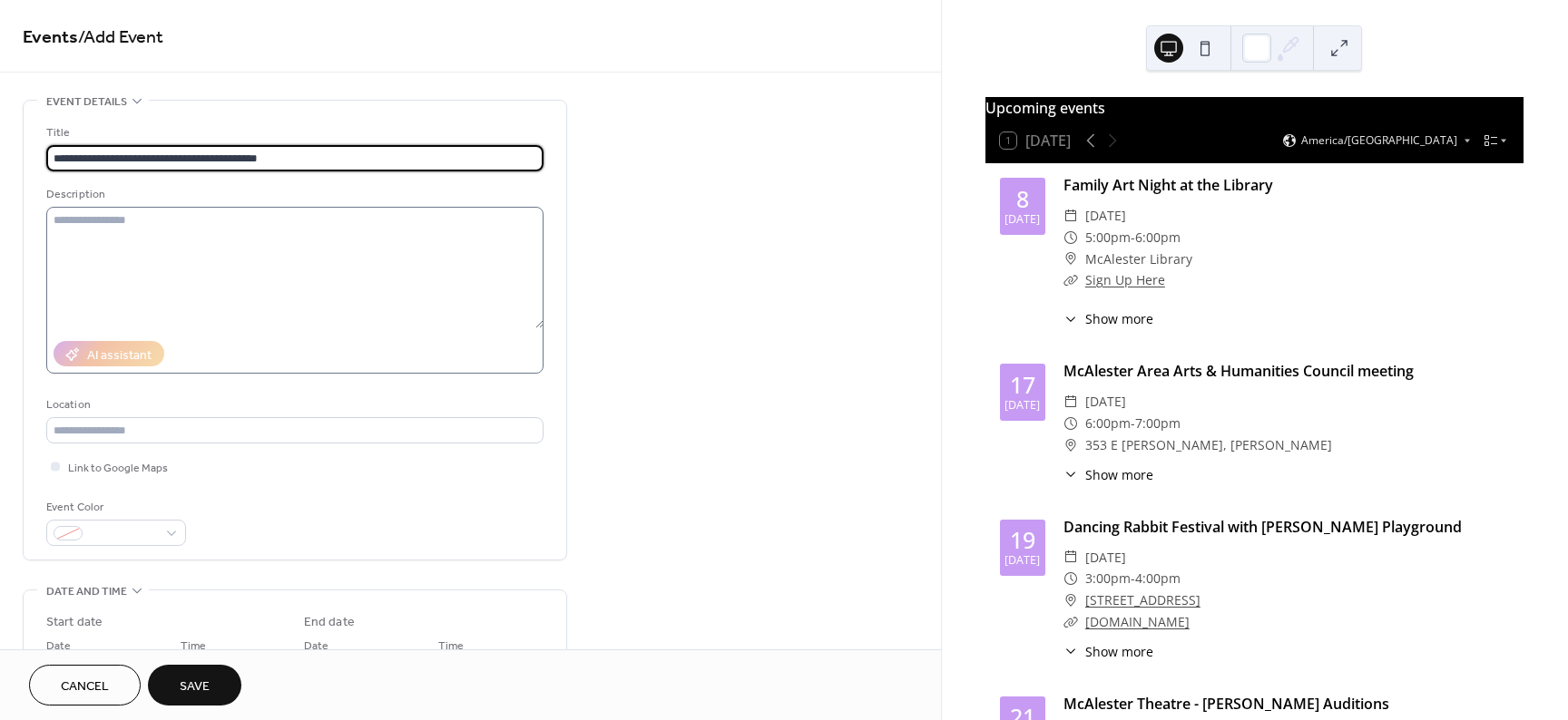 type on "**********" 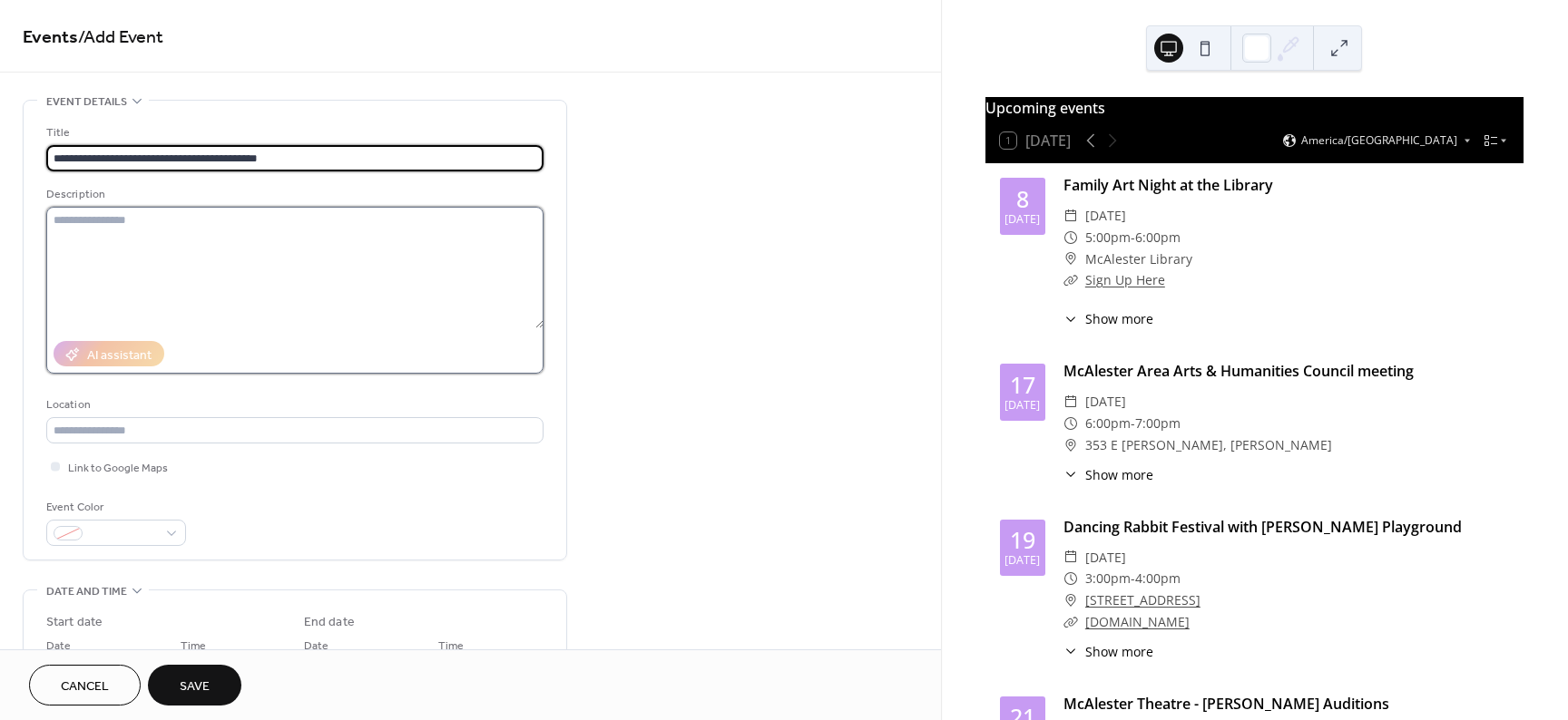 click at bounding box center [295, 268] 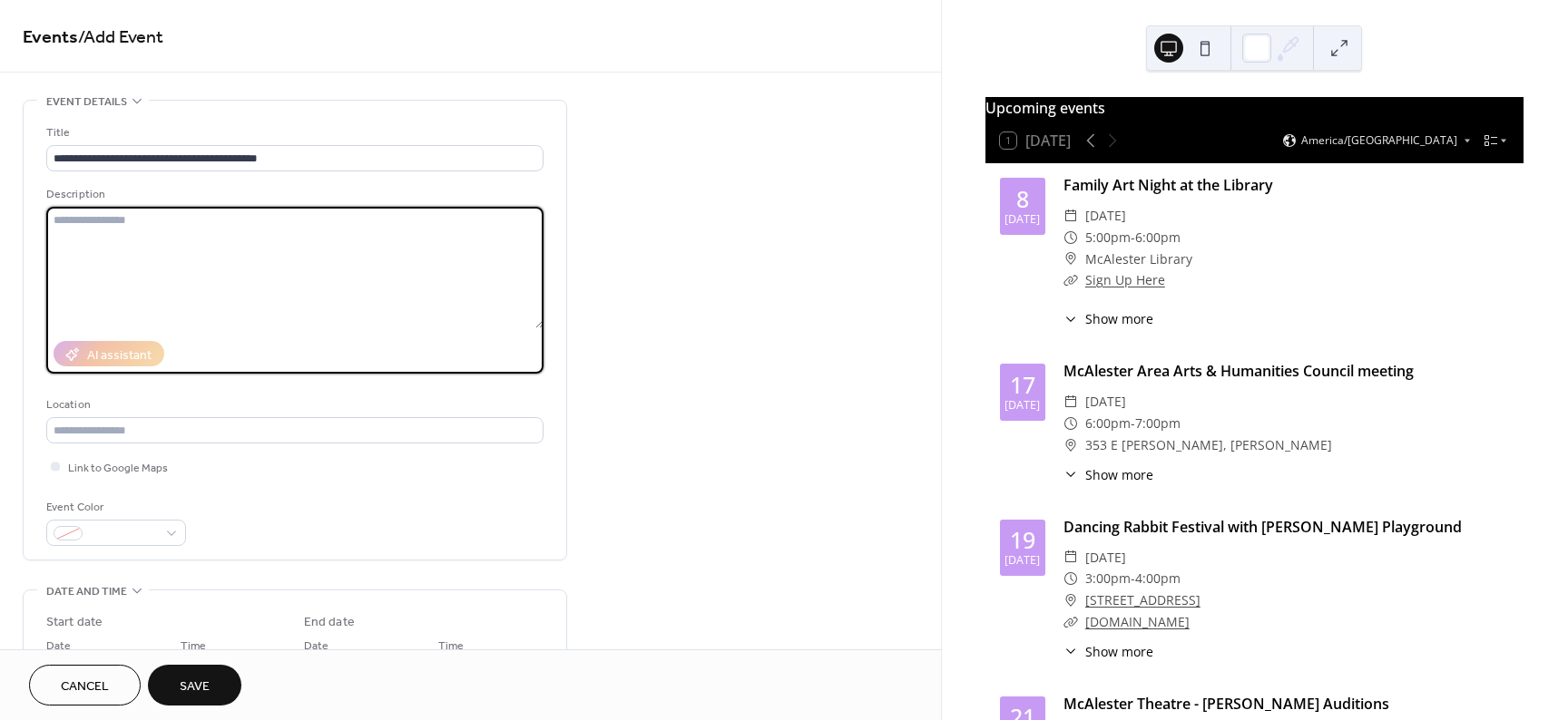 click at bounding box center [295, 268] 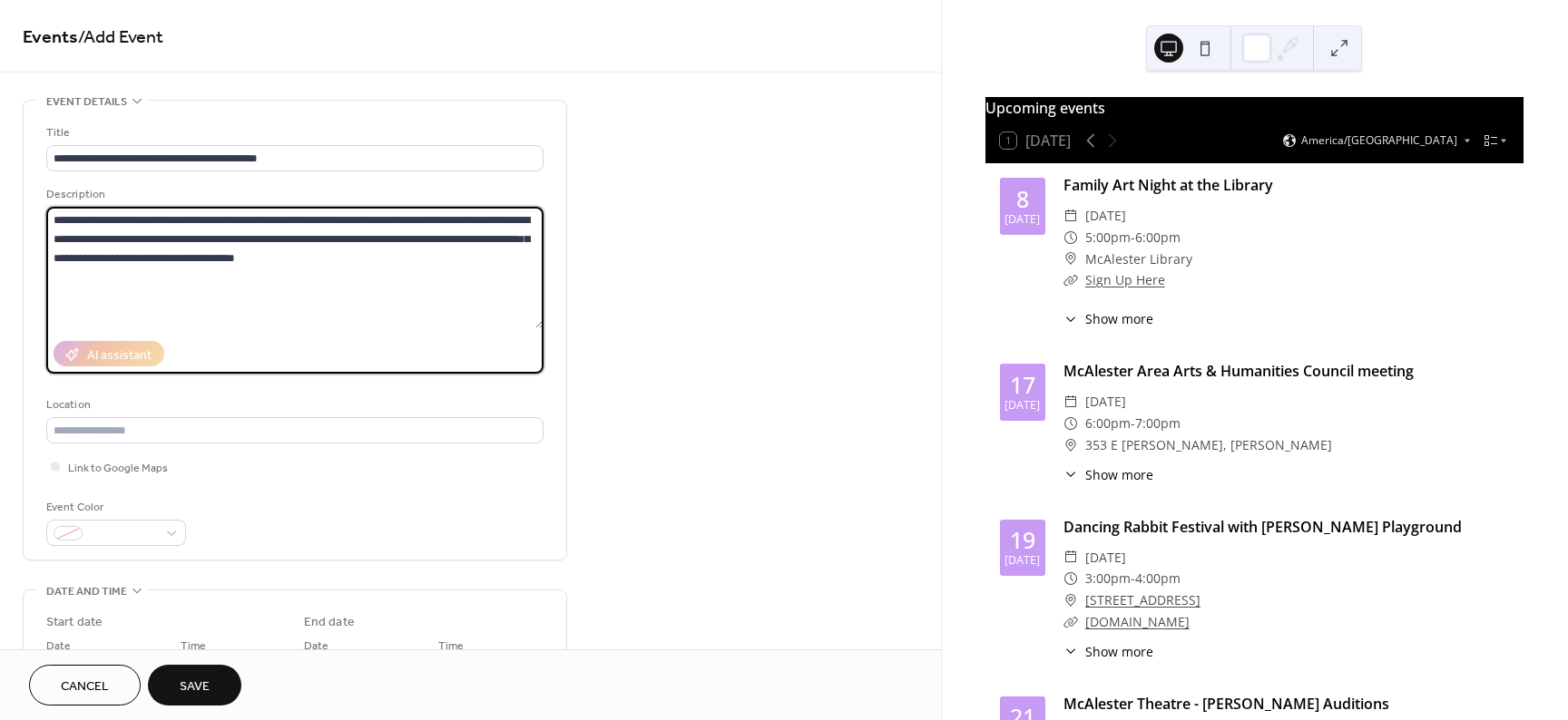 type on "**********" 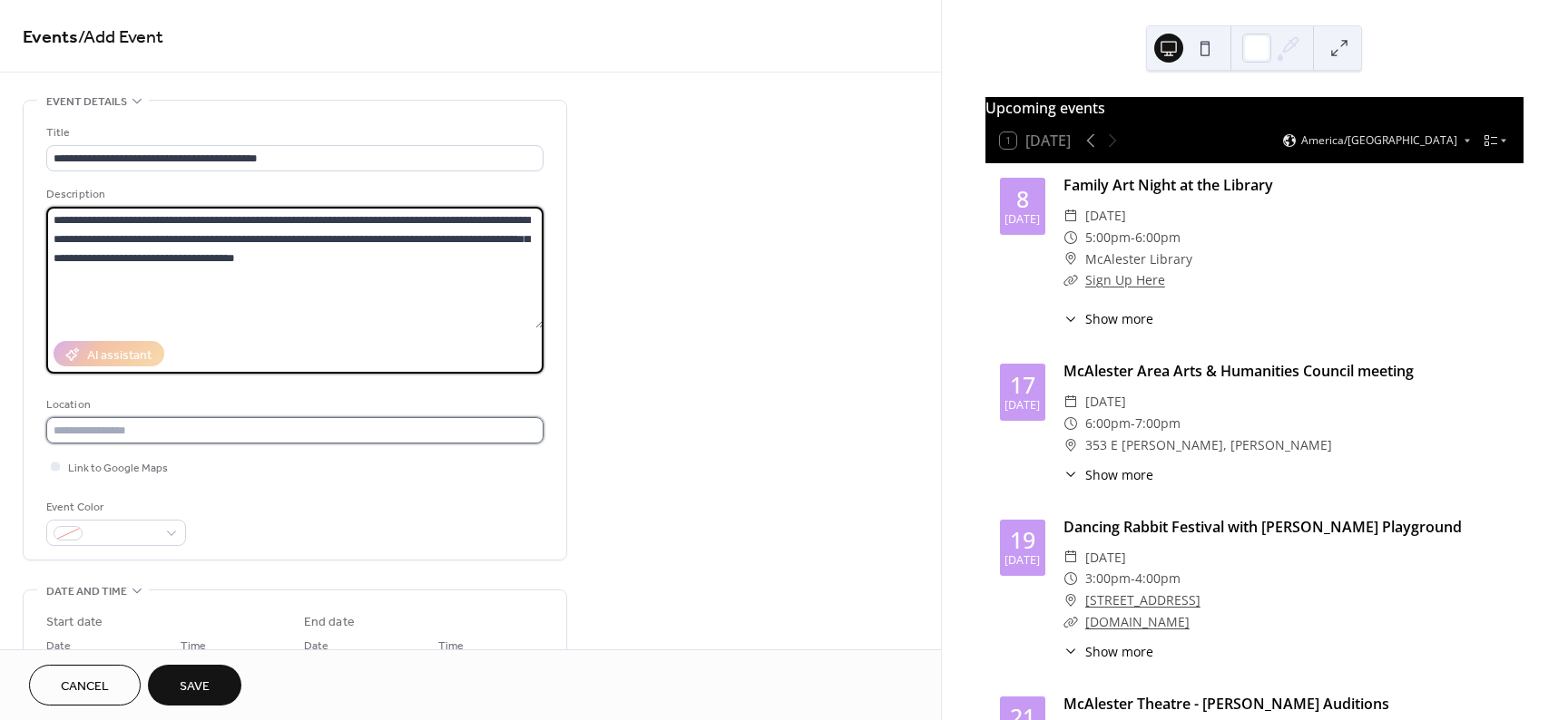 click at bounding box center (295, 430) 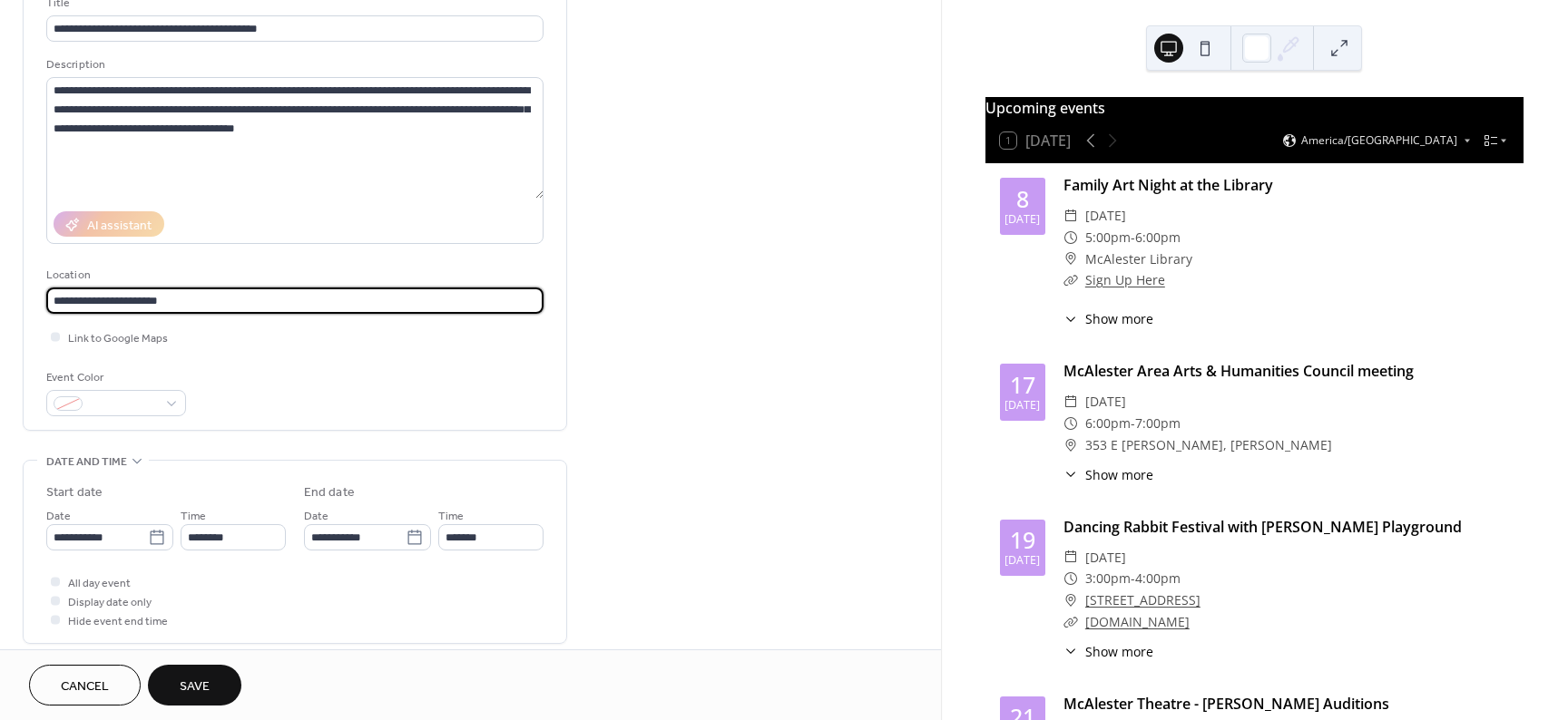 scroll, scrollTop: 181, scrollLeft: 0, axis: vertical 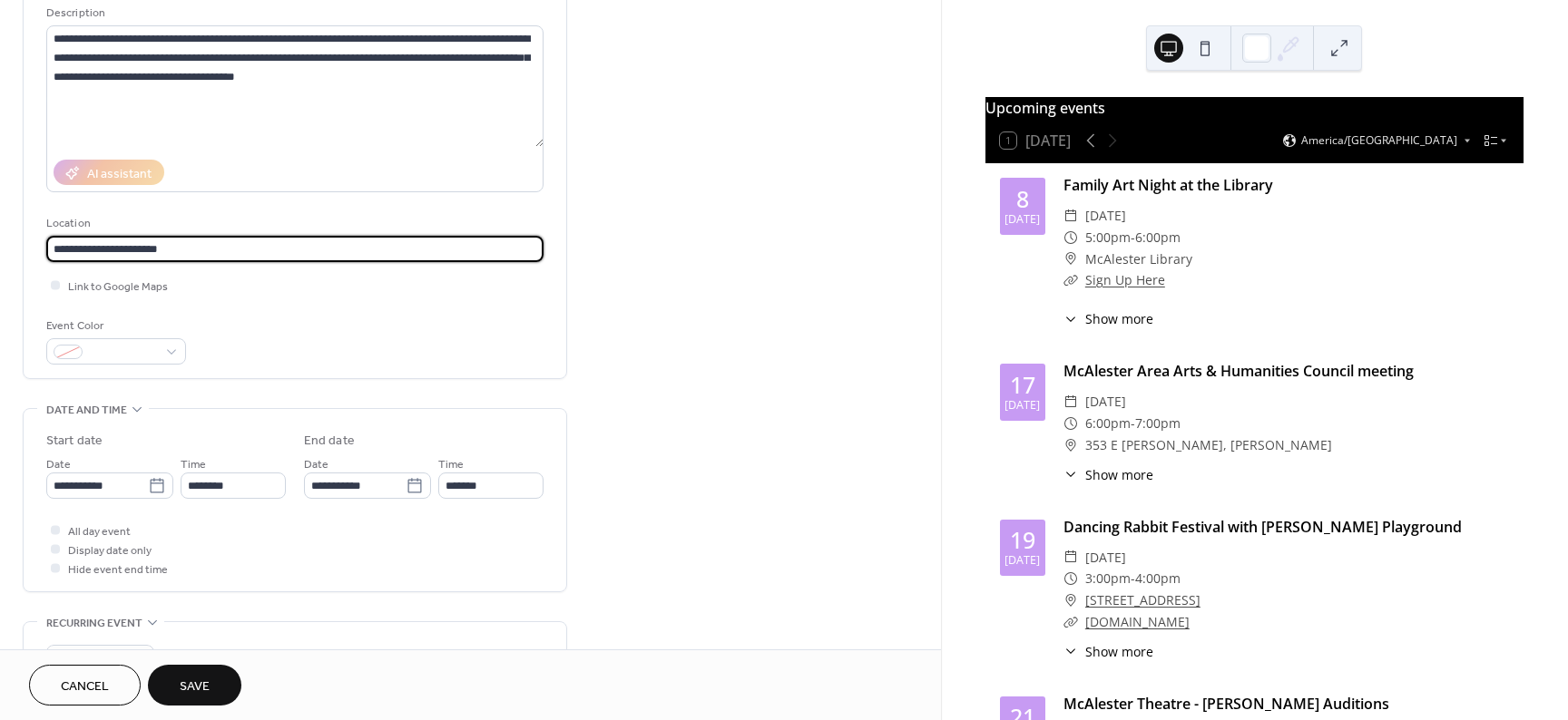 type on "**********" 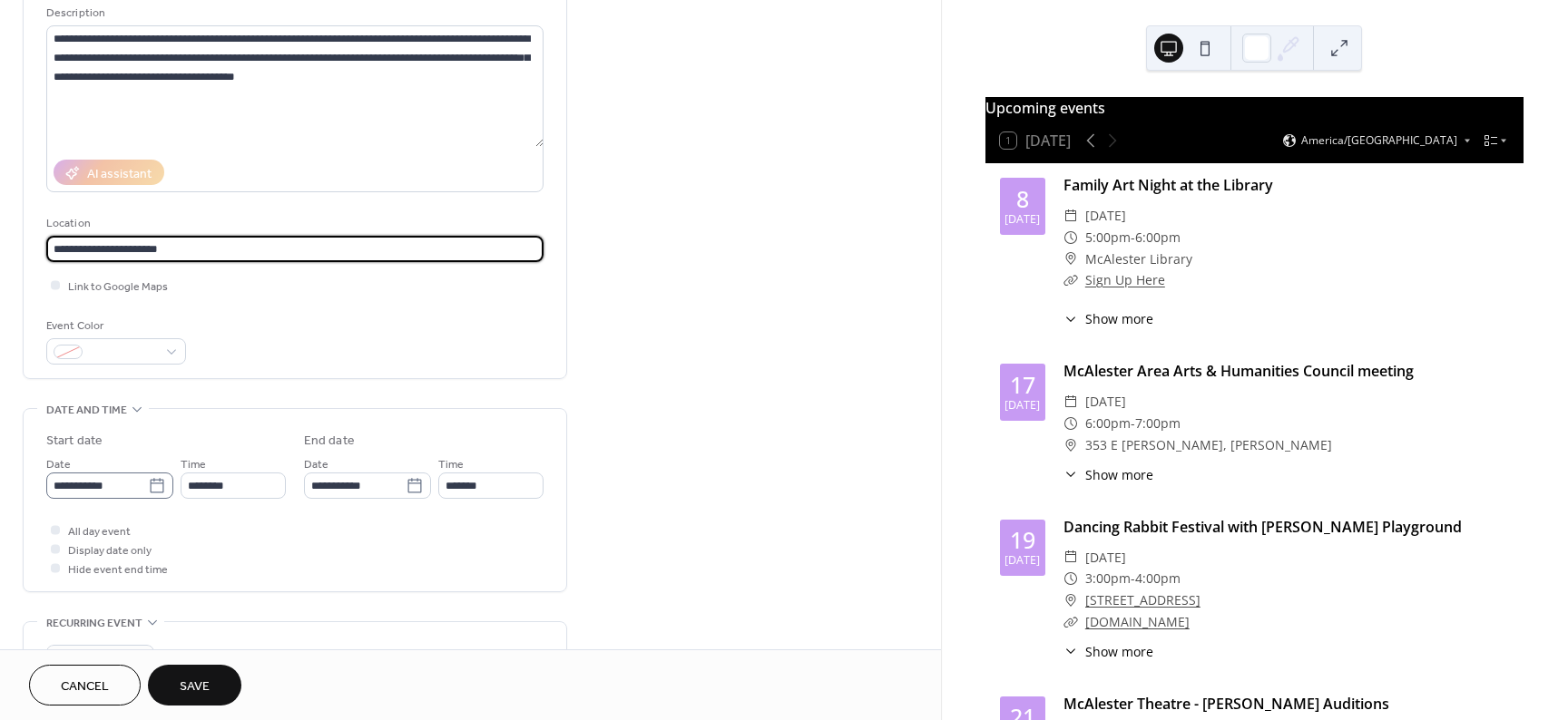 click 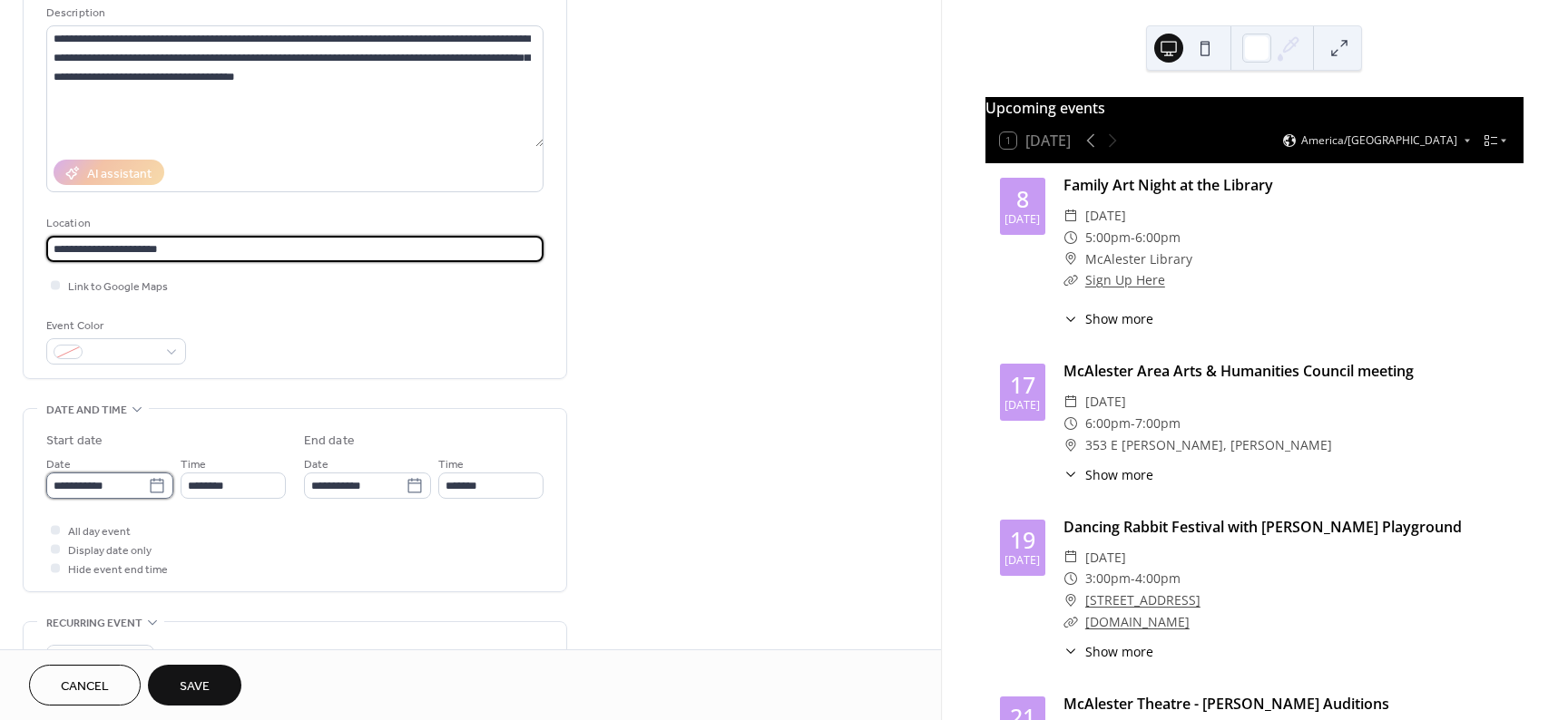 click on "**********" at bounding box center [97, 485] 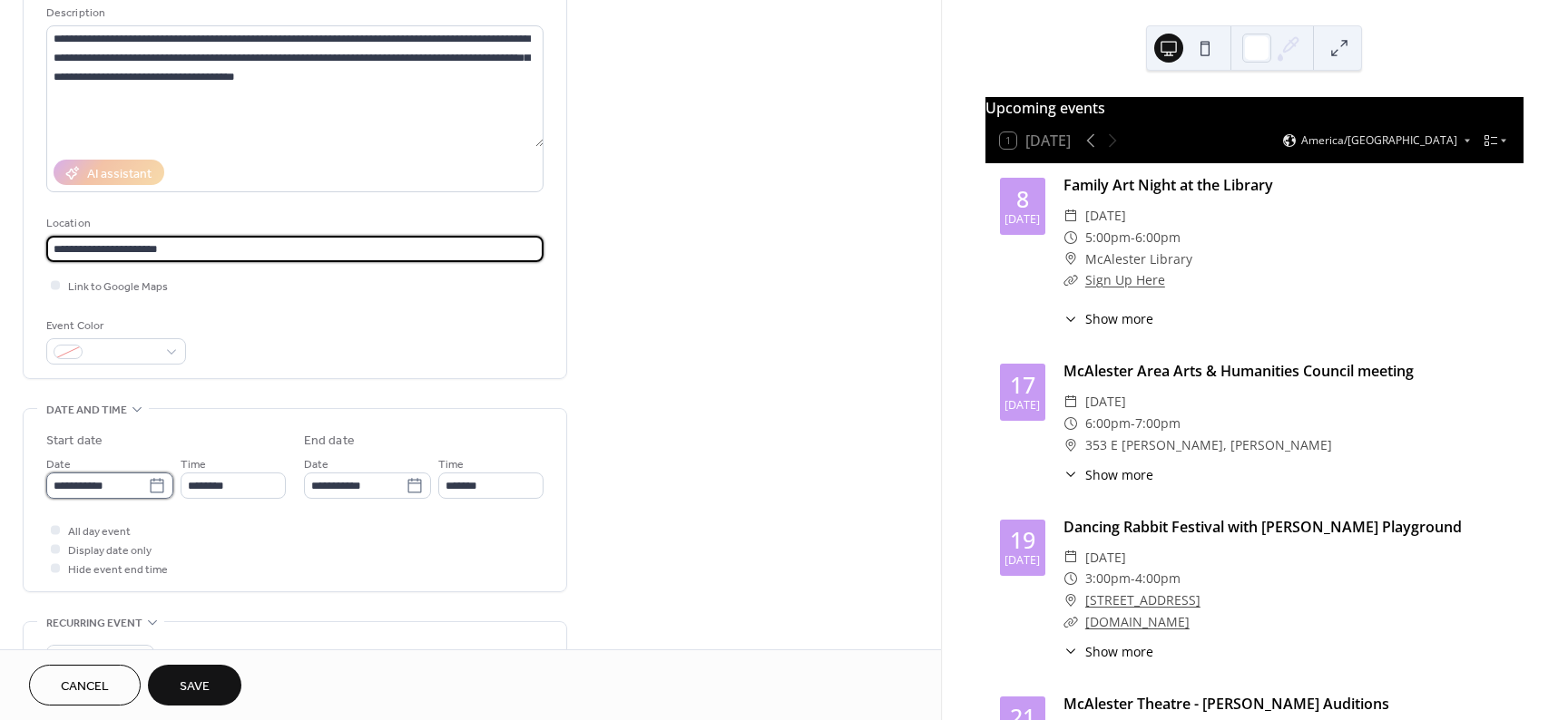 type 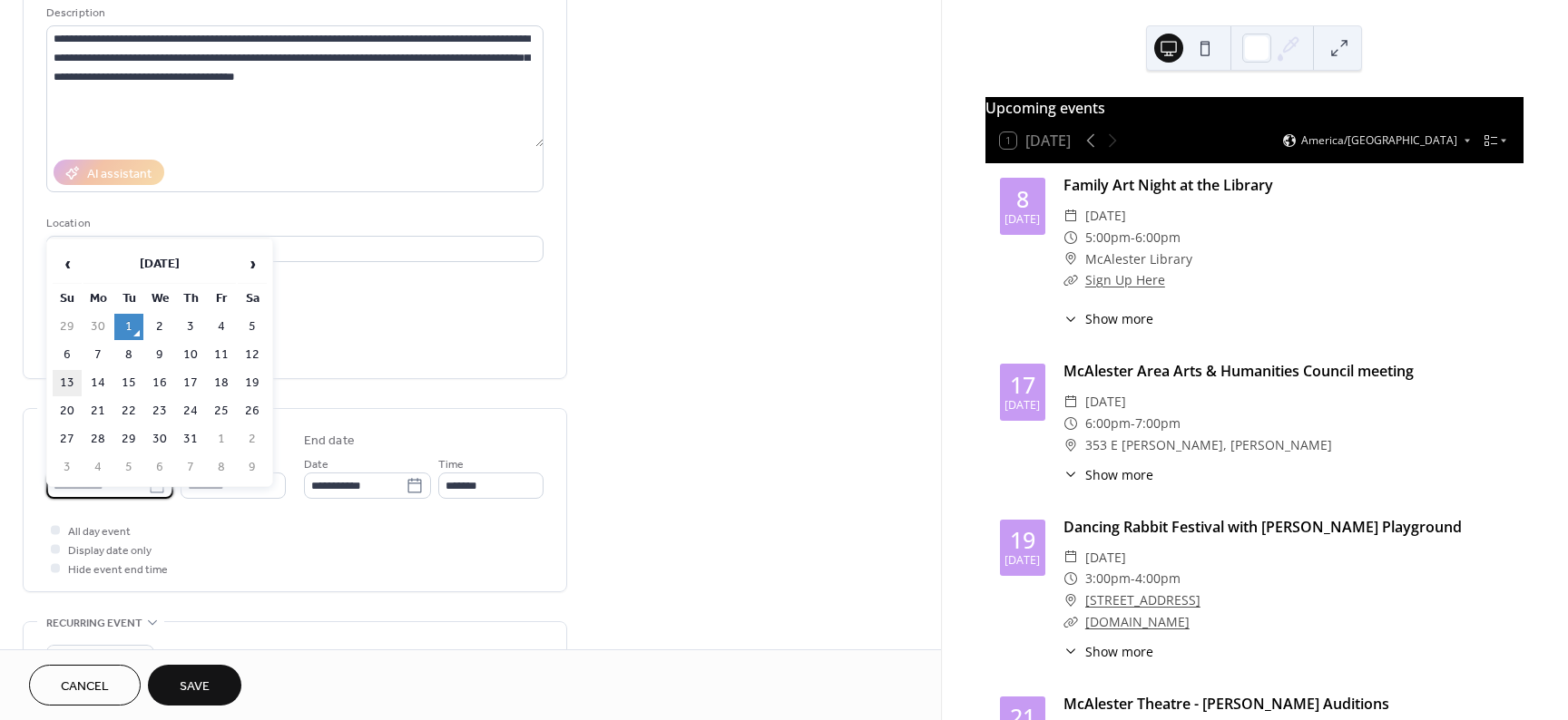 click on "13" at bounding box center (67, 383) 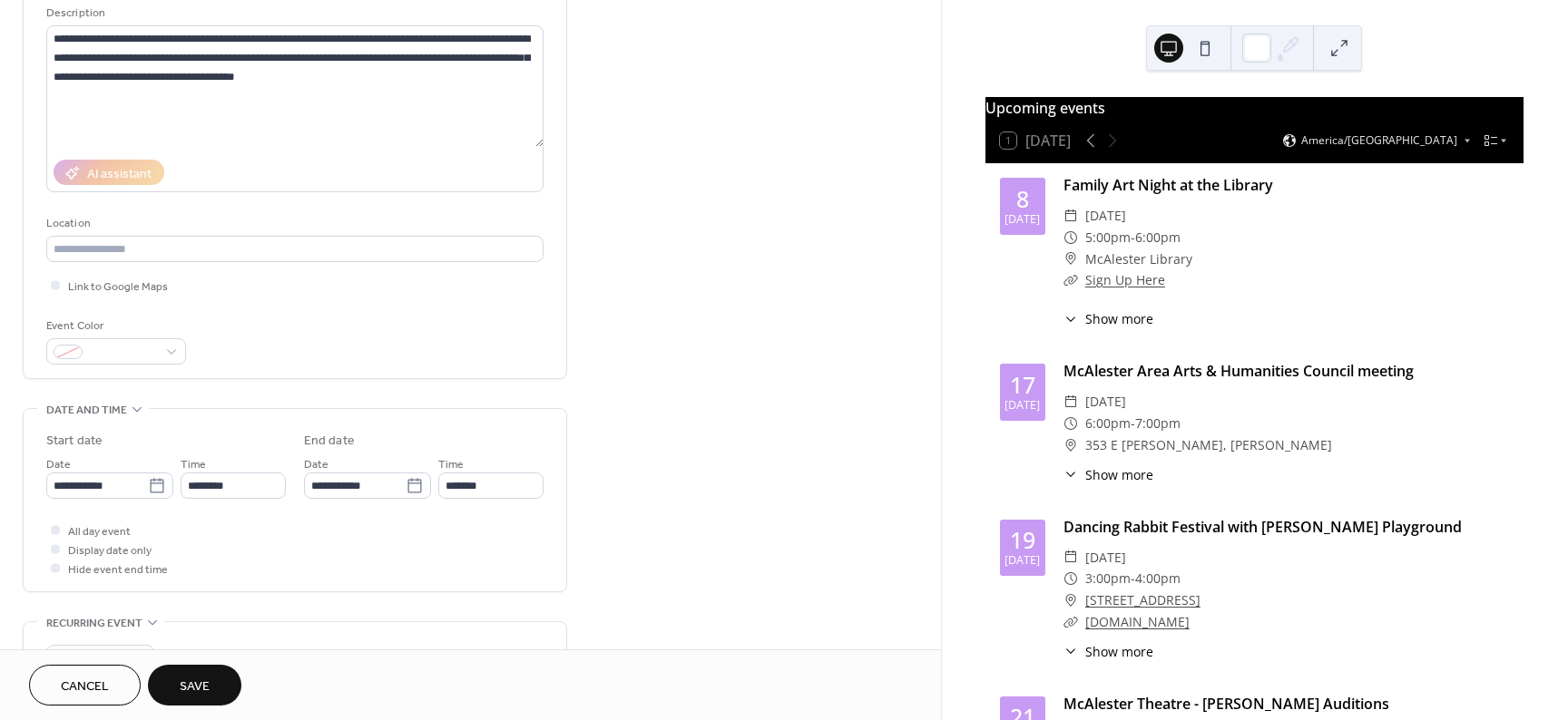 click on "Time ********" at bounding box center (233, 476) 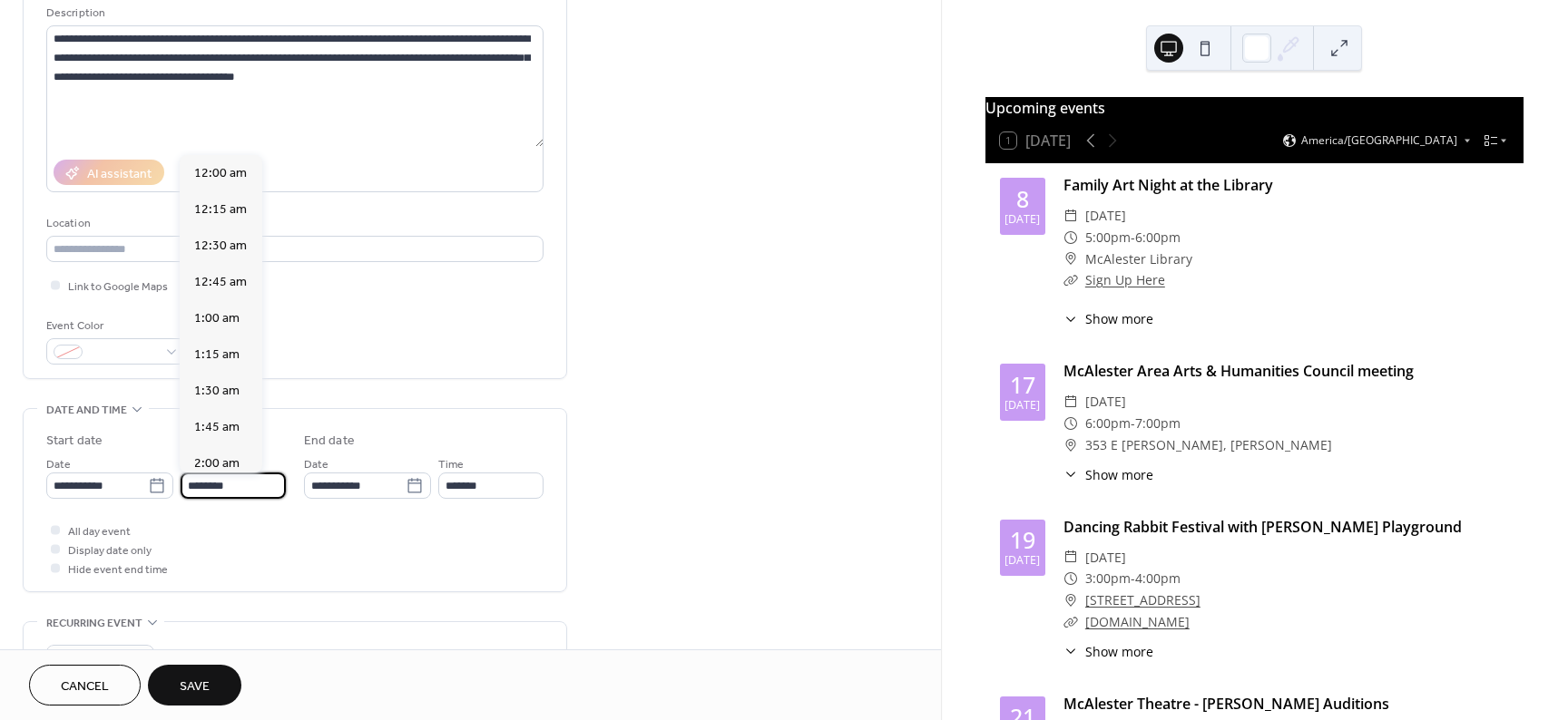 click on "********" at bounding box center [233, 485] 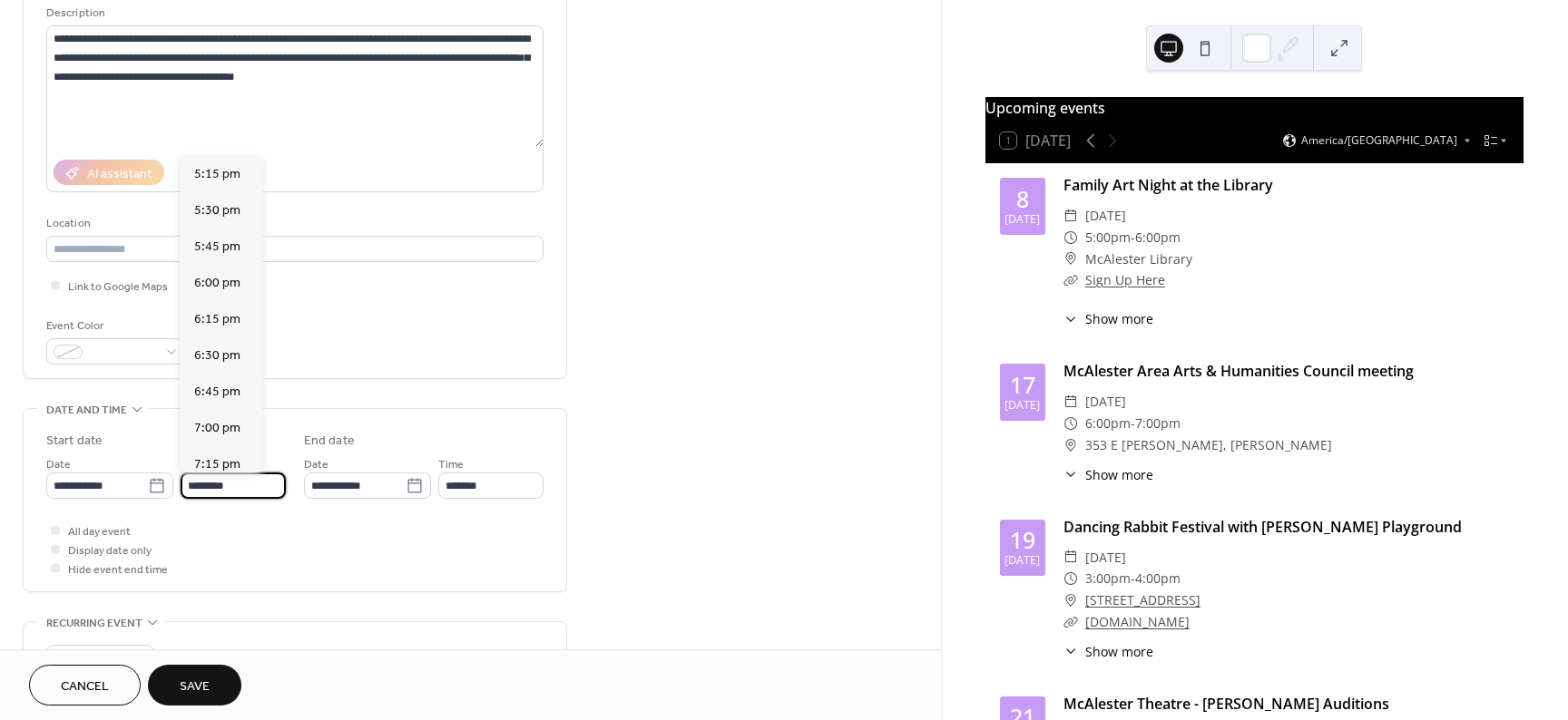scroll, scrollTop: 2510, scrollLeft: 0, axis: vertical 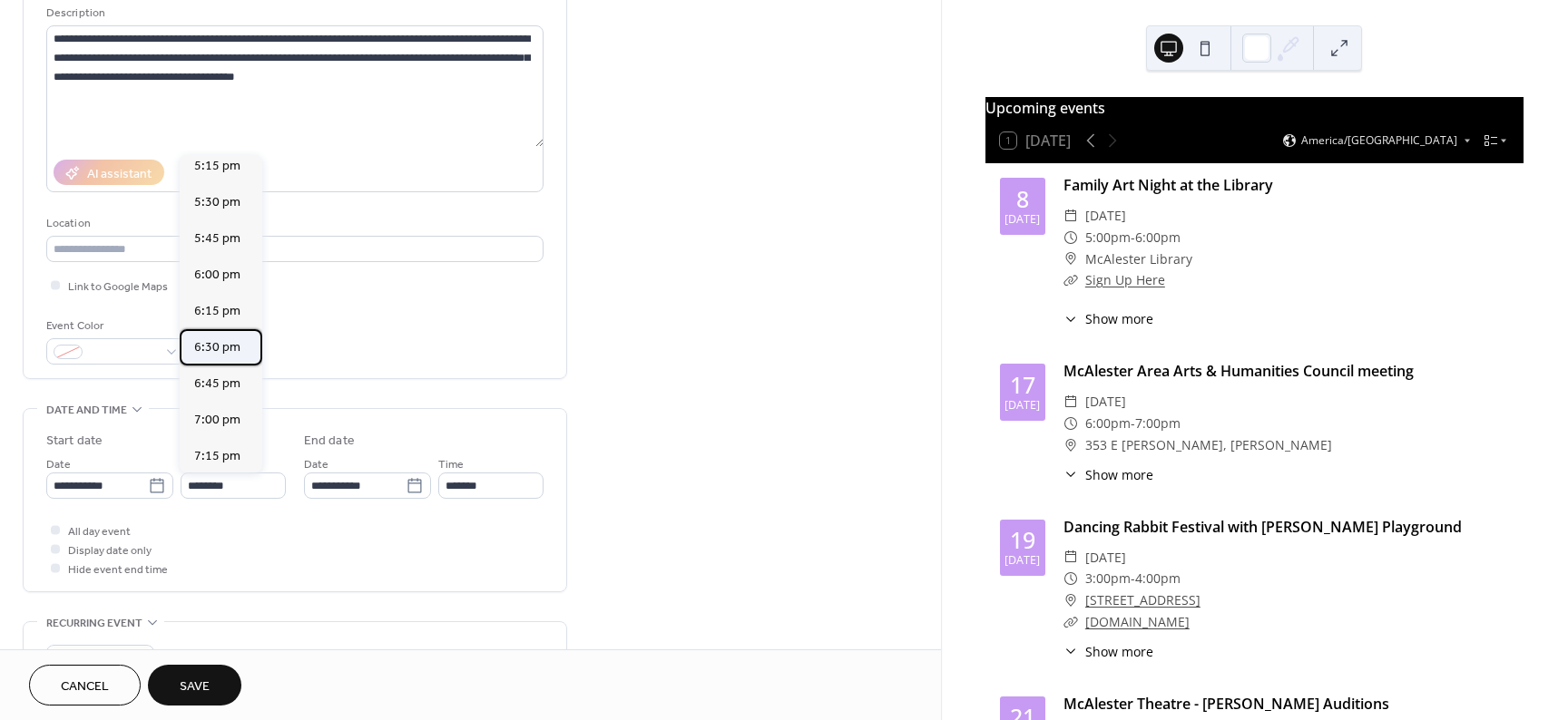 click on "6:30 pm" at bounding box center [217, 347] 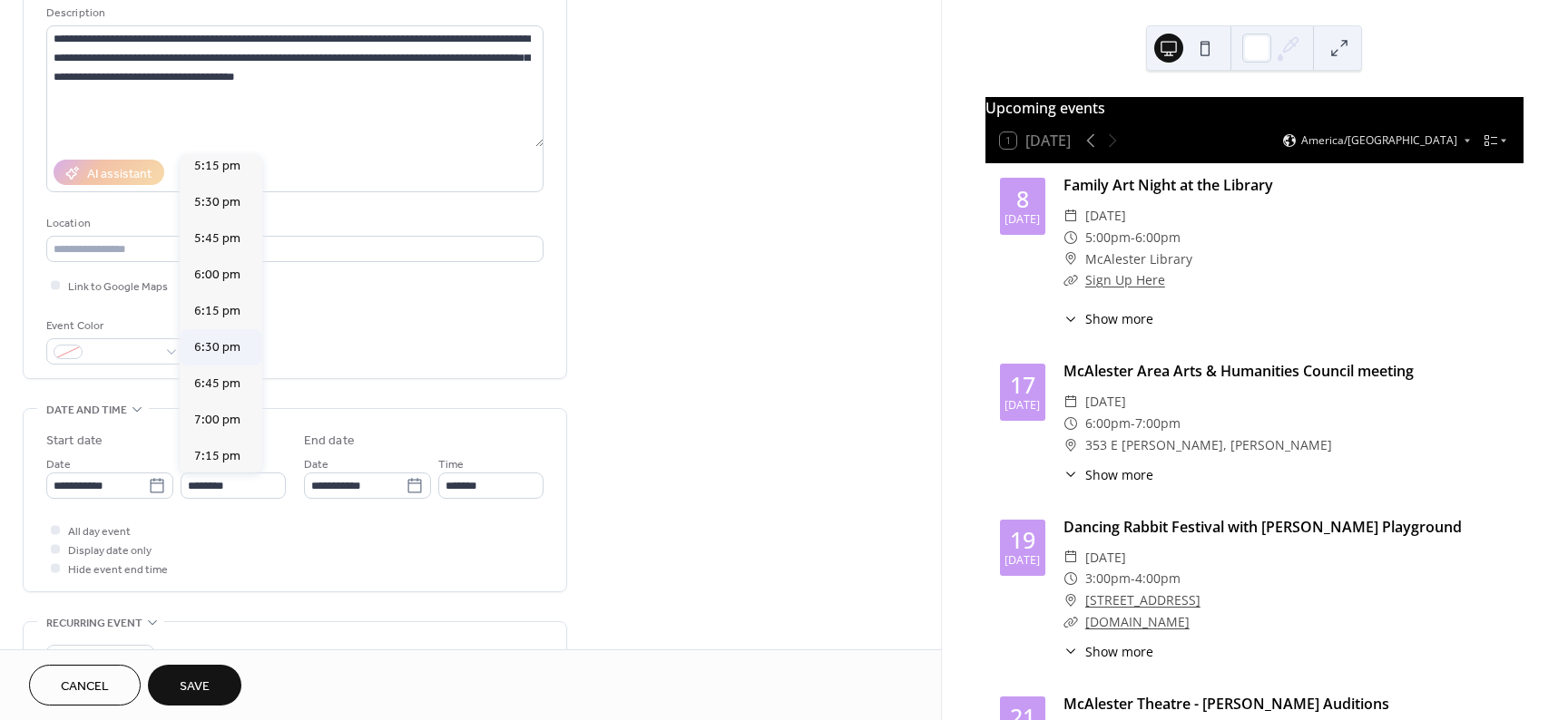 type on "*******" 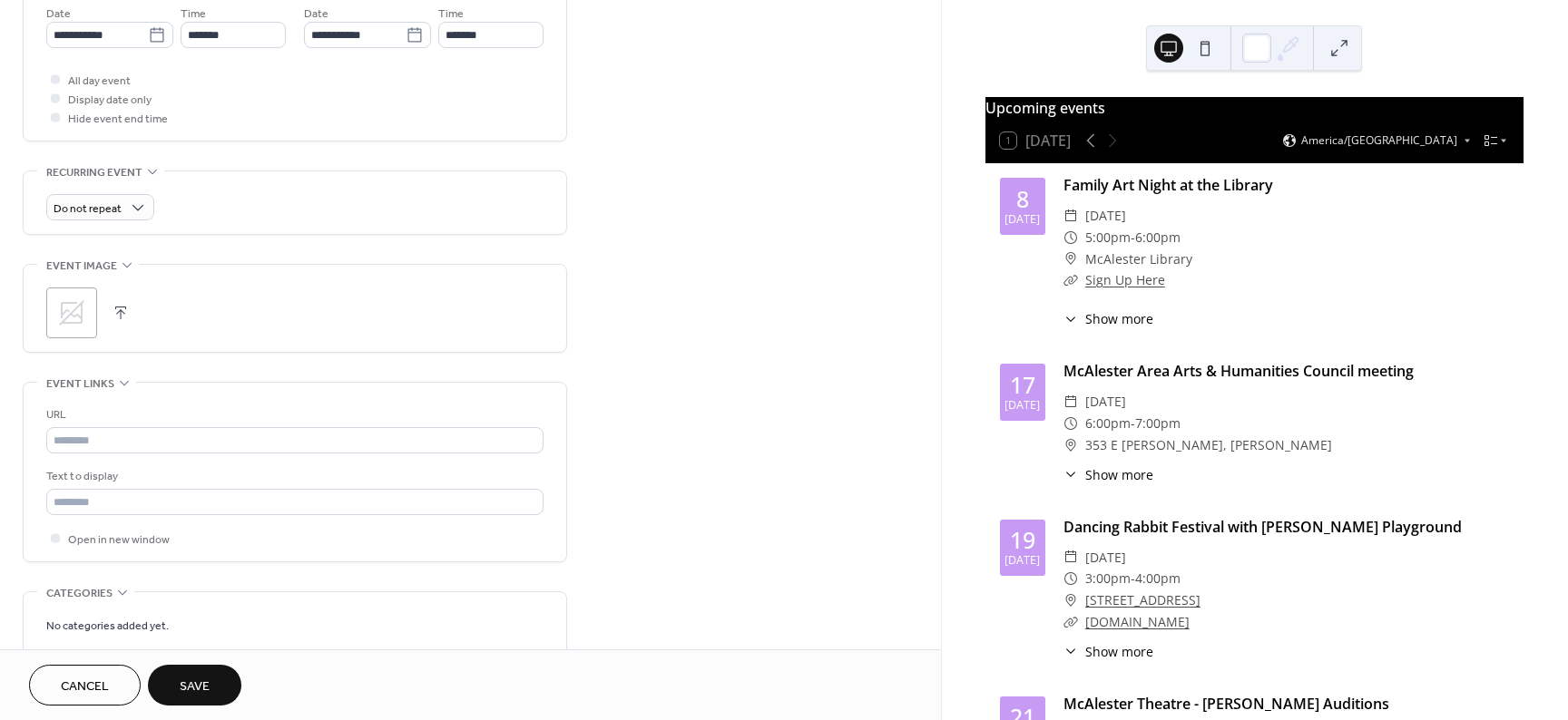 scroll, scrollTop: 635, scrollLeft: 0, axis: vertical 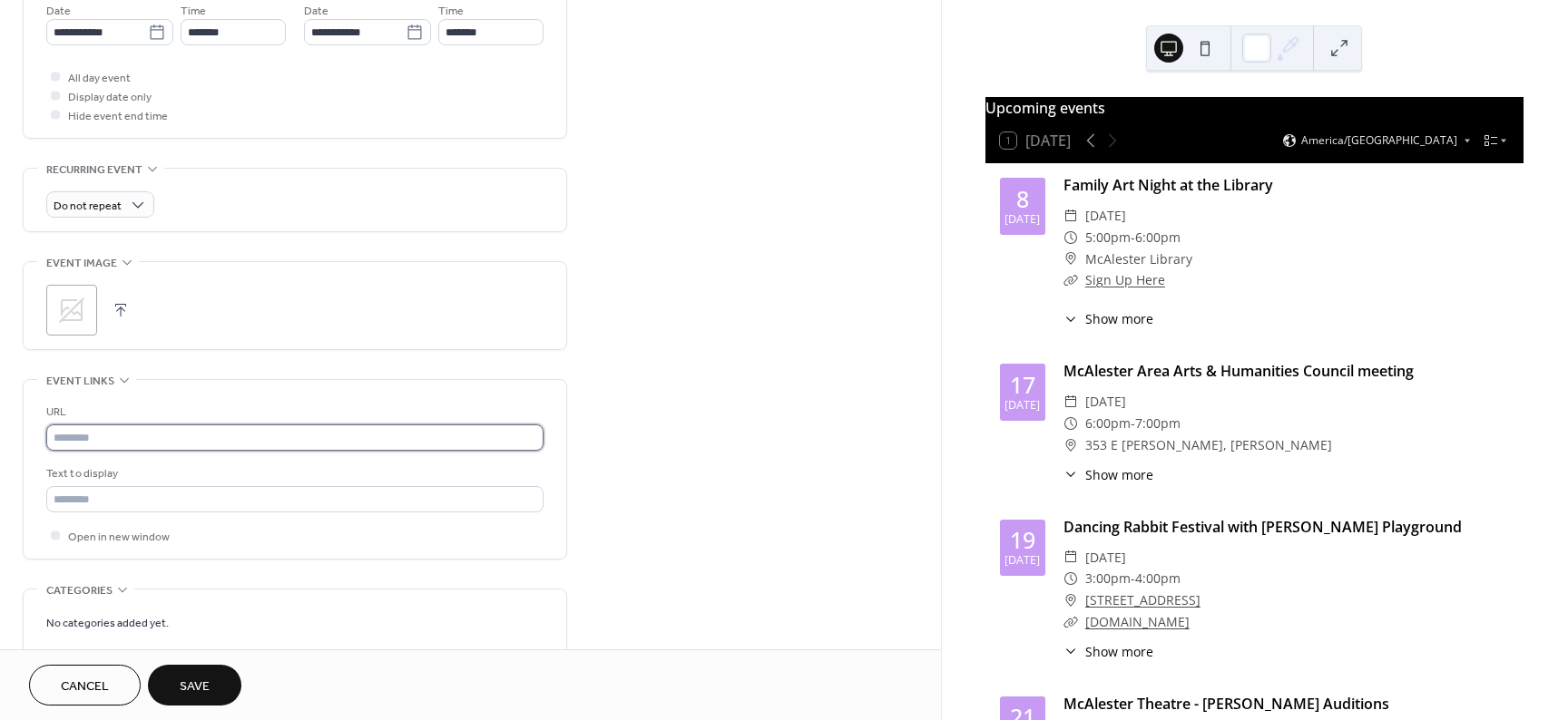 click at bounding box center [295, 437] 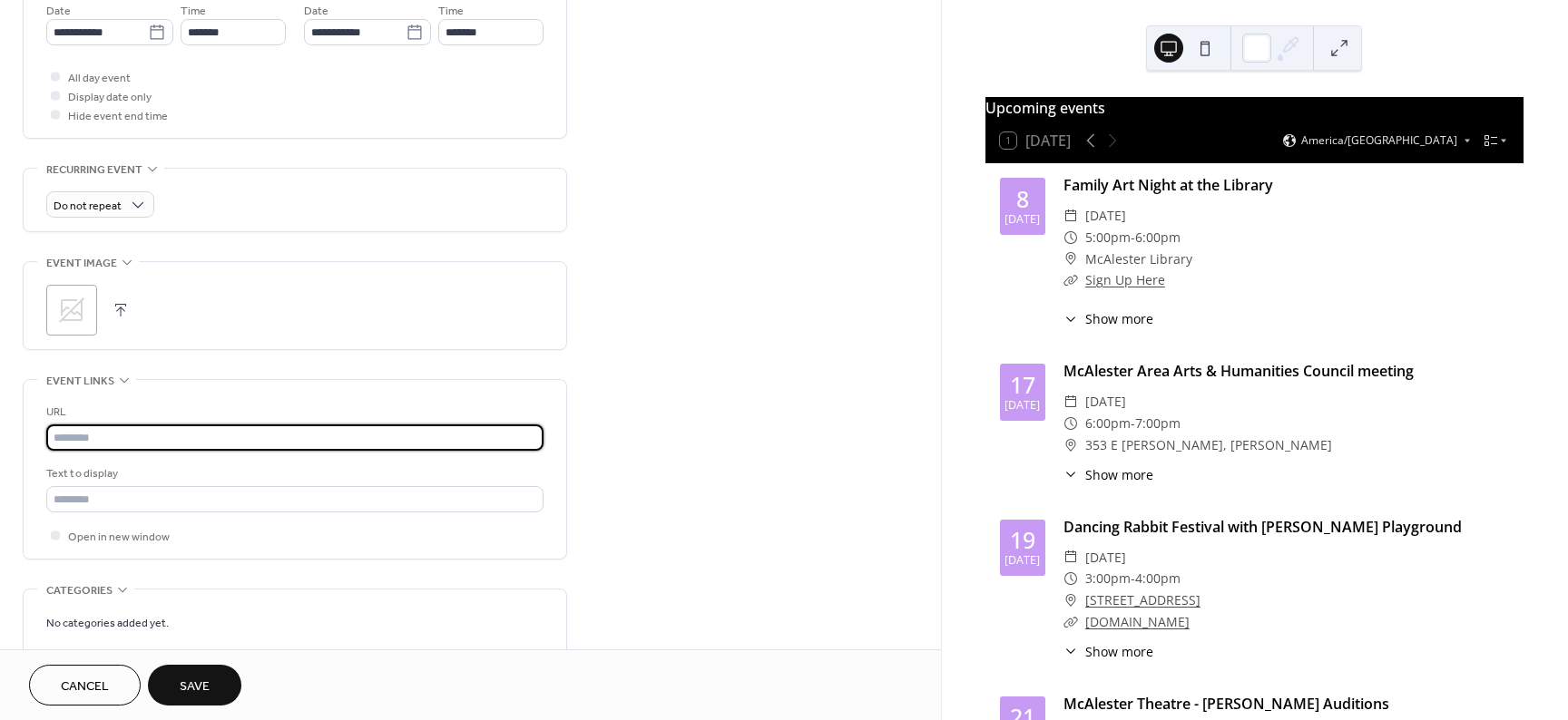 click at bounding box center [295, 437] 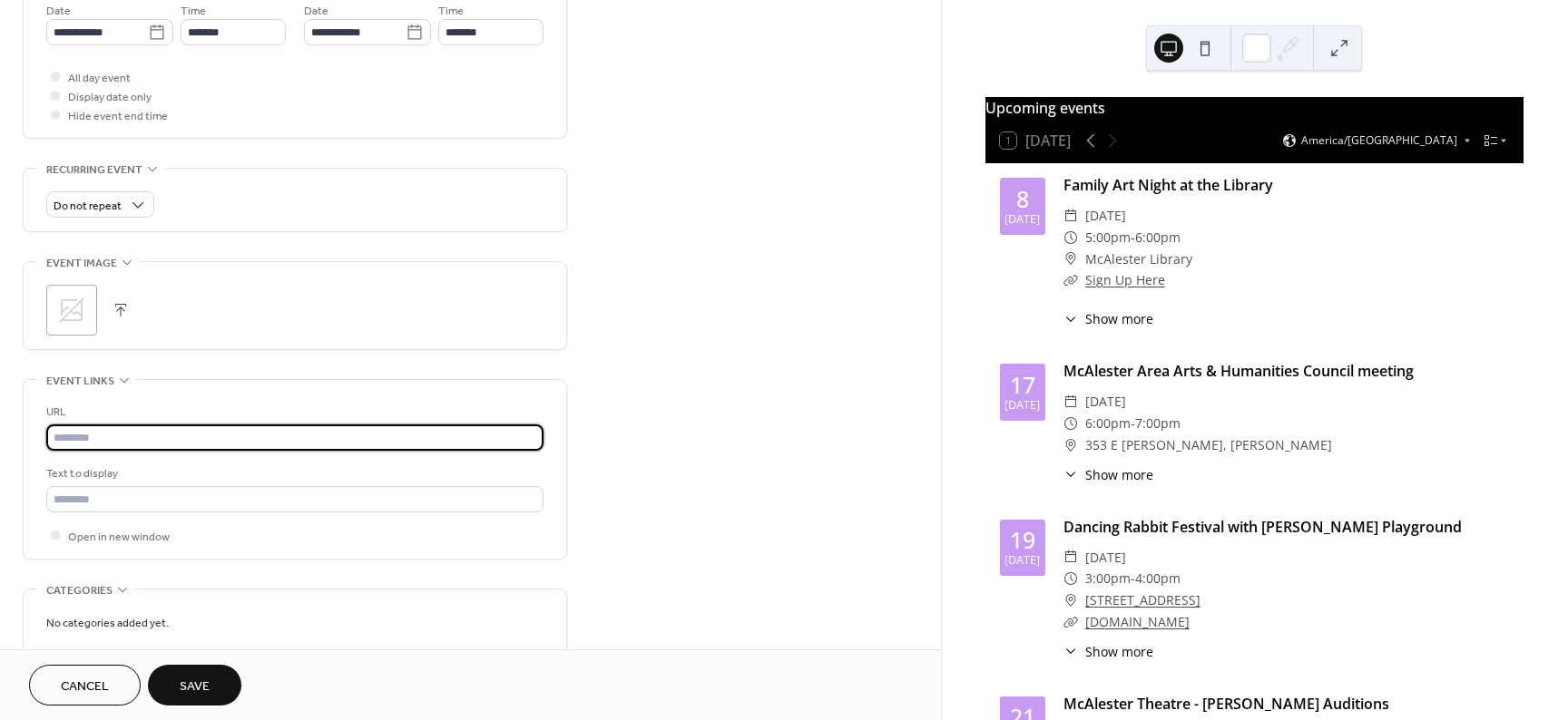 paste on "**********" 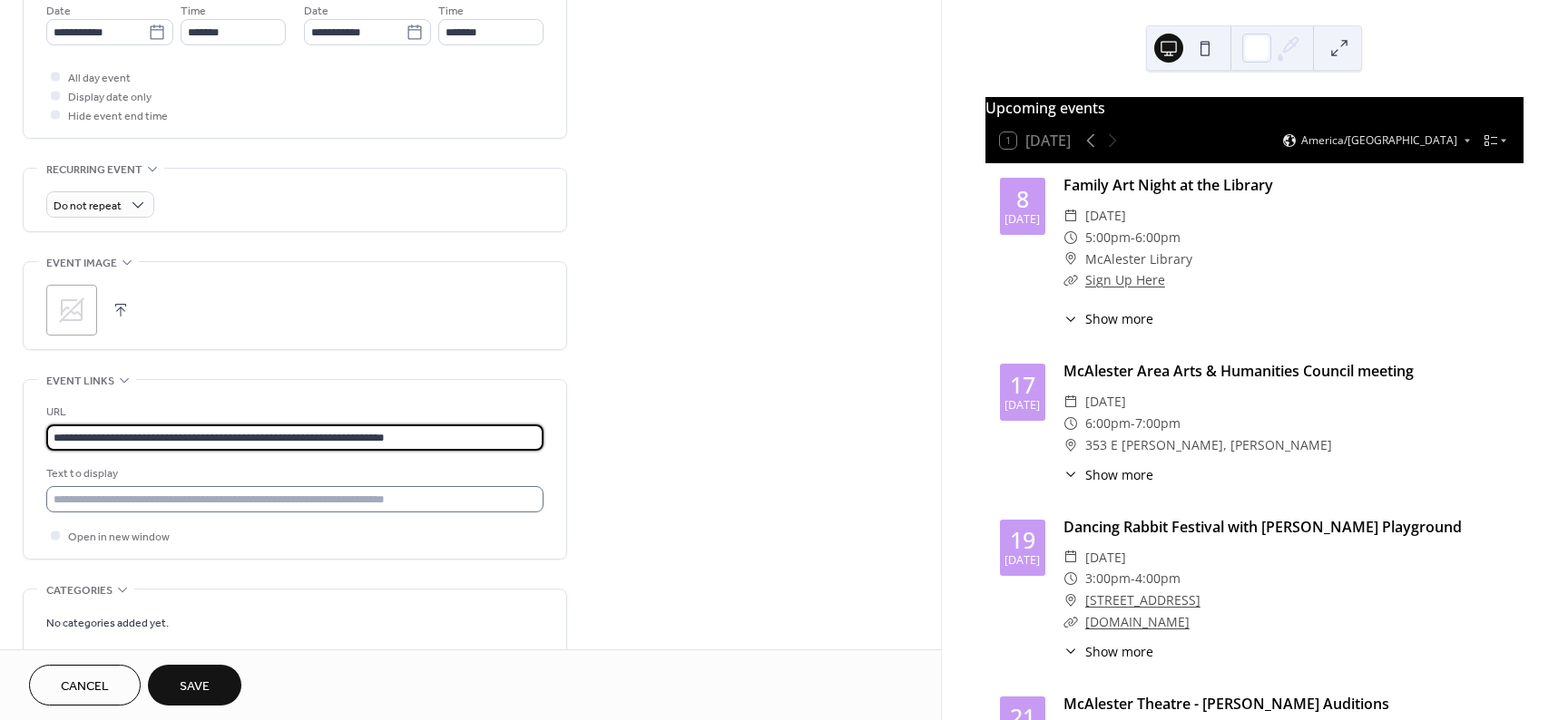 type on "**********" 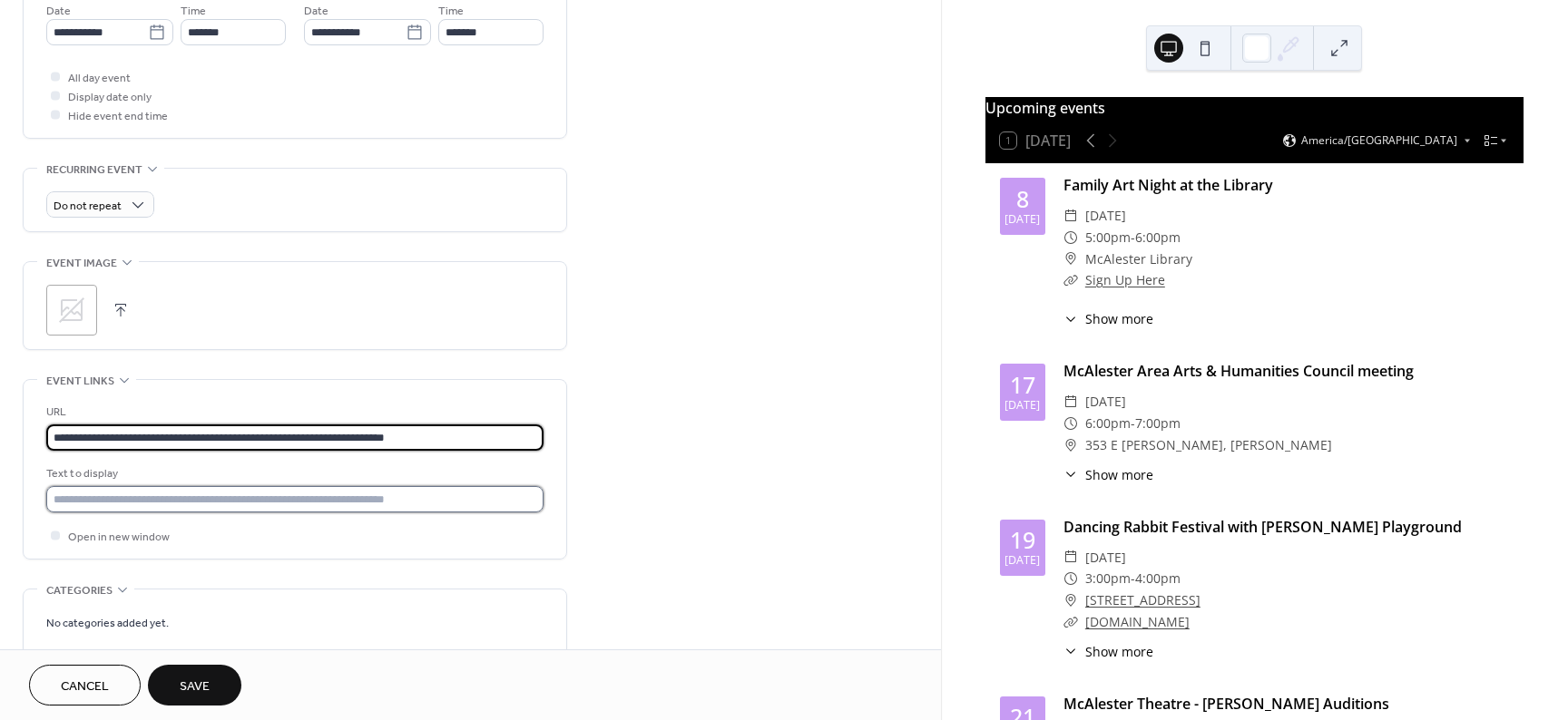 click at bounding box center [295, 499] 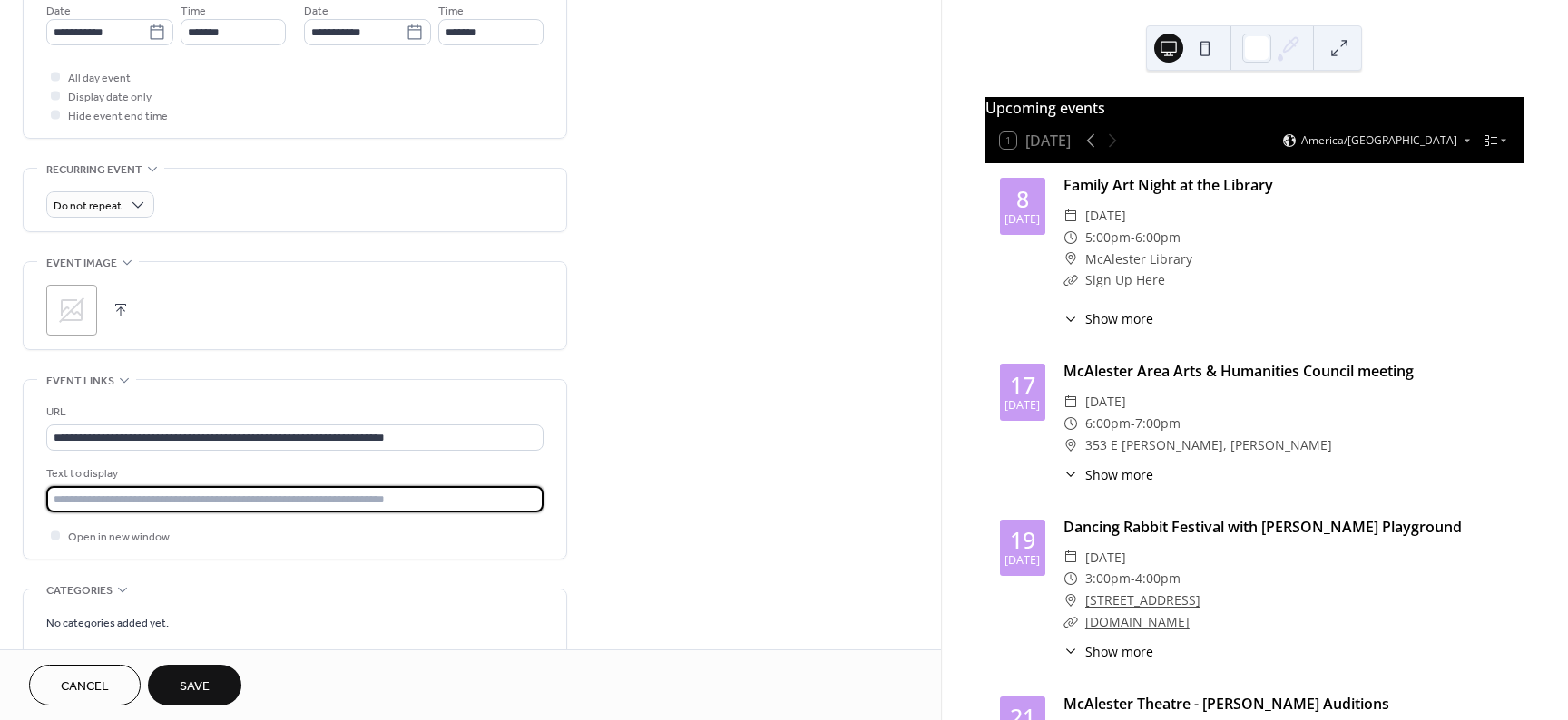 type on "**********" 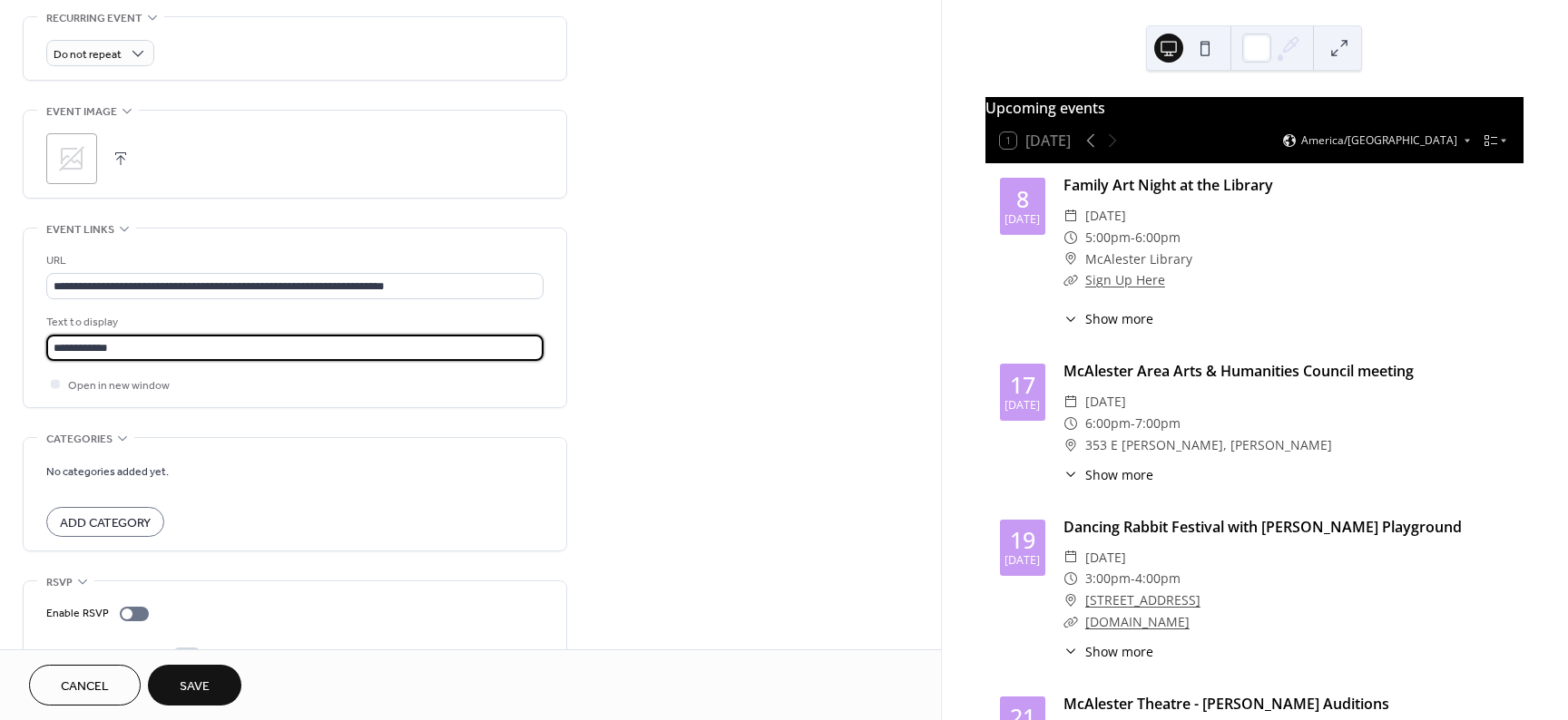 scroll, scrollTop: 561, scrollLeft: 0, axis: vertical 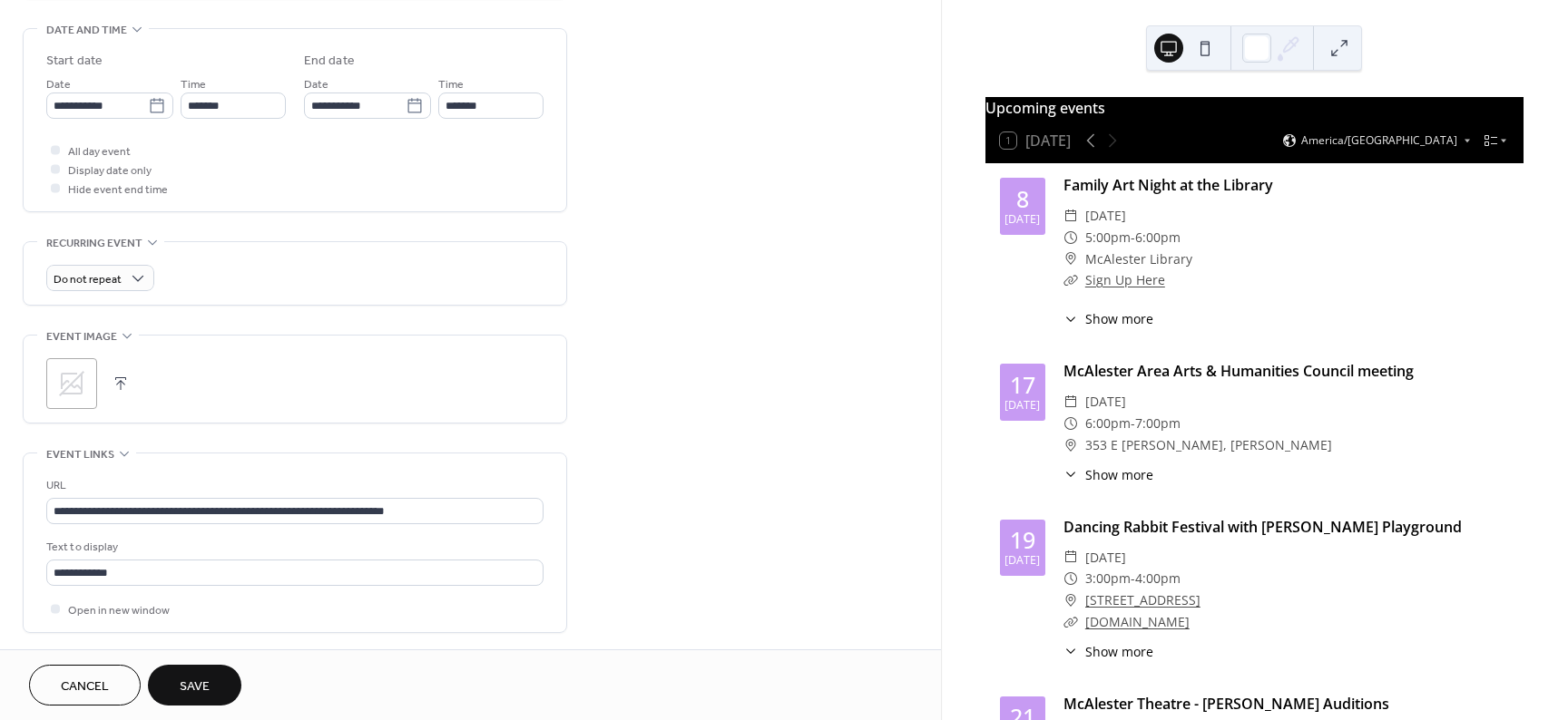 click 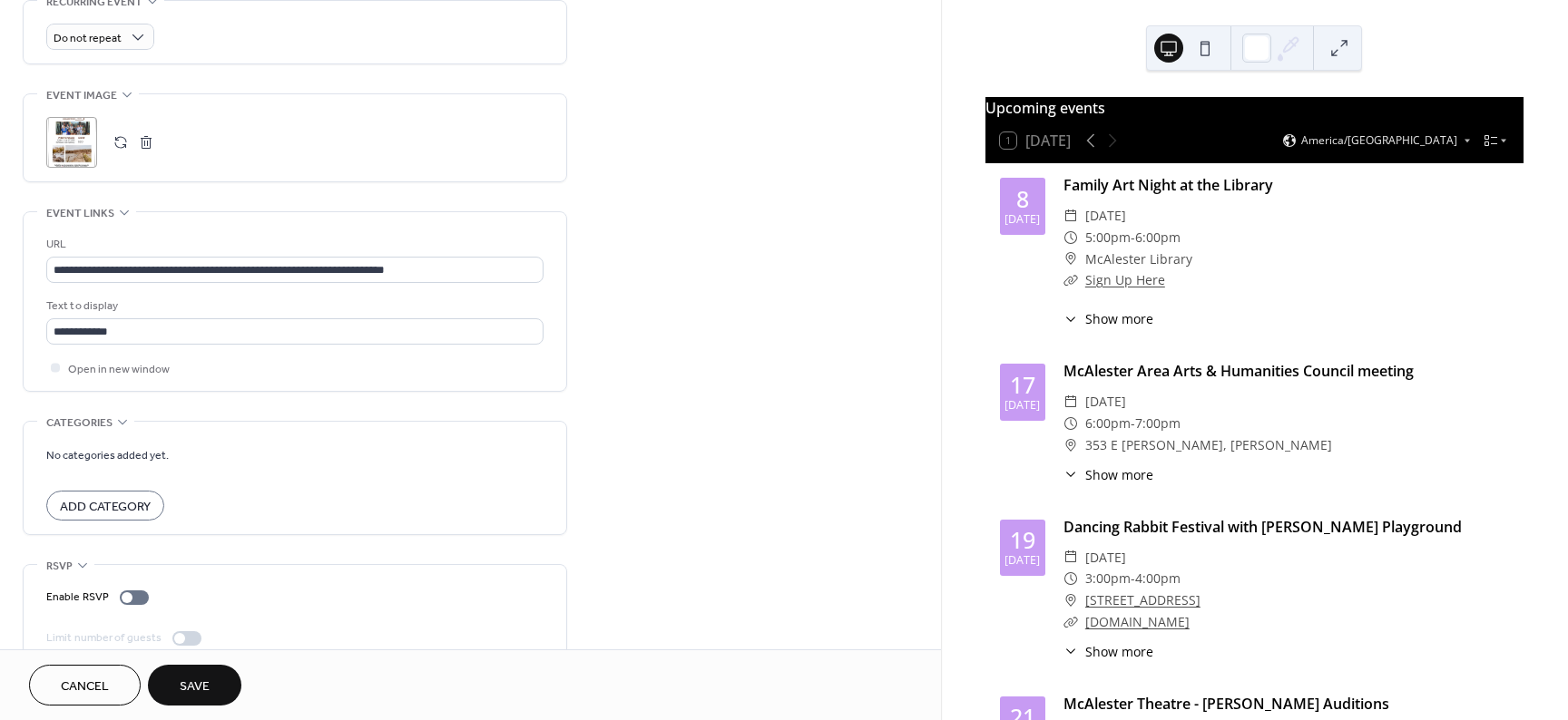 scroll, scrollTop: 833, scrollLeft: 0, axis: vertical 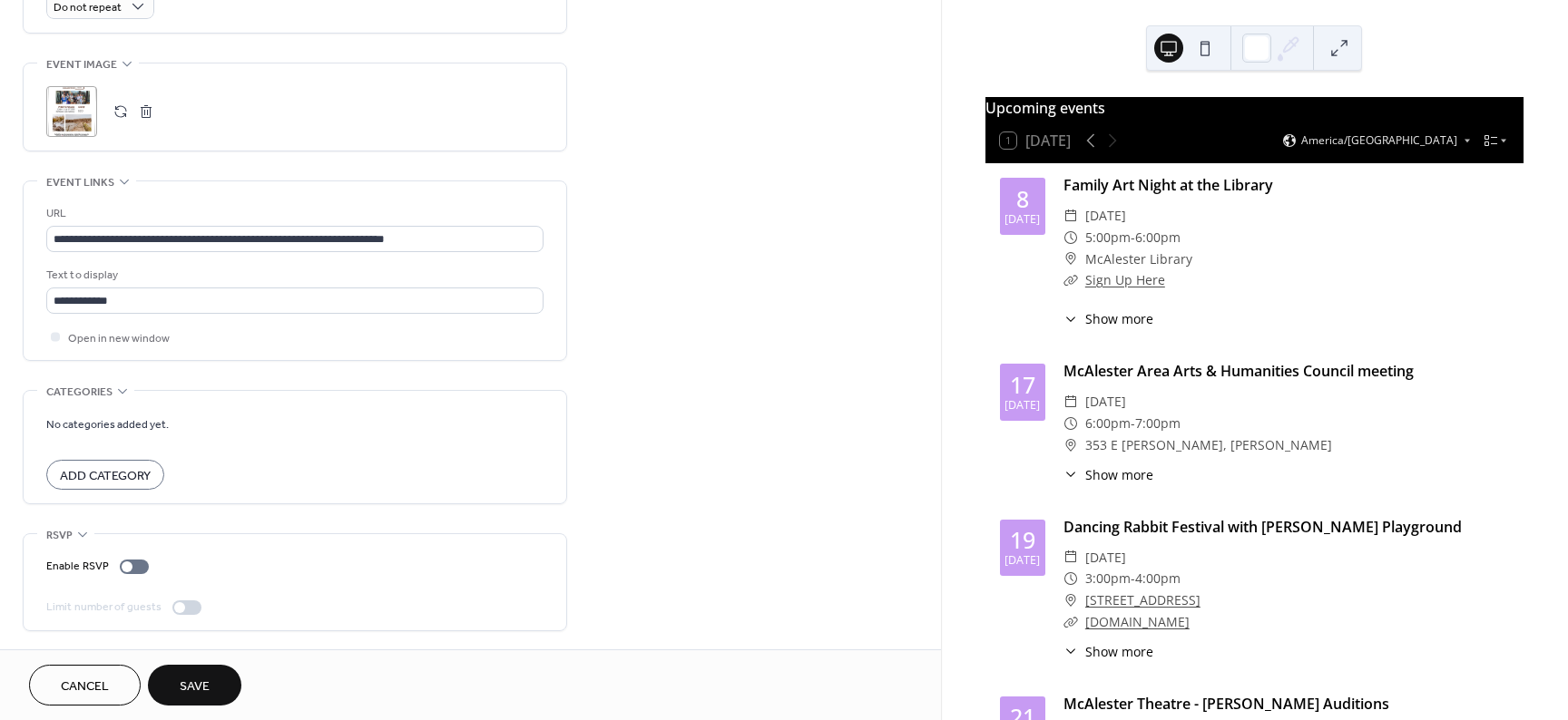 click on "Save" at bounding box center (194, 685) 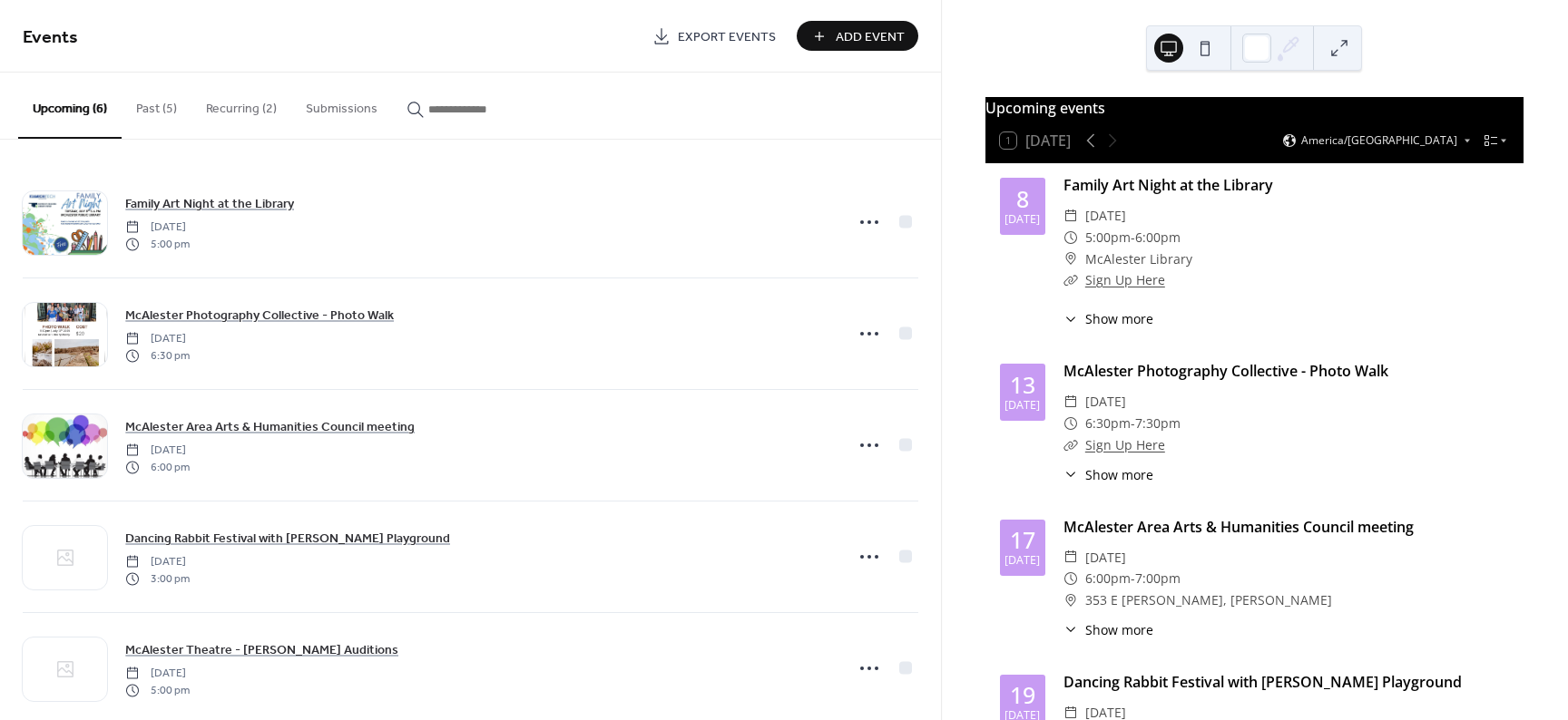 click on "Add Event" at bounding box center (870, 37) 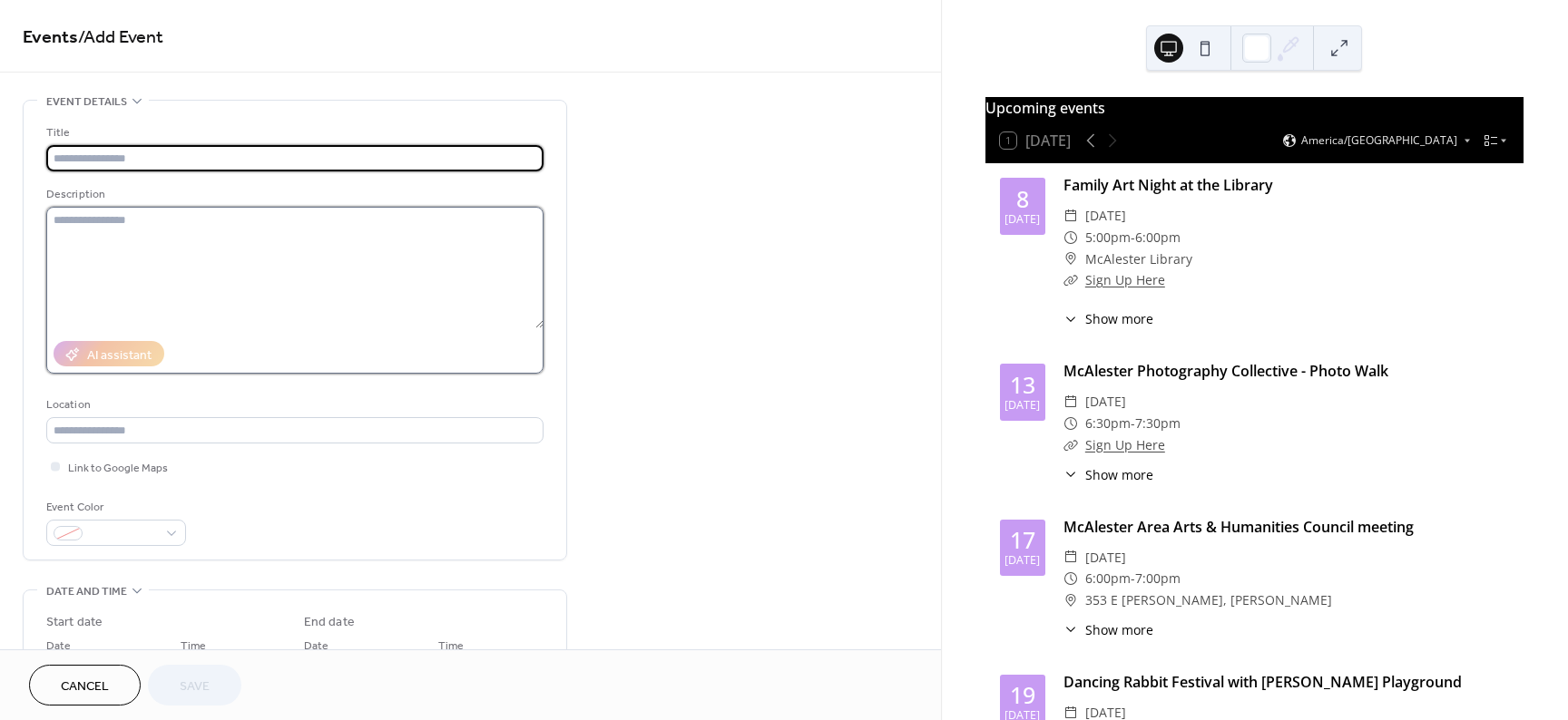 click at bounding box center (295, 268) 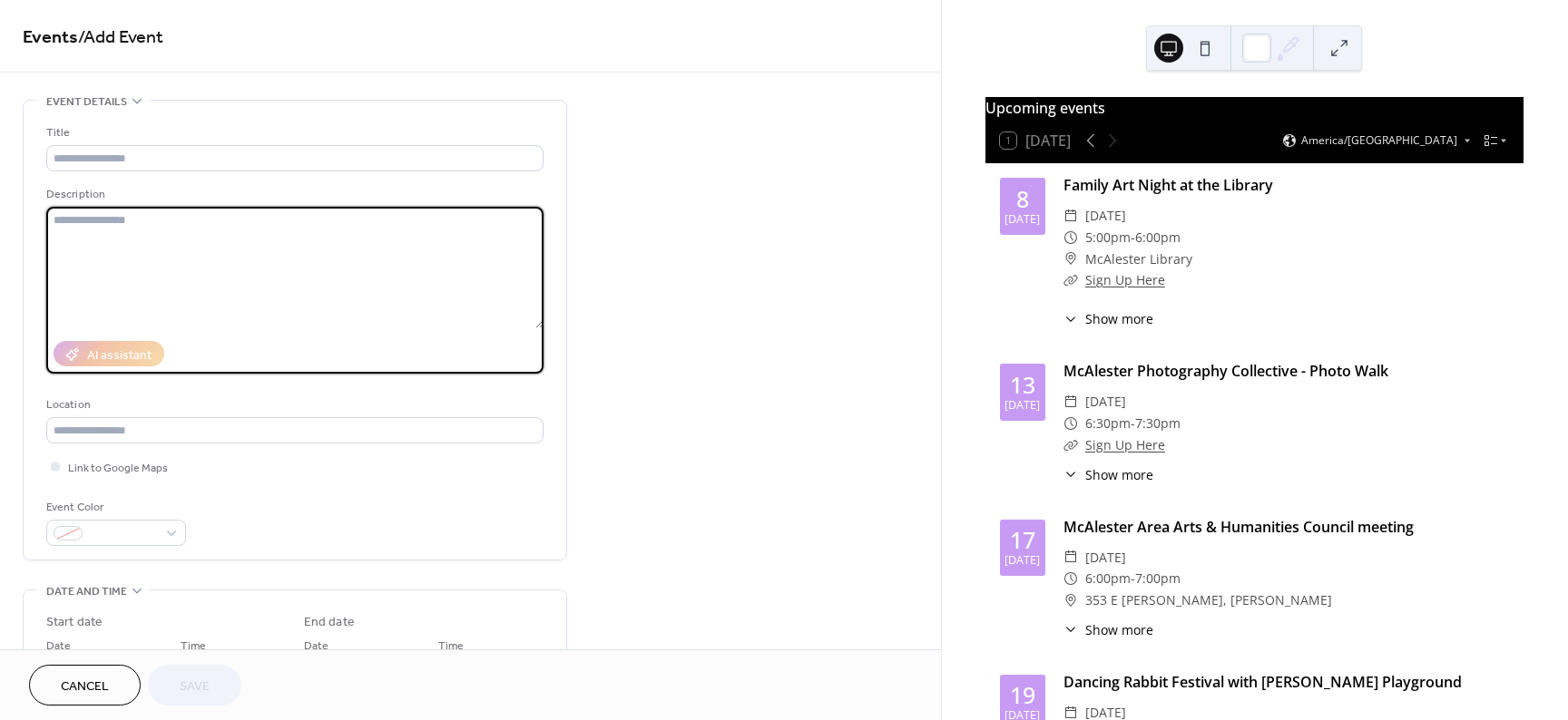 paste on "**********" 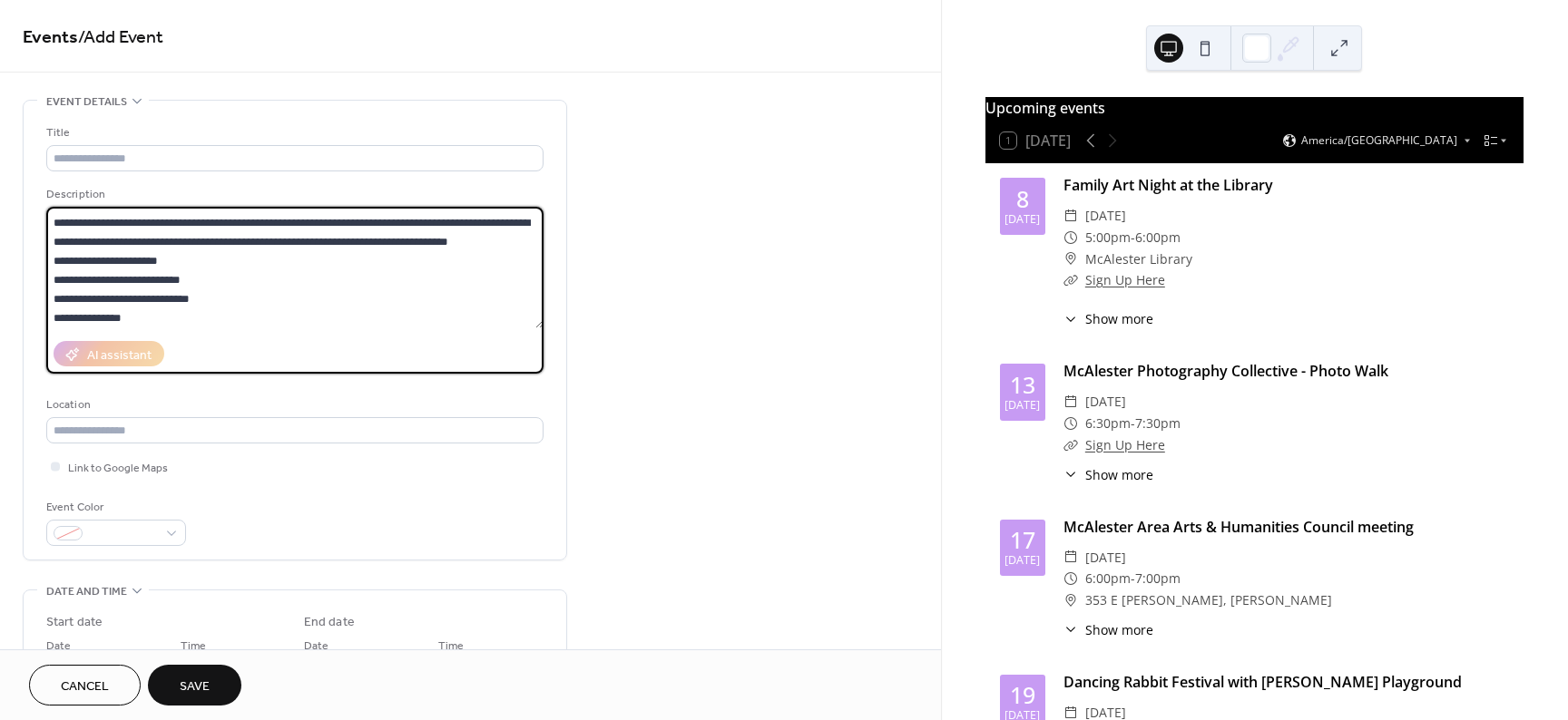 scroll, scrollTop: 0, scrollLeft: 0, axis: both 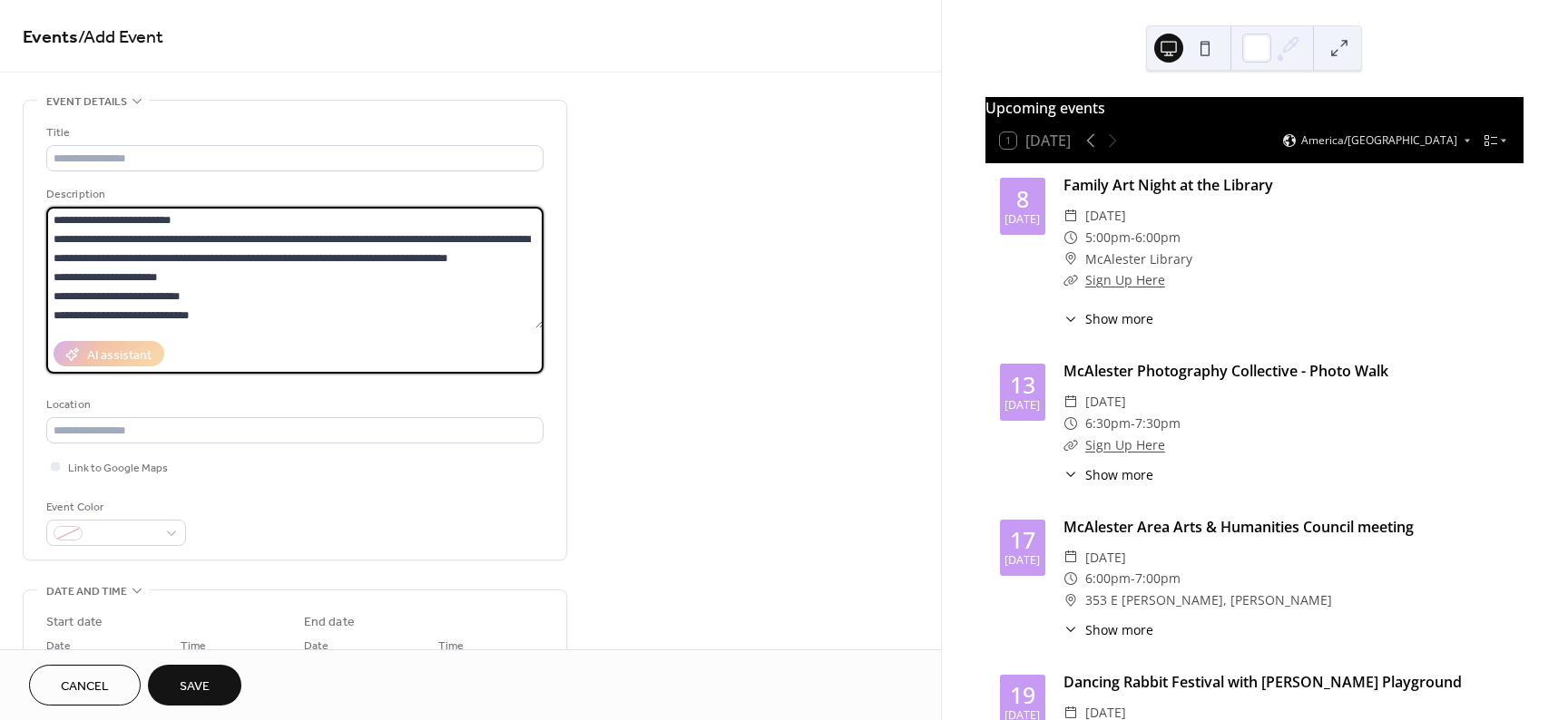 type on "**********" 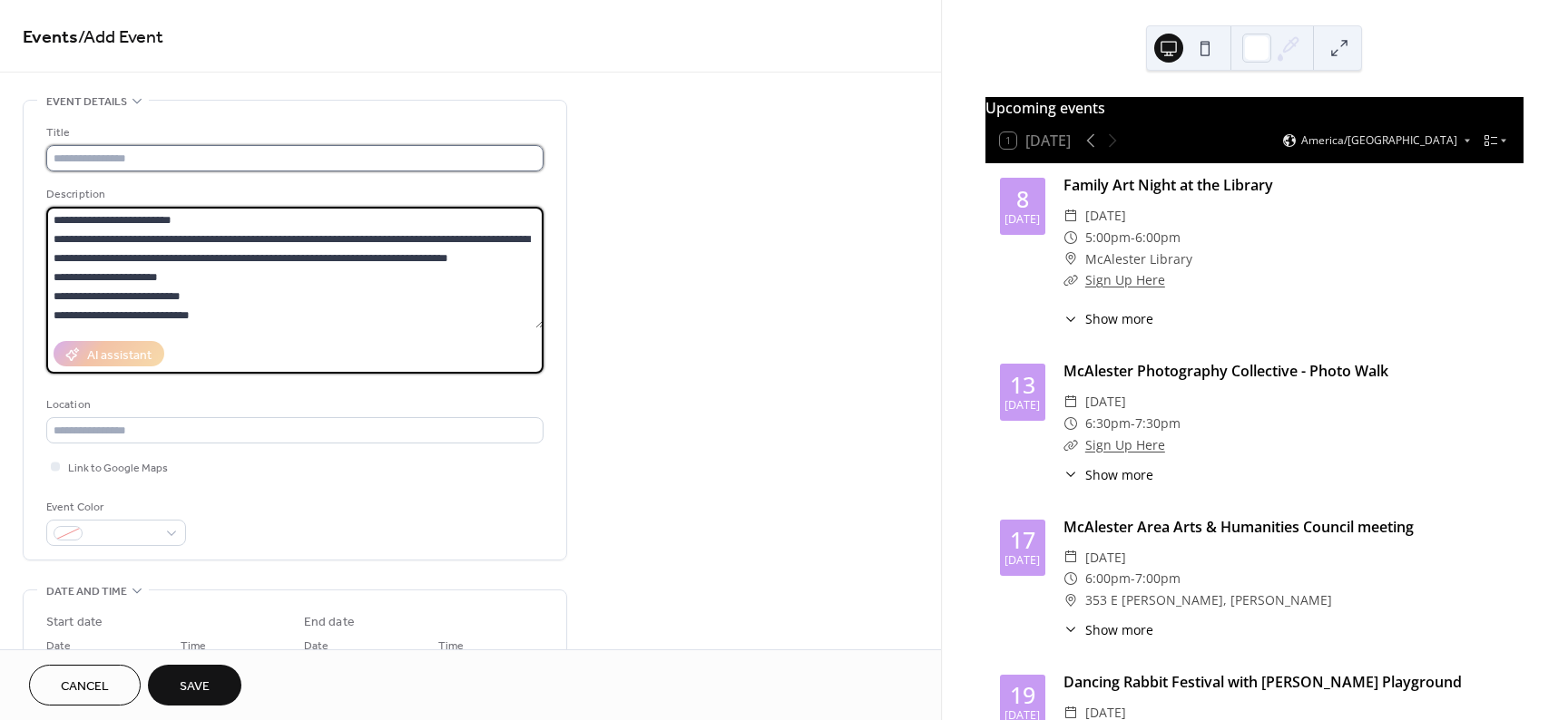 click at bounding box center (295, 158) 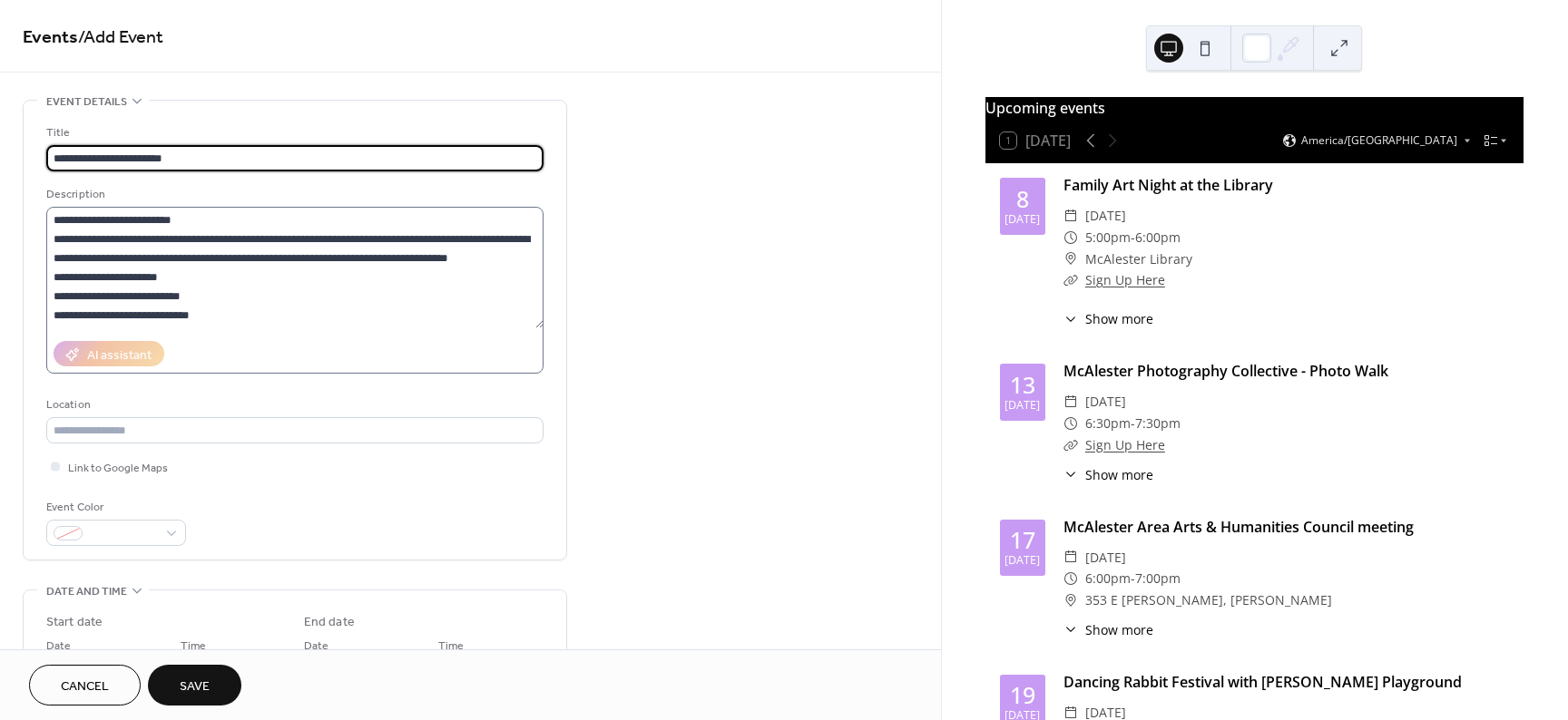 scroll, scrollTop: 19, scrollLeft: 0, axis: vertical 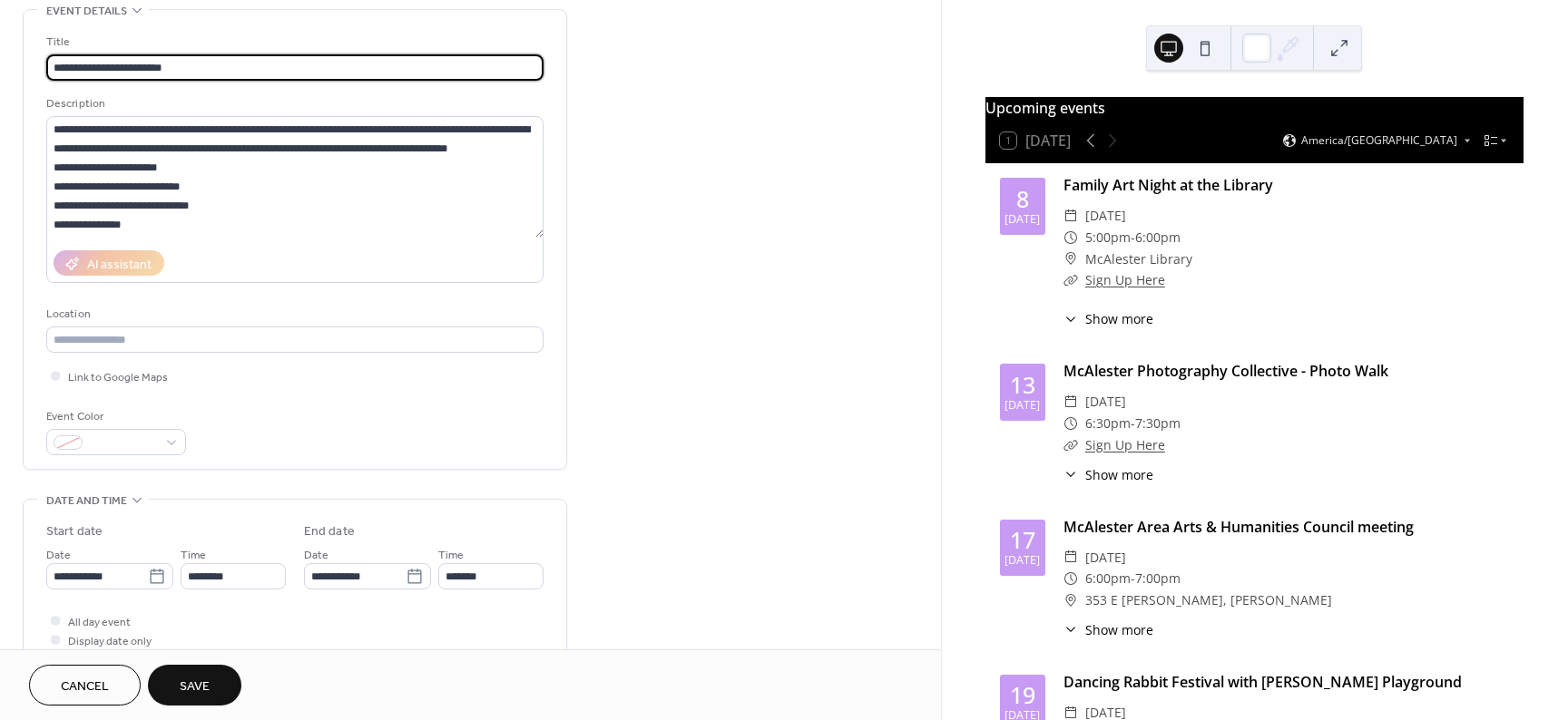 type on "**********" 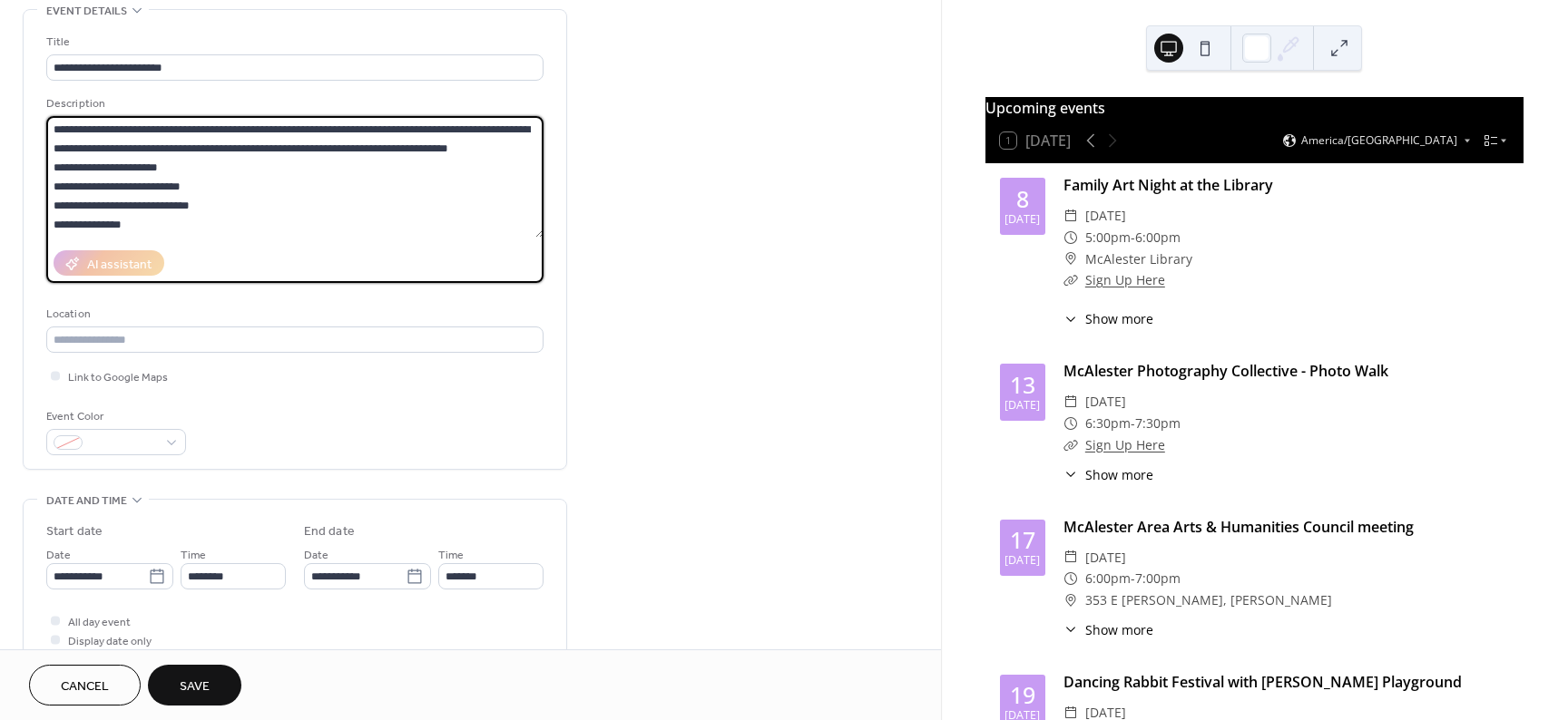 click on "**********" at bounding box center [295, 177] 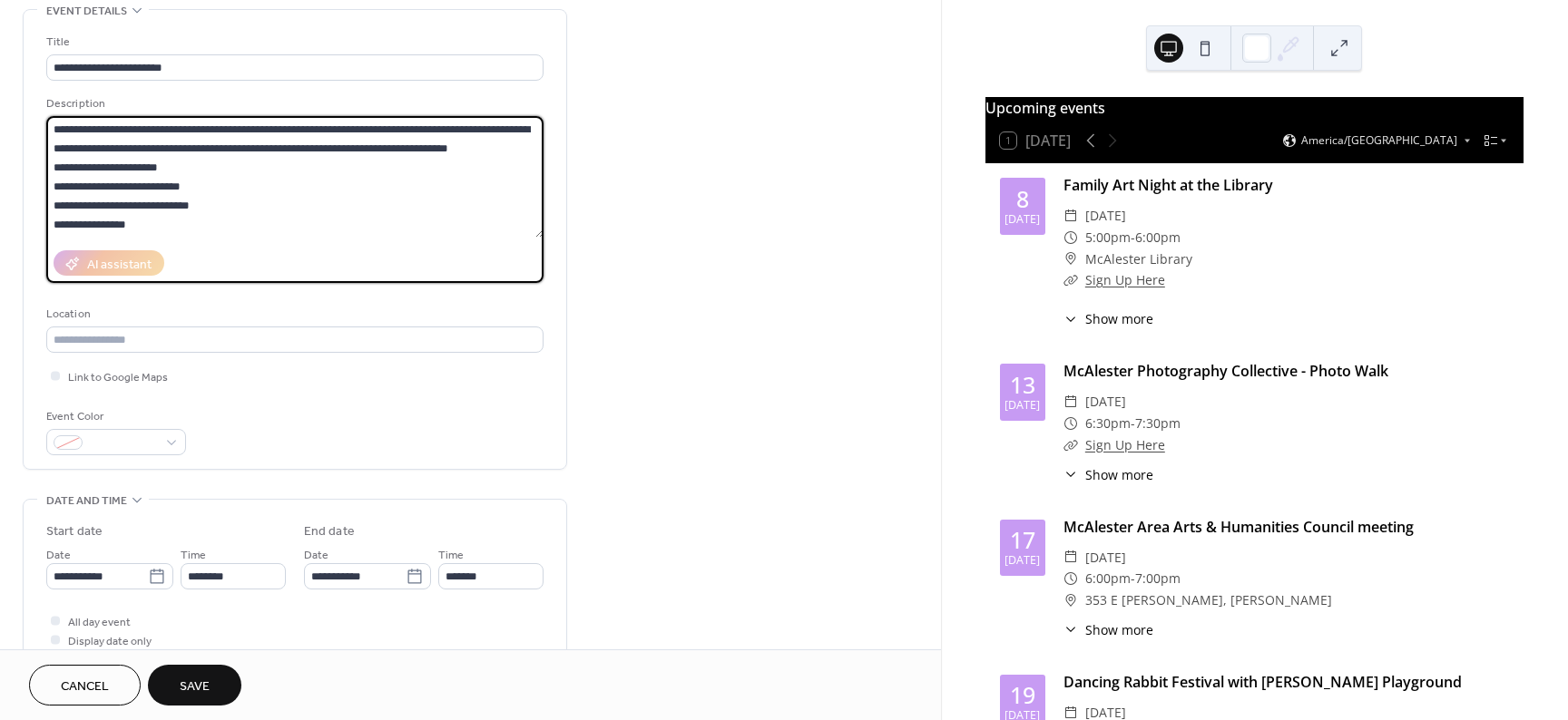 paste on "**********" 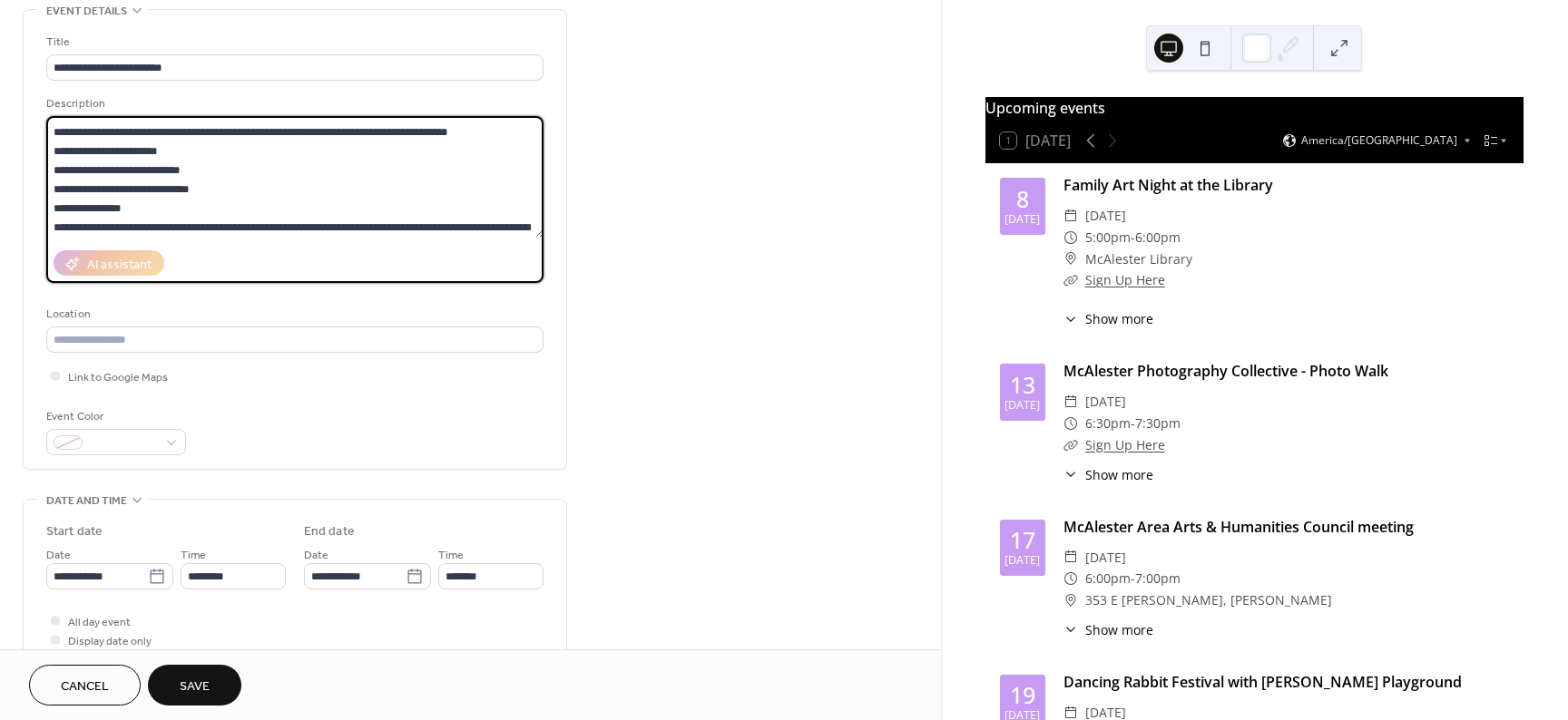 scroll, scrollTop: 73, scrollLeft: 0, axis: vertical 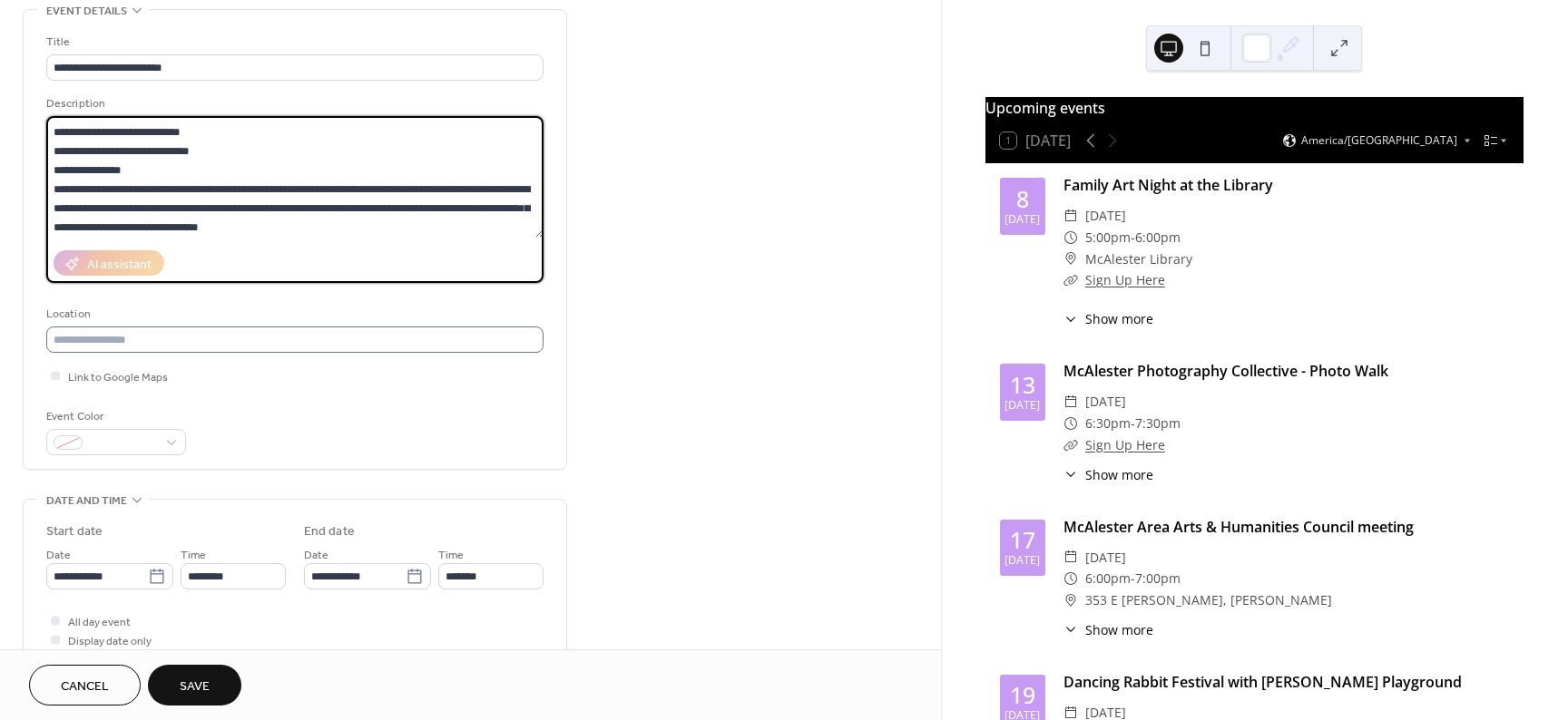 type on "**********" 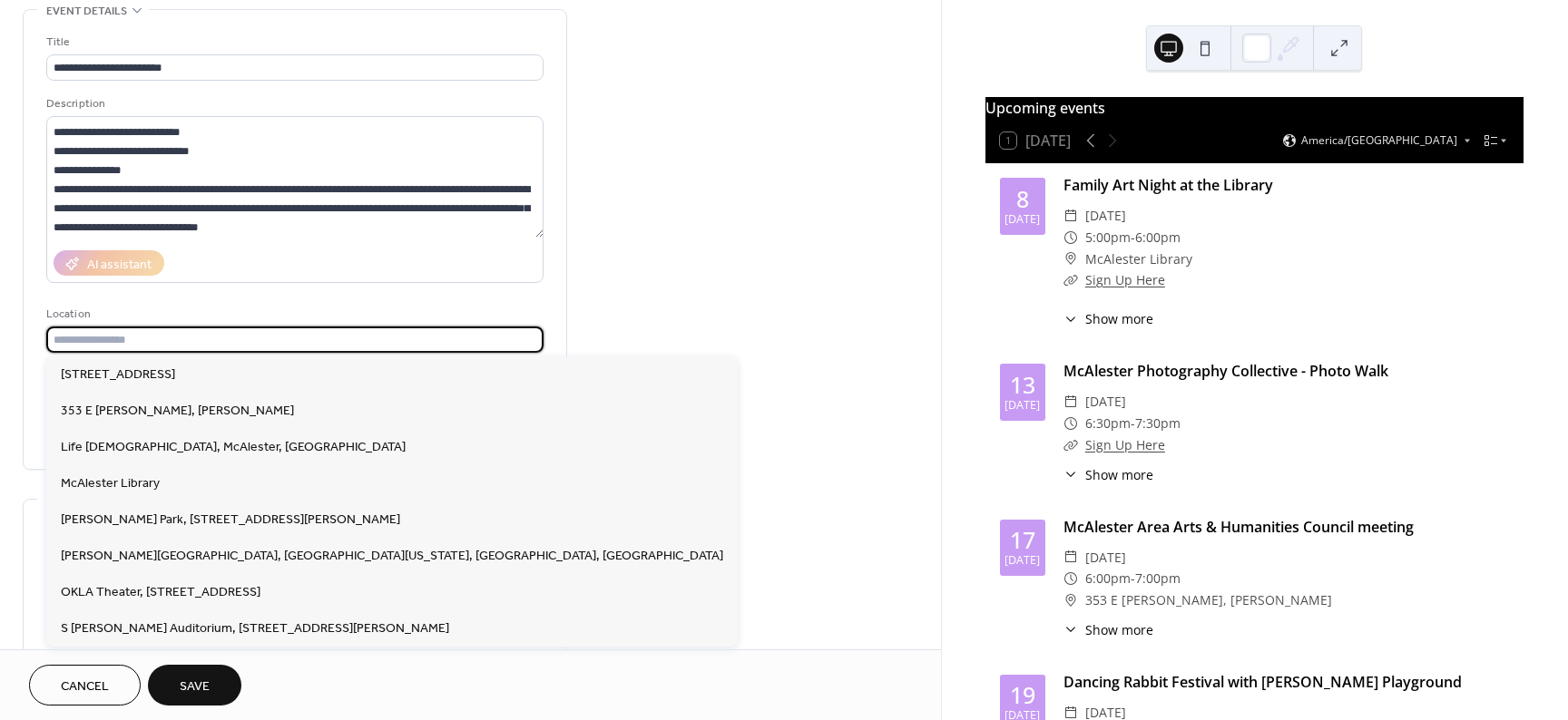 click at bounding box center [295, 339] 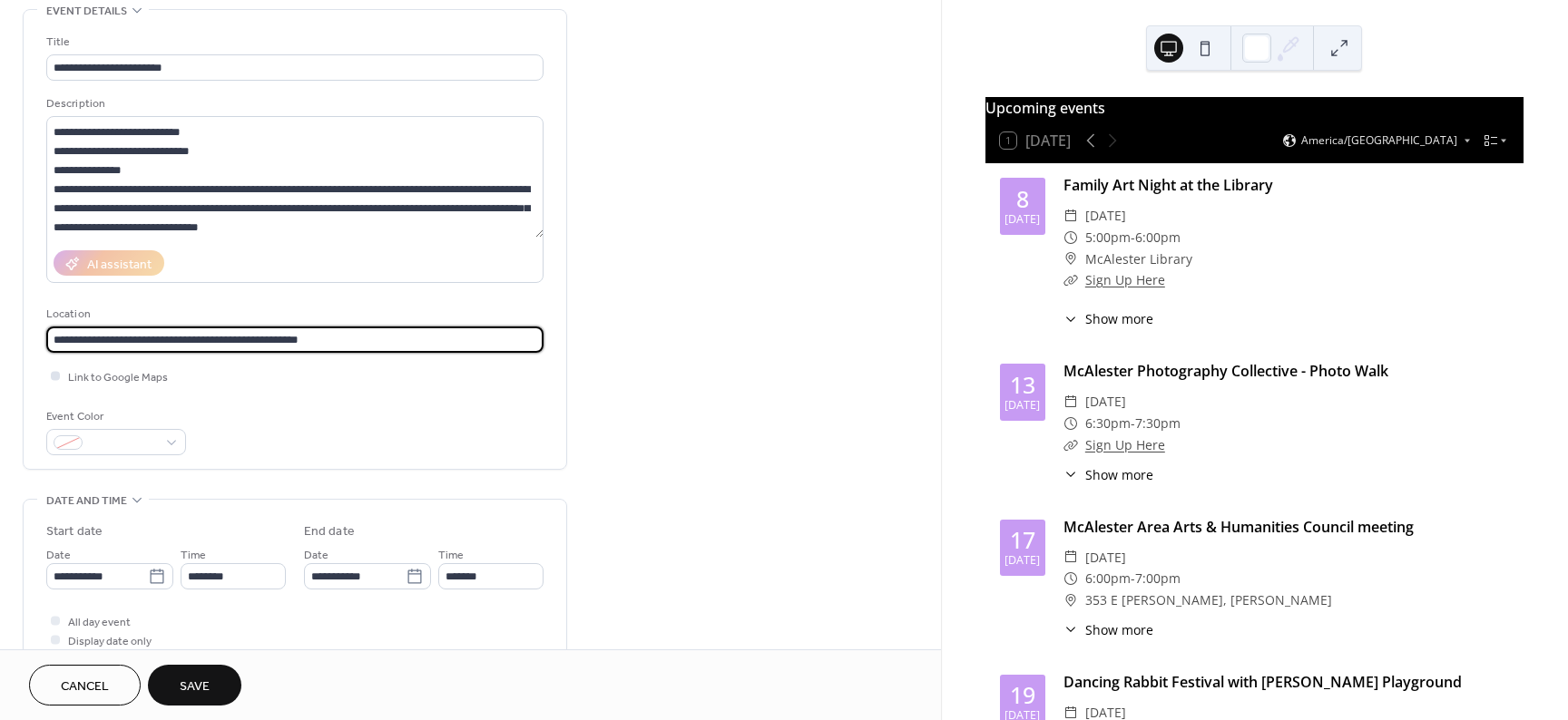 type on "**********" 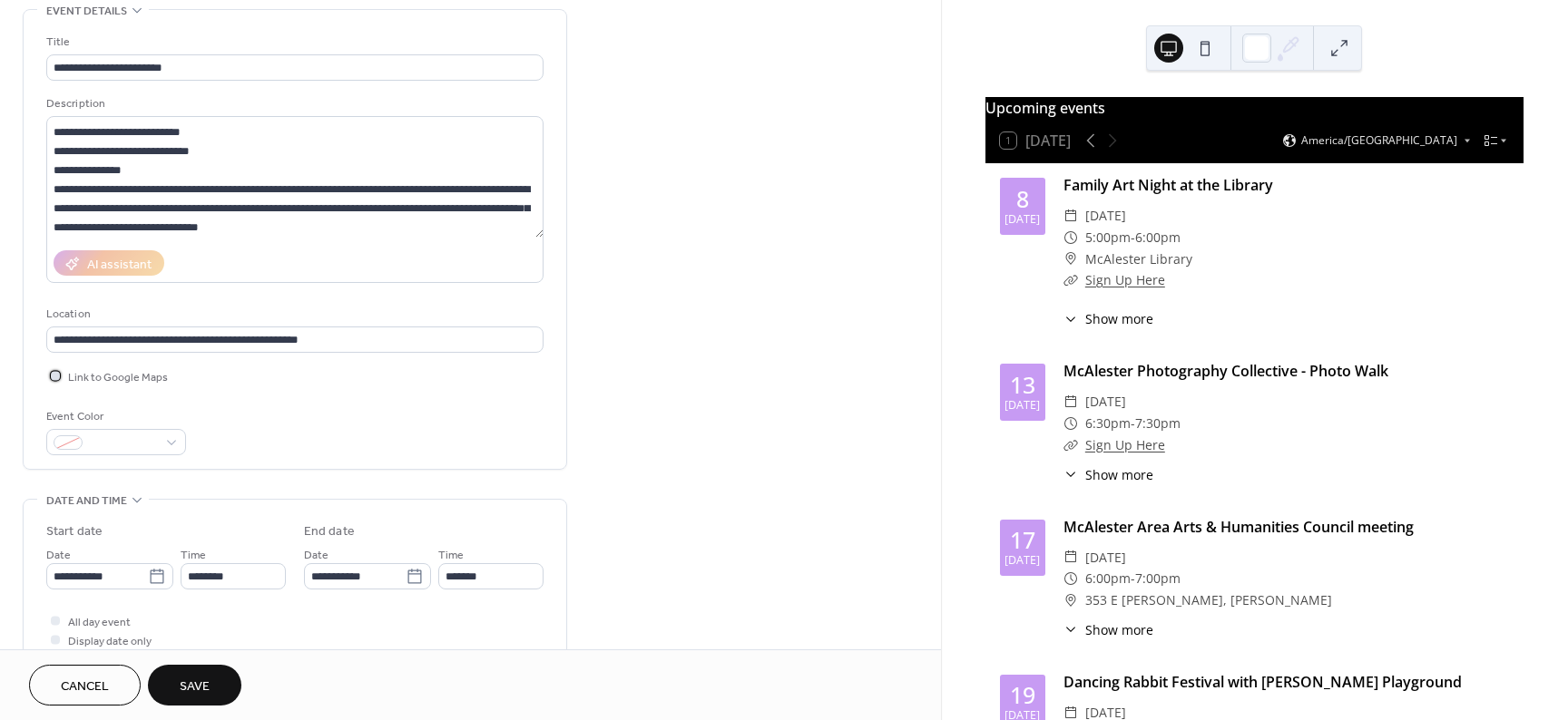 click at bounding box center (55, 375) 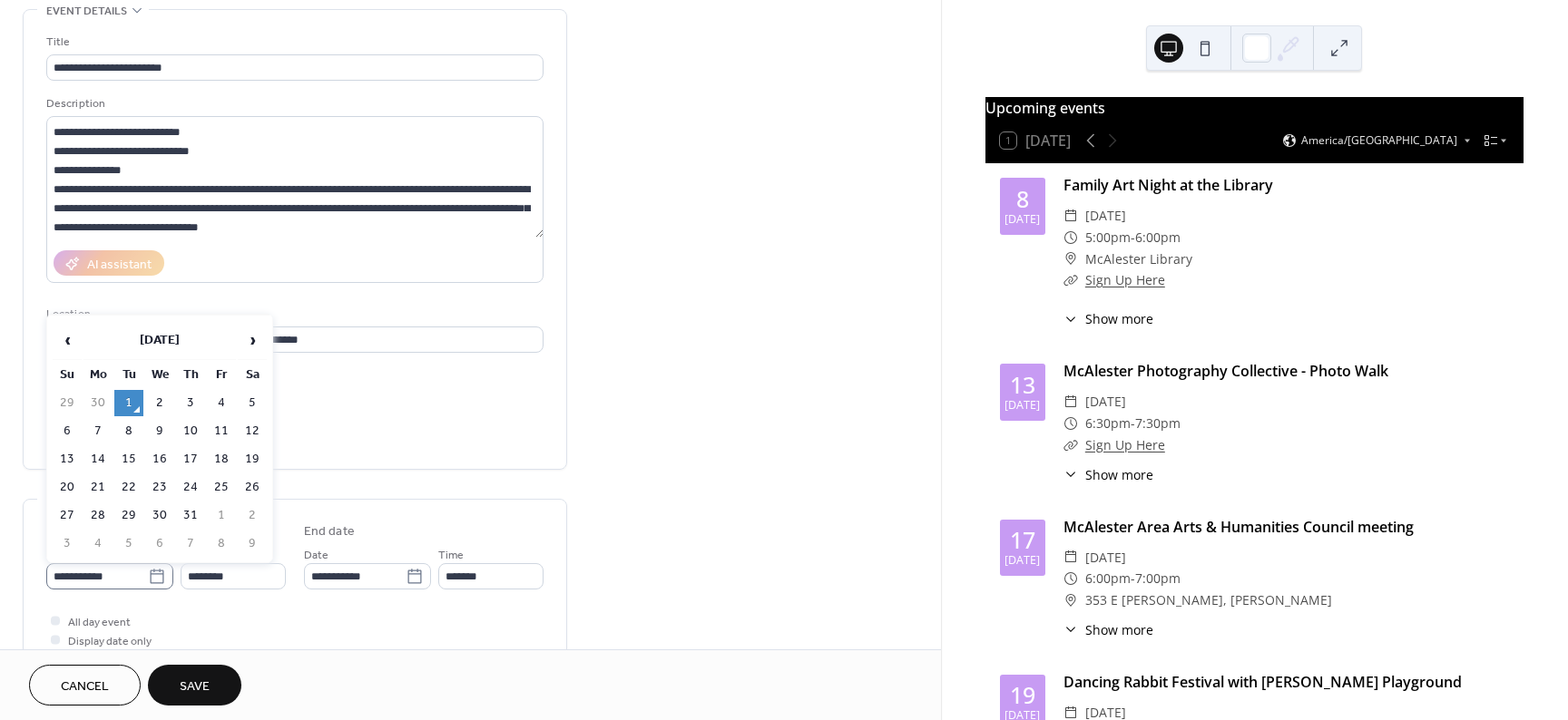 click 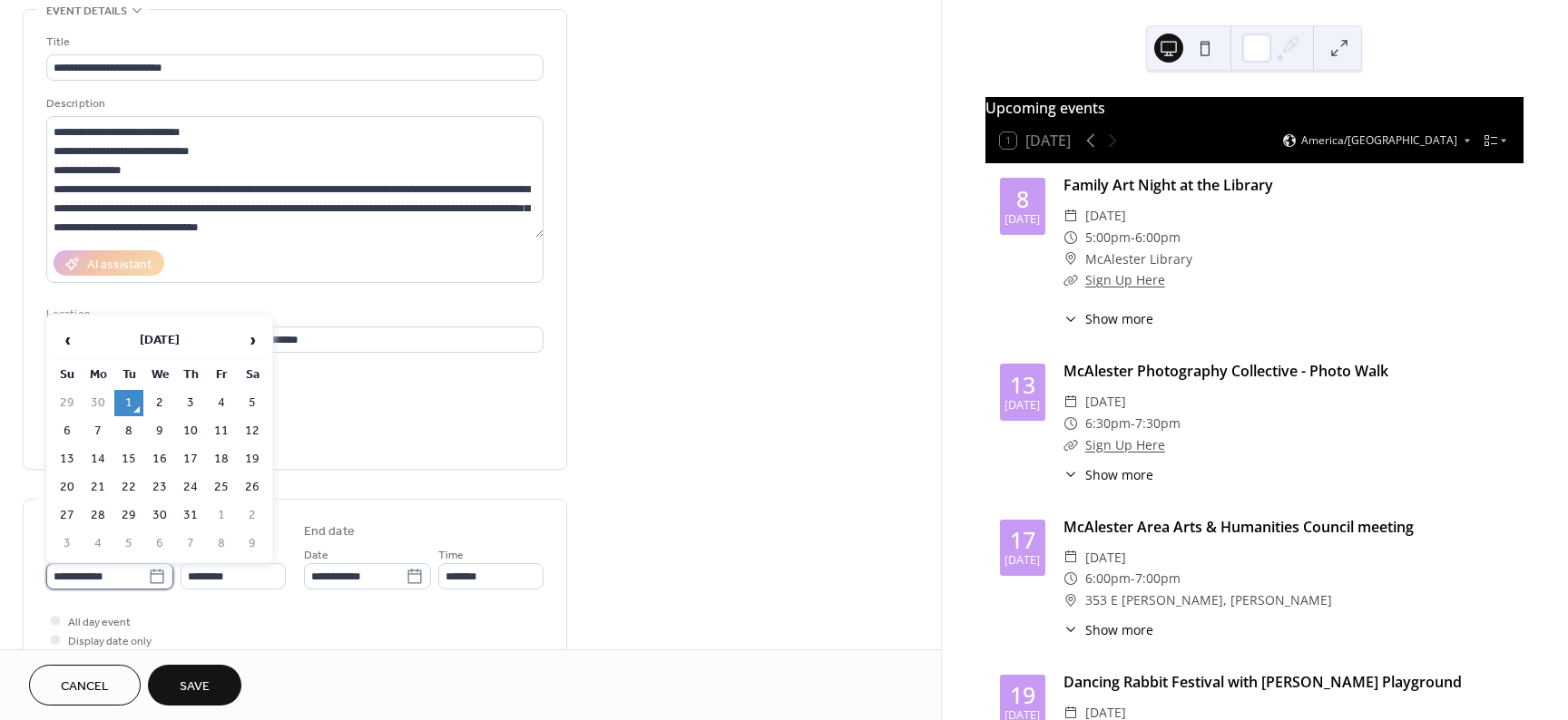 click on "**********" at bounding box center (97, 576) 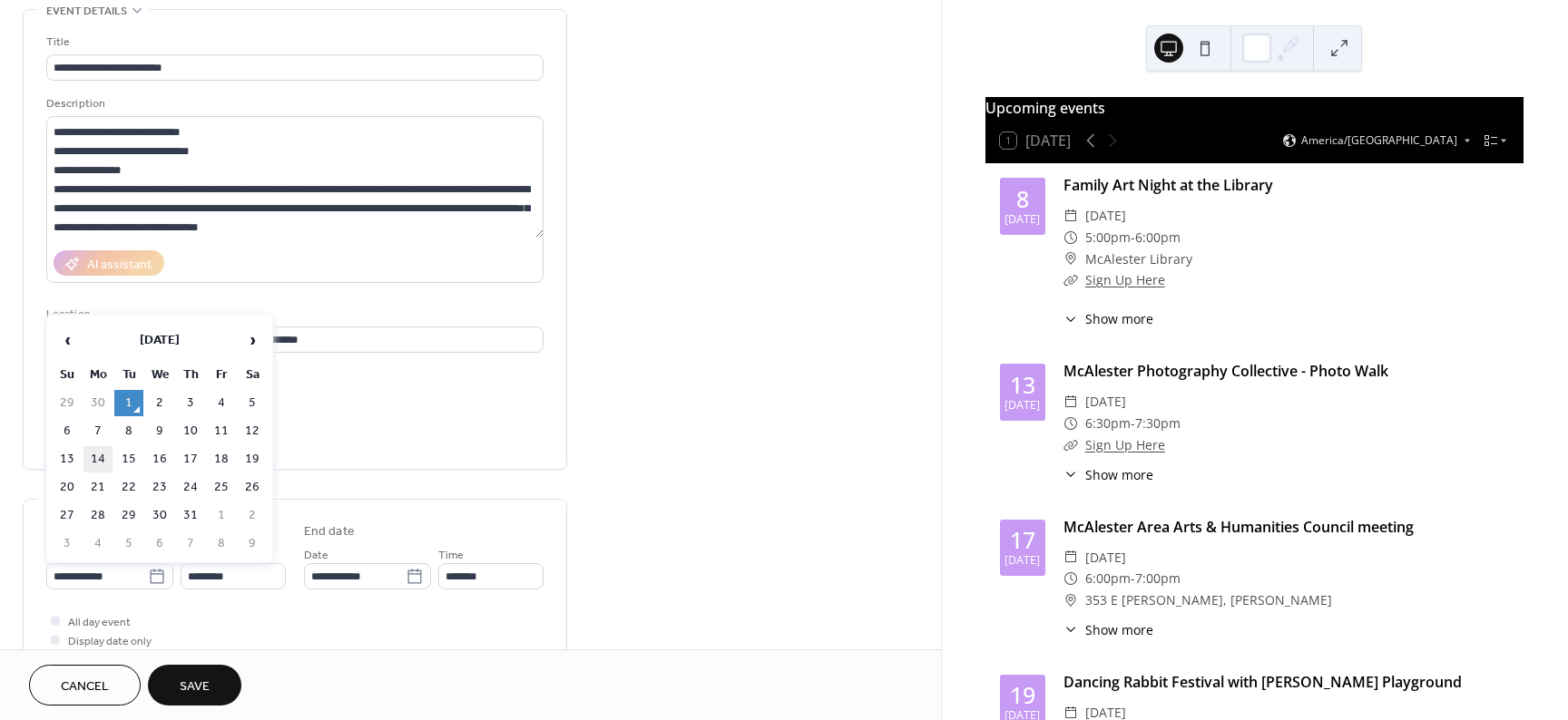 click on "14" at bounding box center [98, 459] 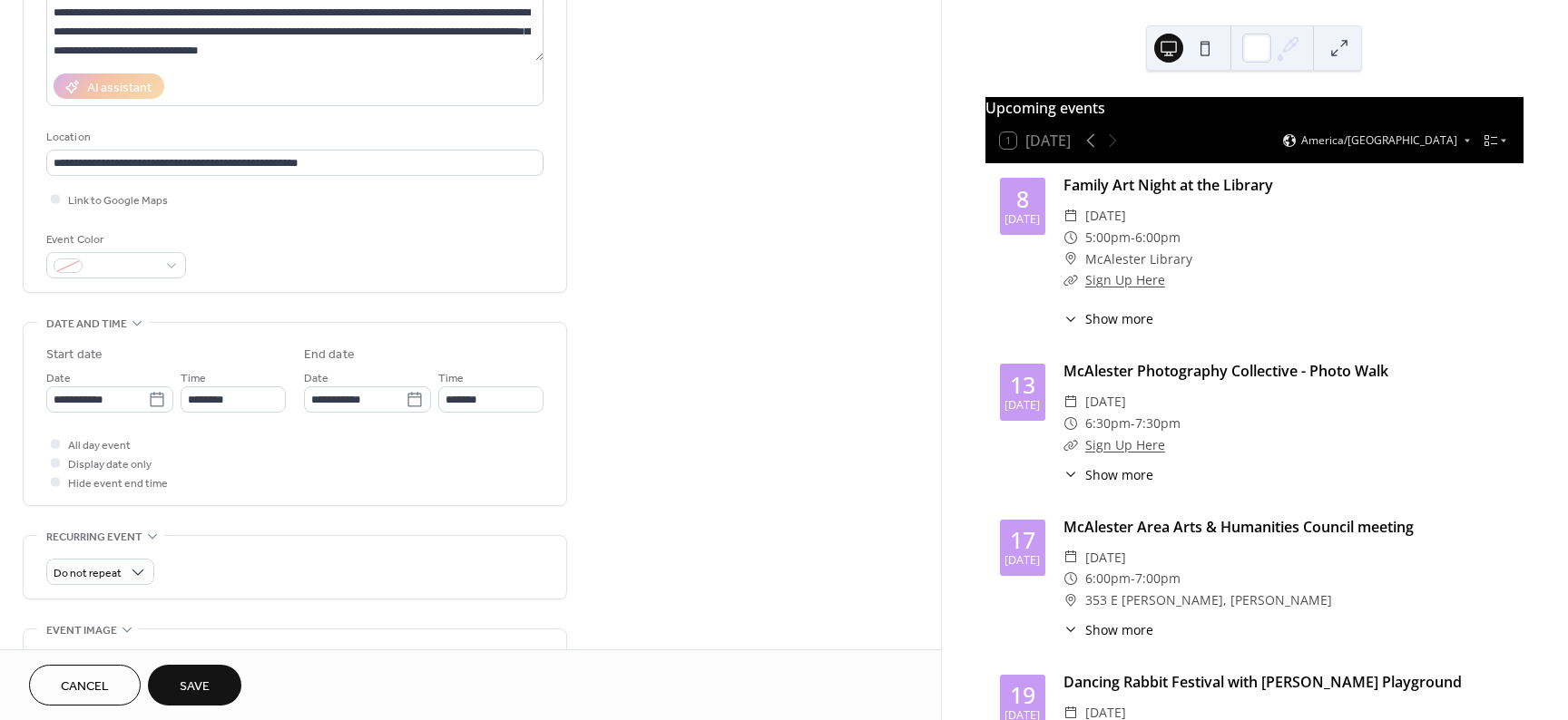 scroll, scrollTop: 272, scrollLeft: 0, axis: vertical 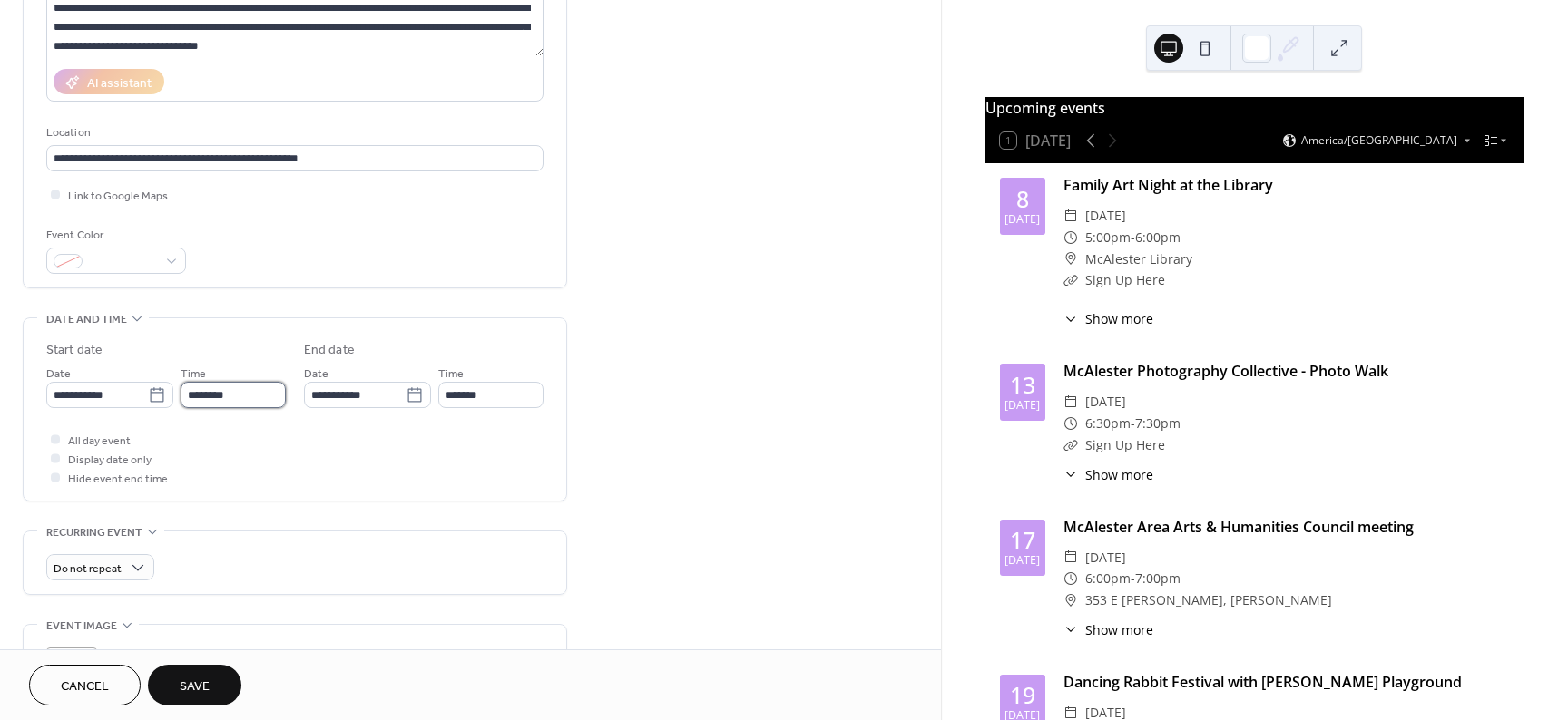 click on "********" at bounding box center [233, 394] 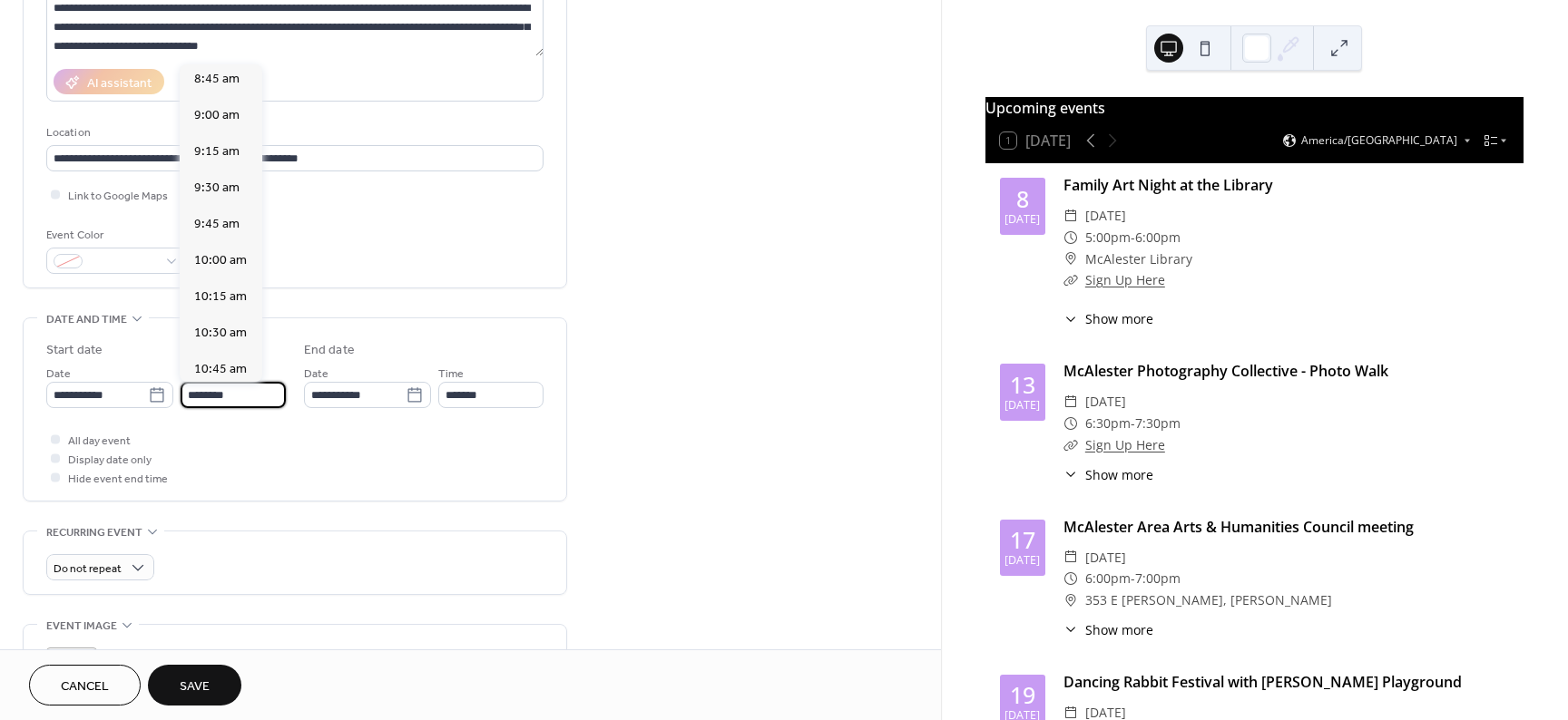 scroll, scrollTop: 1241, scrollLeft: 0, axis: vertical 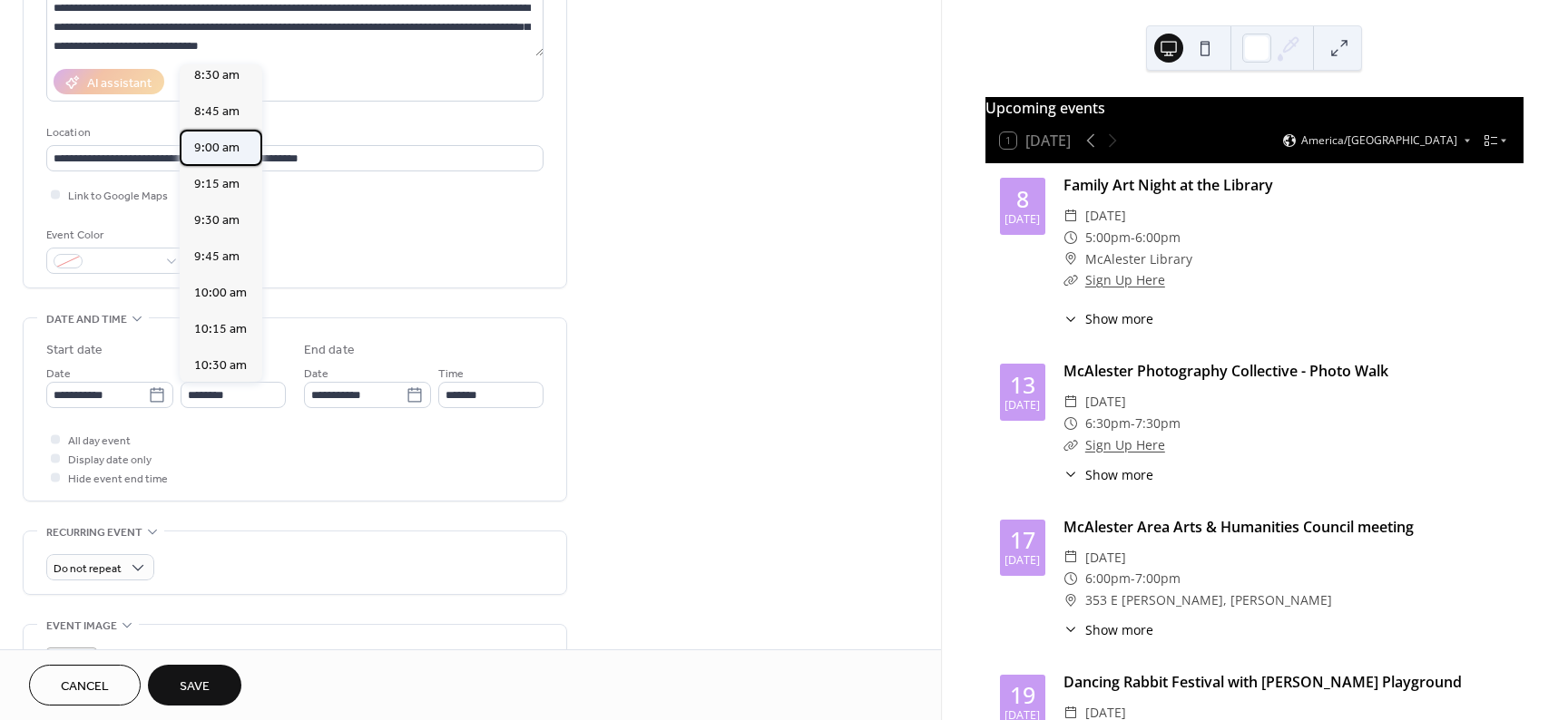 click on "9:00 am" at bounding box center (217, 148) 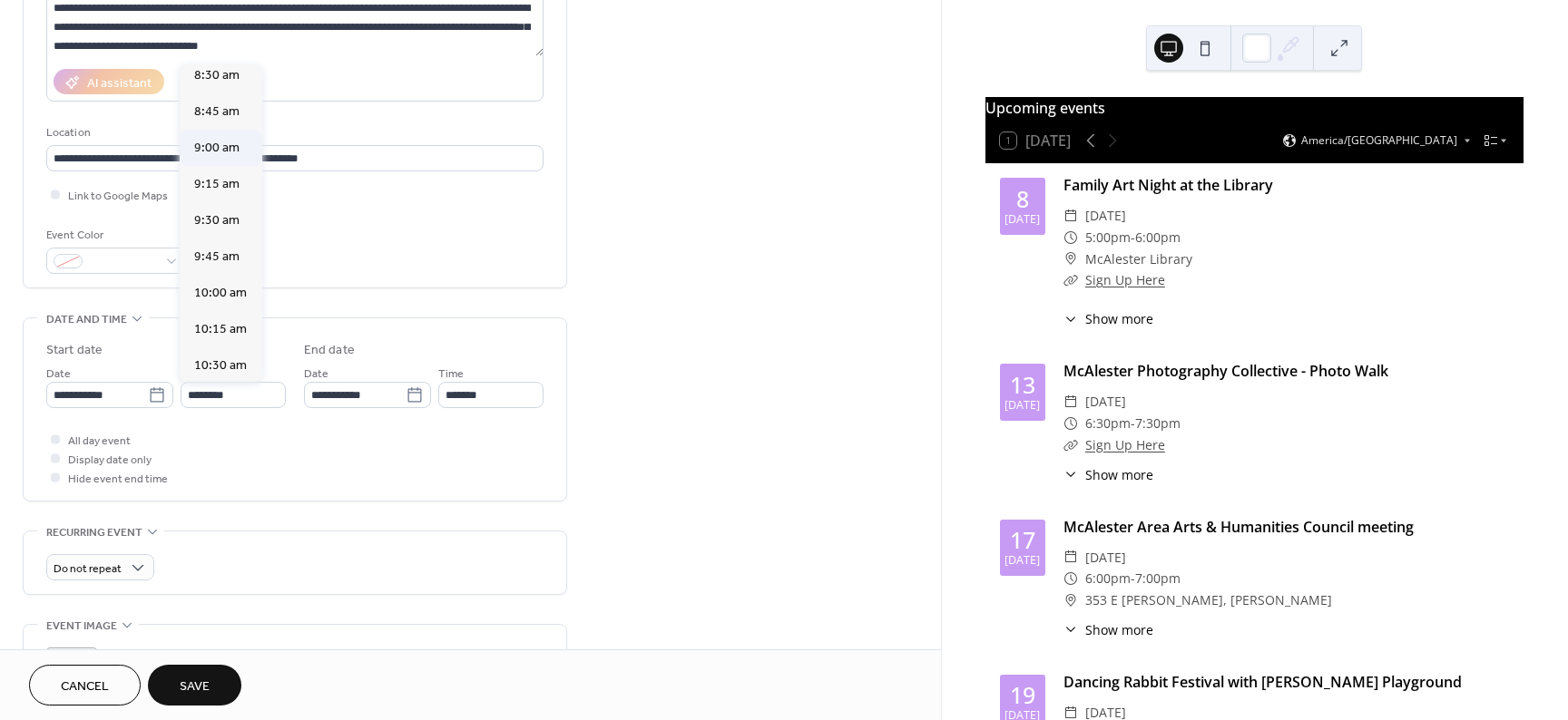 type on "*******" 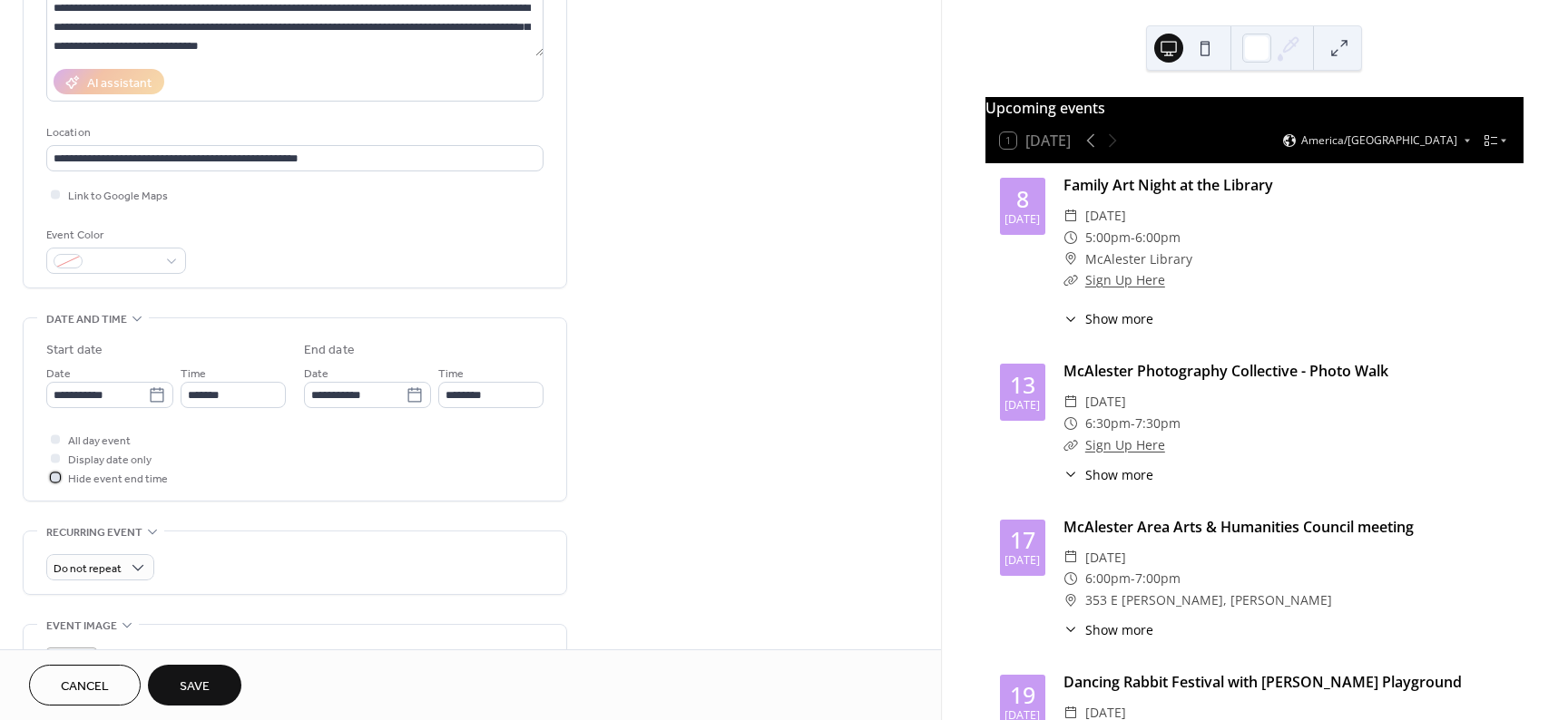 click at bounding box center [55, 477] 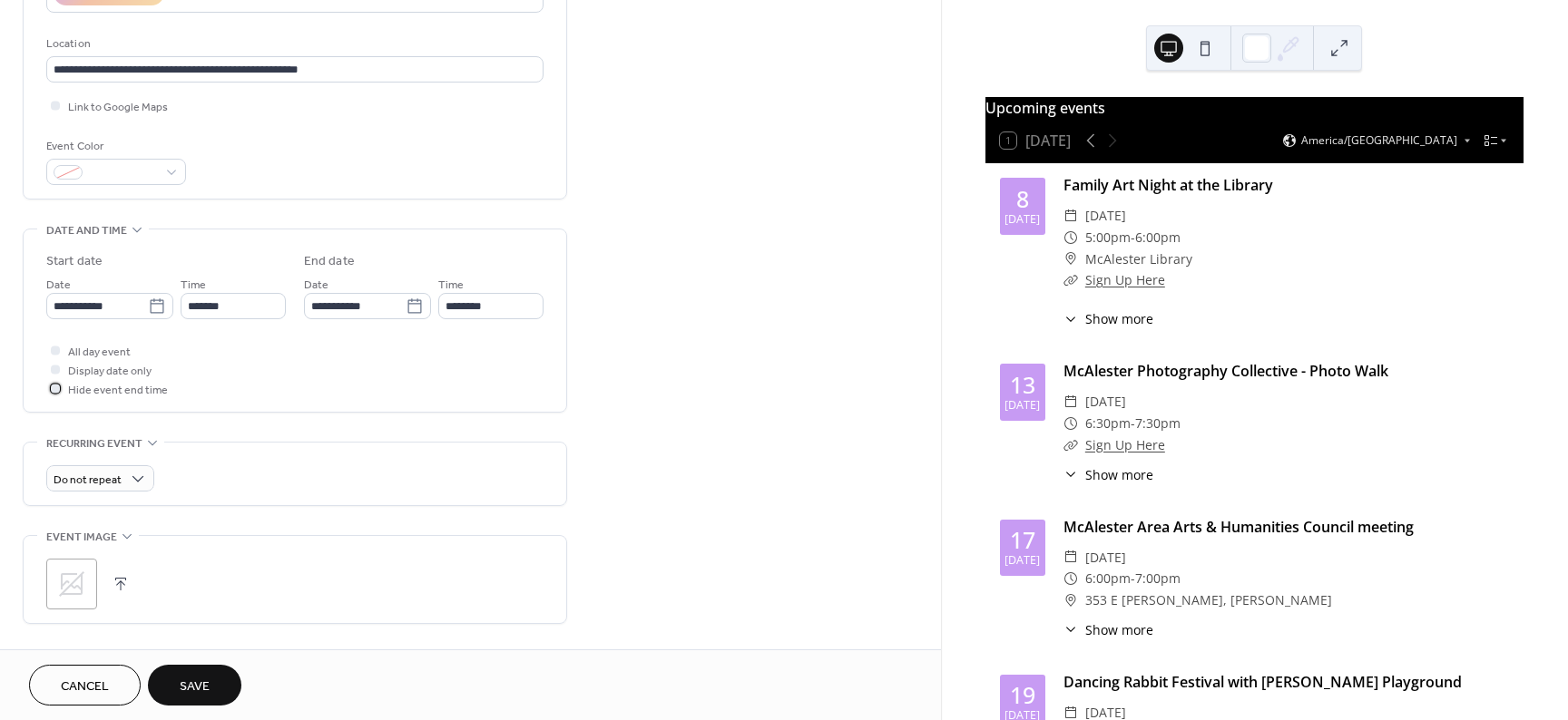 scroll, scrollTop: 363, scrollLeft: 0, axis: vertical 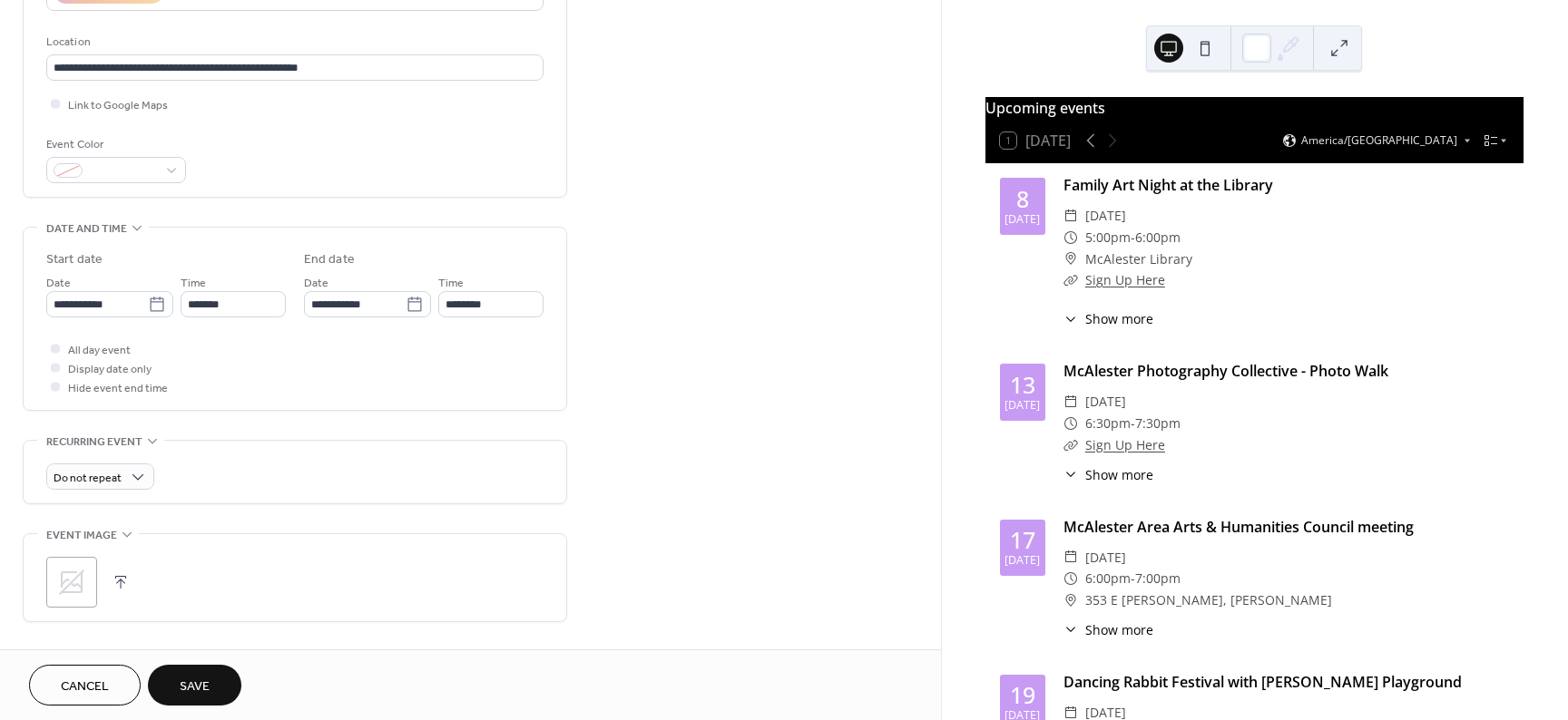 click on "Time ********" at bounding box center [491, 295] 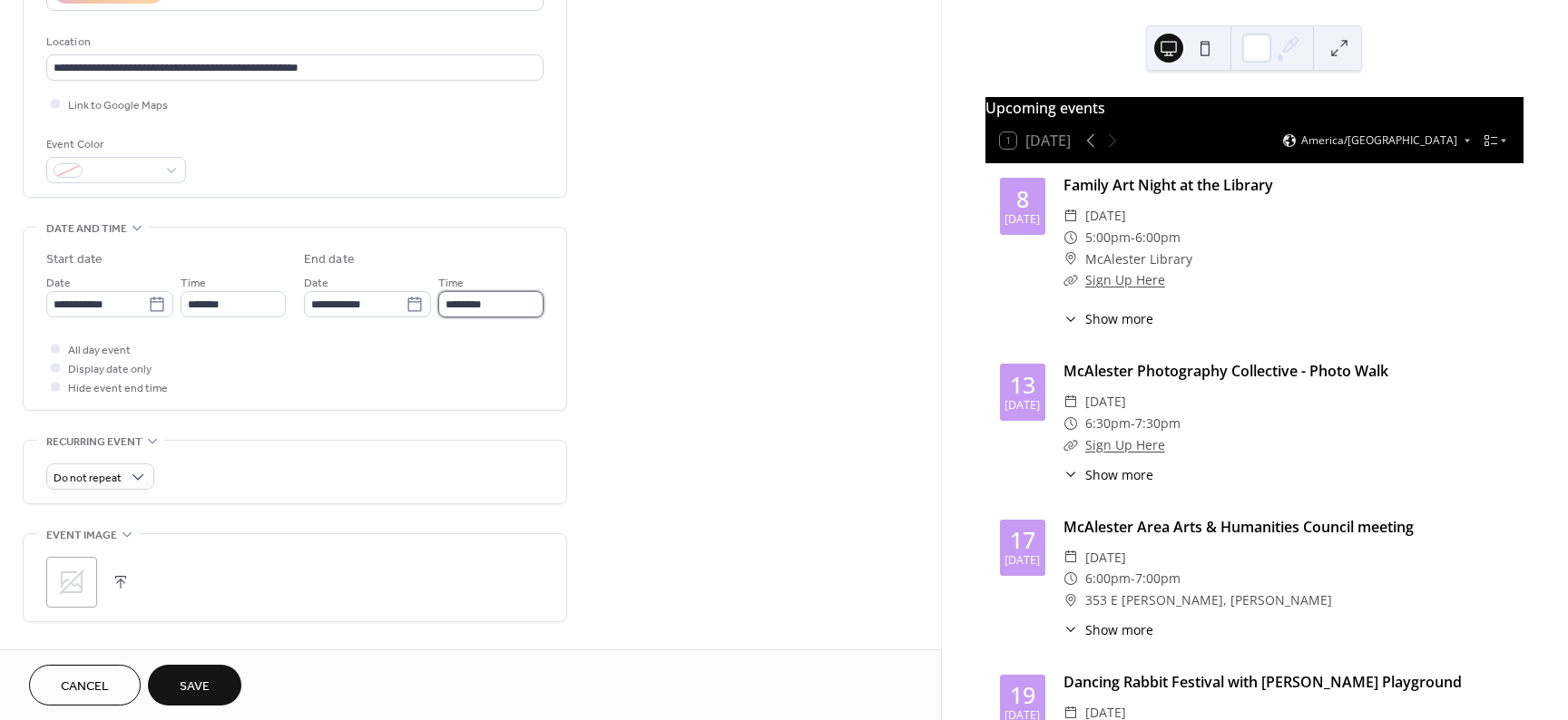 click on "********" at bounding box center (491, 304) 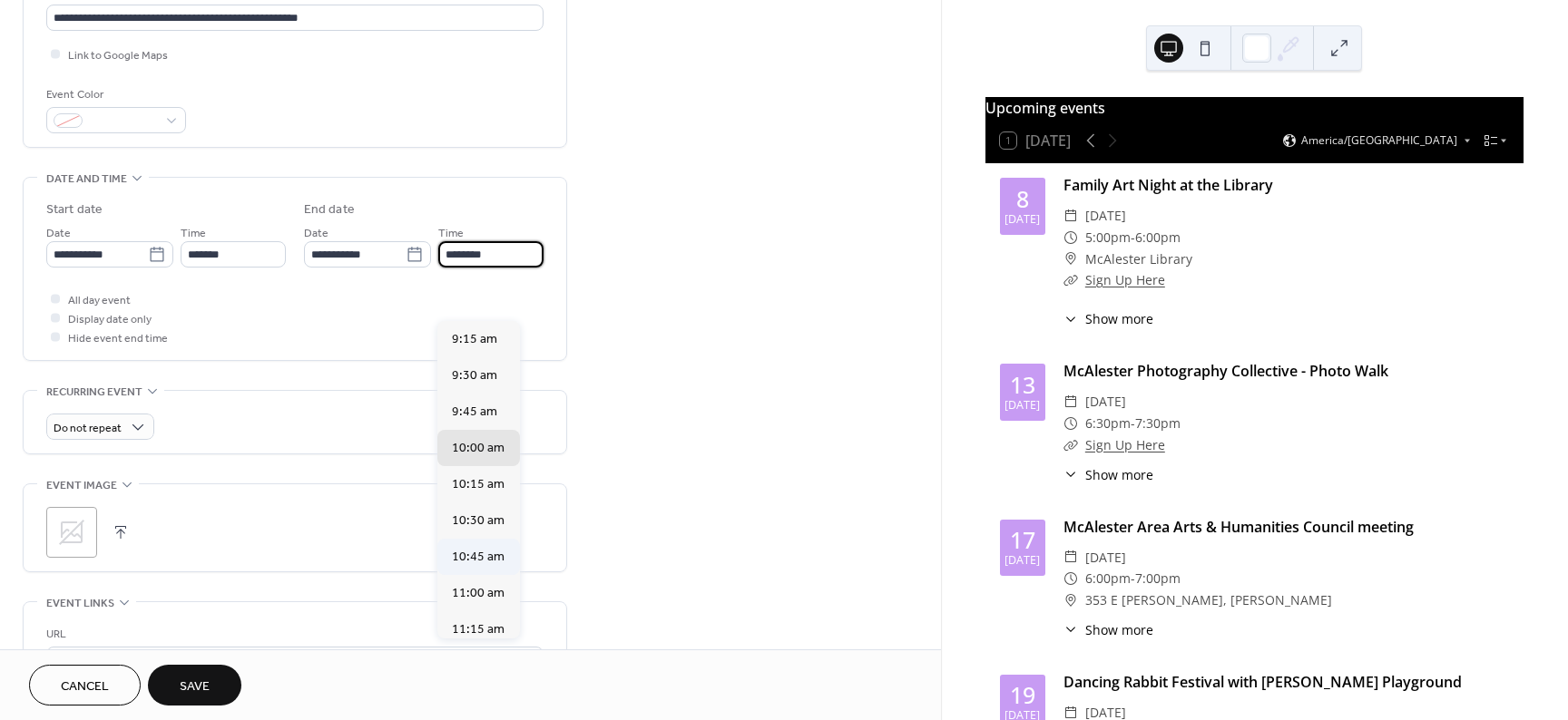 scroll, scrollTop: 544, scrollLeft: 0, axis: vertical 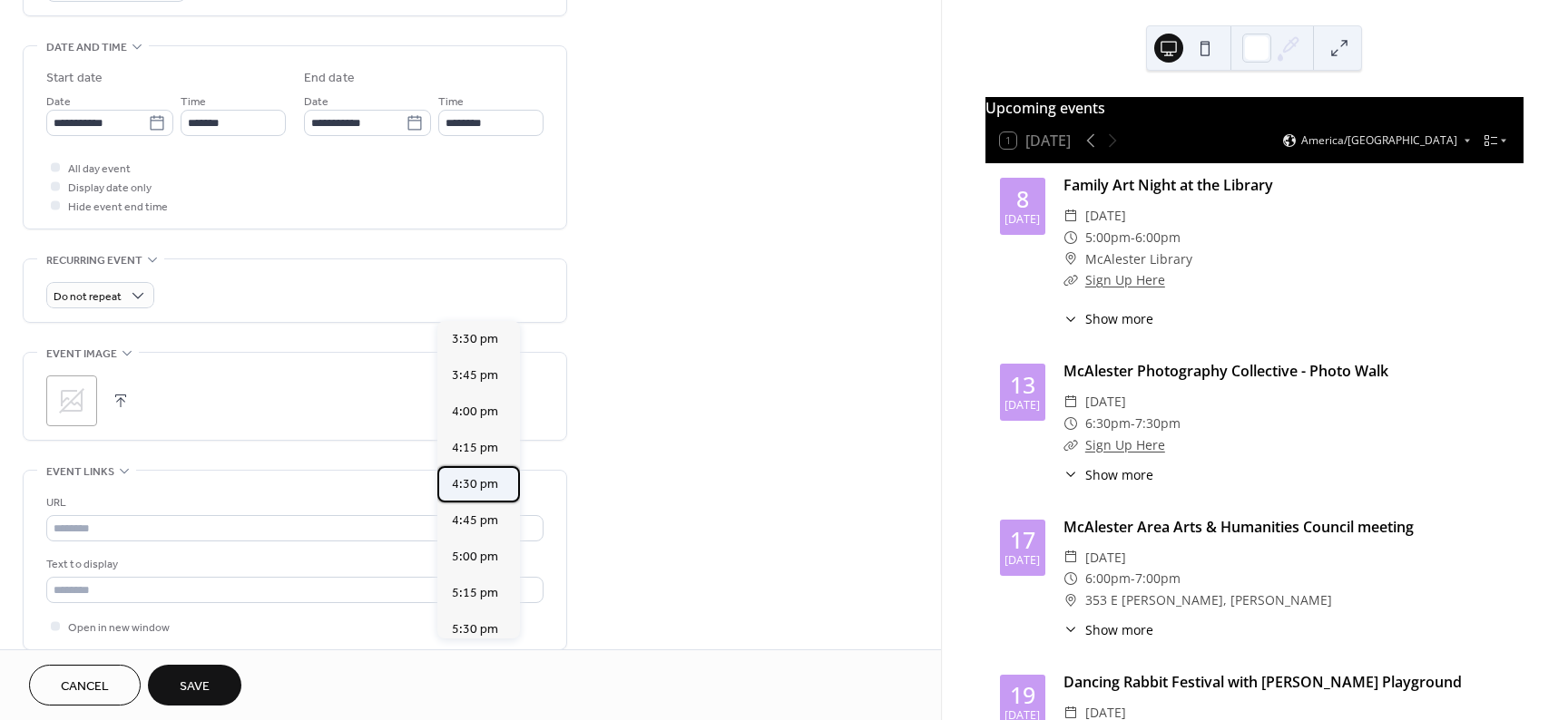 click on "4:30 pm" at bounding box center [475, 484] 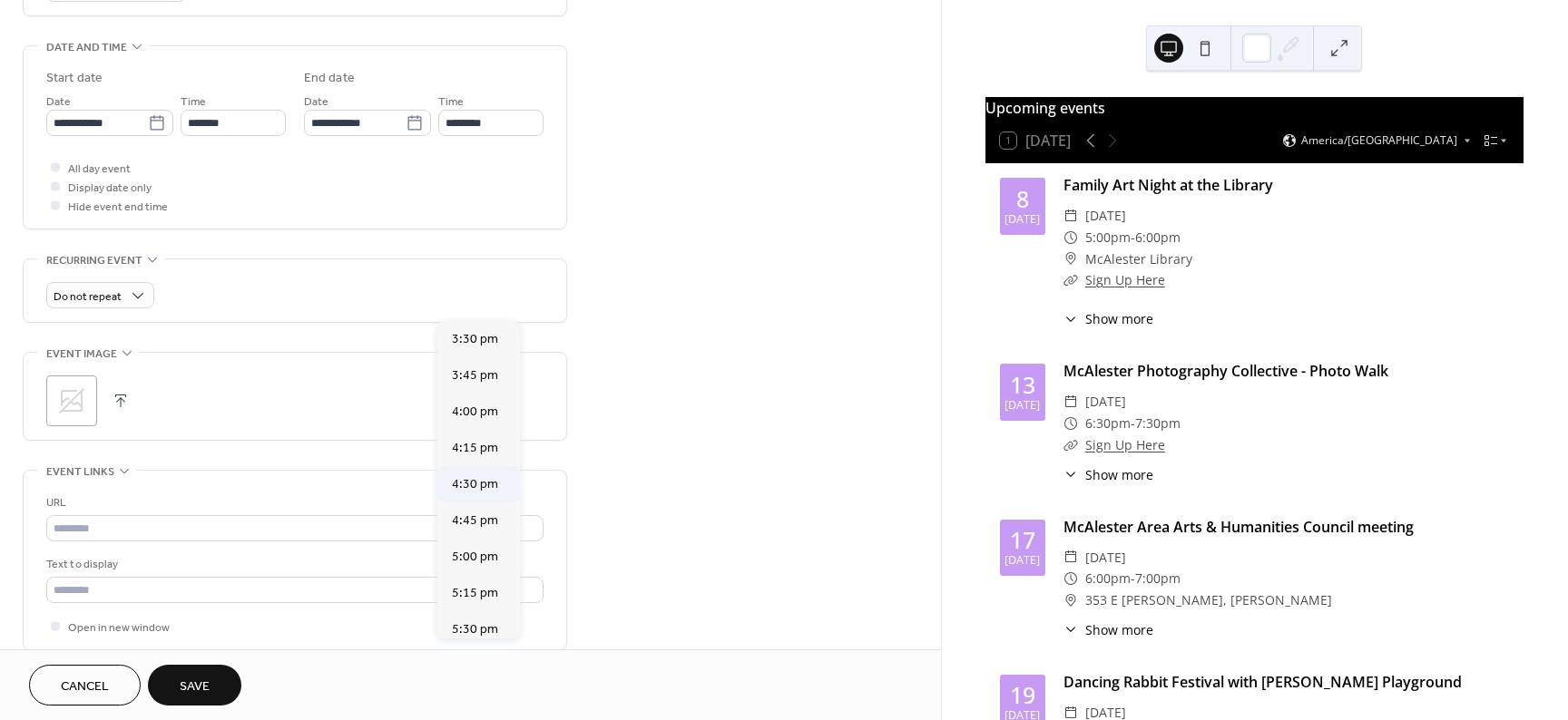 type on "*******" 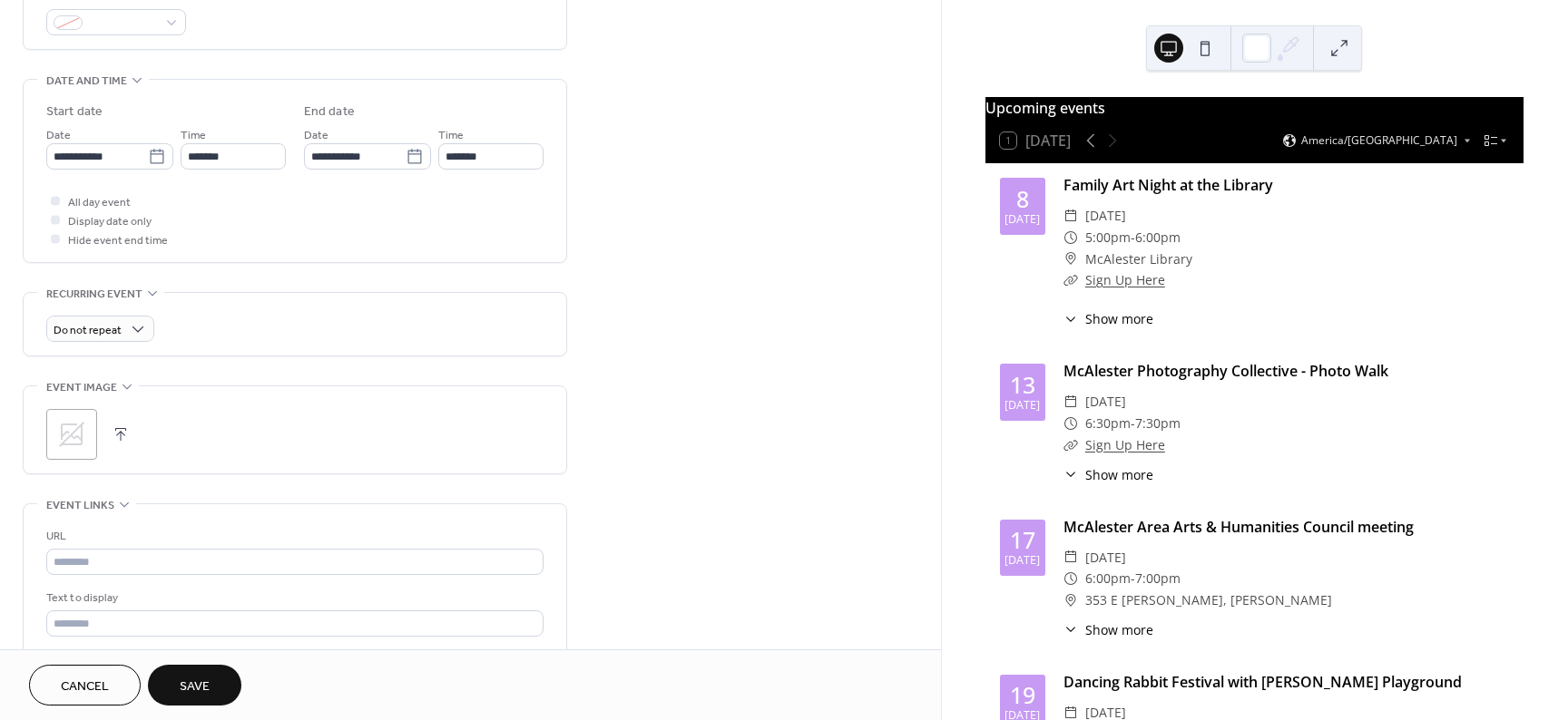 scroll, scrollTop: 453, scrollLeft: 0, axis: vertical 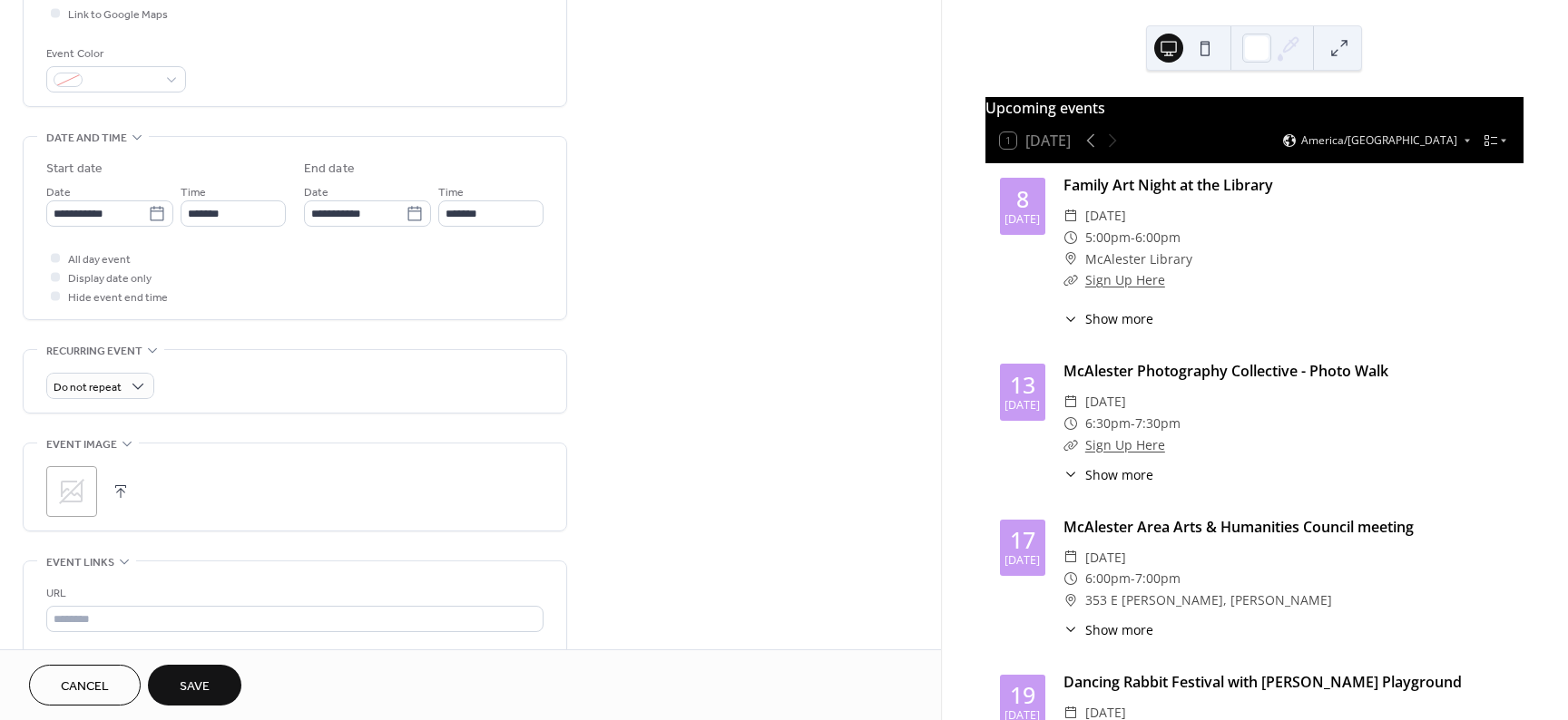 click at bounding box center [121, 491] 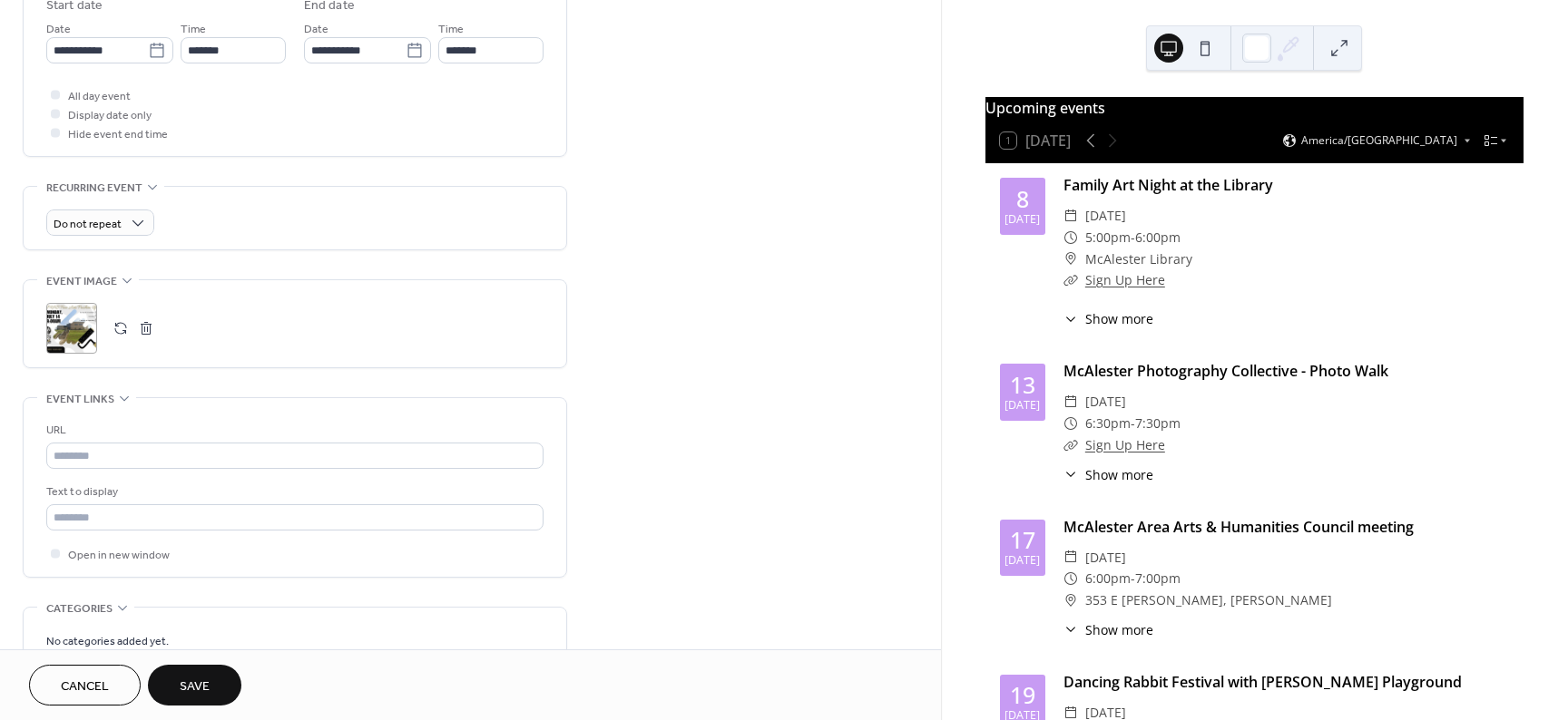 scroll, scrollTop: 635, scrollLeft: 0, axis: vertical 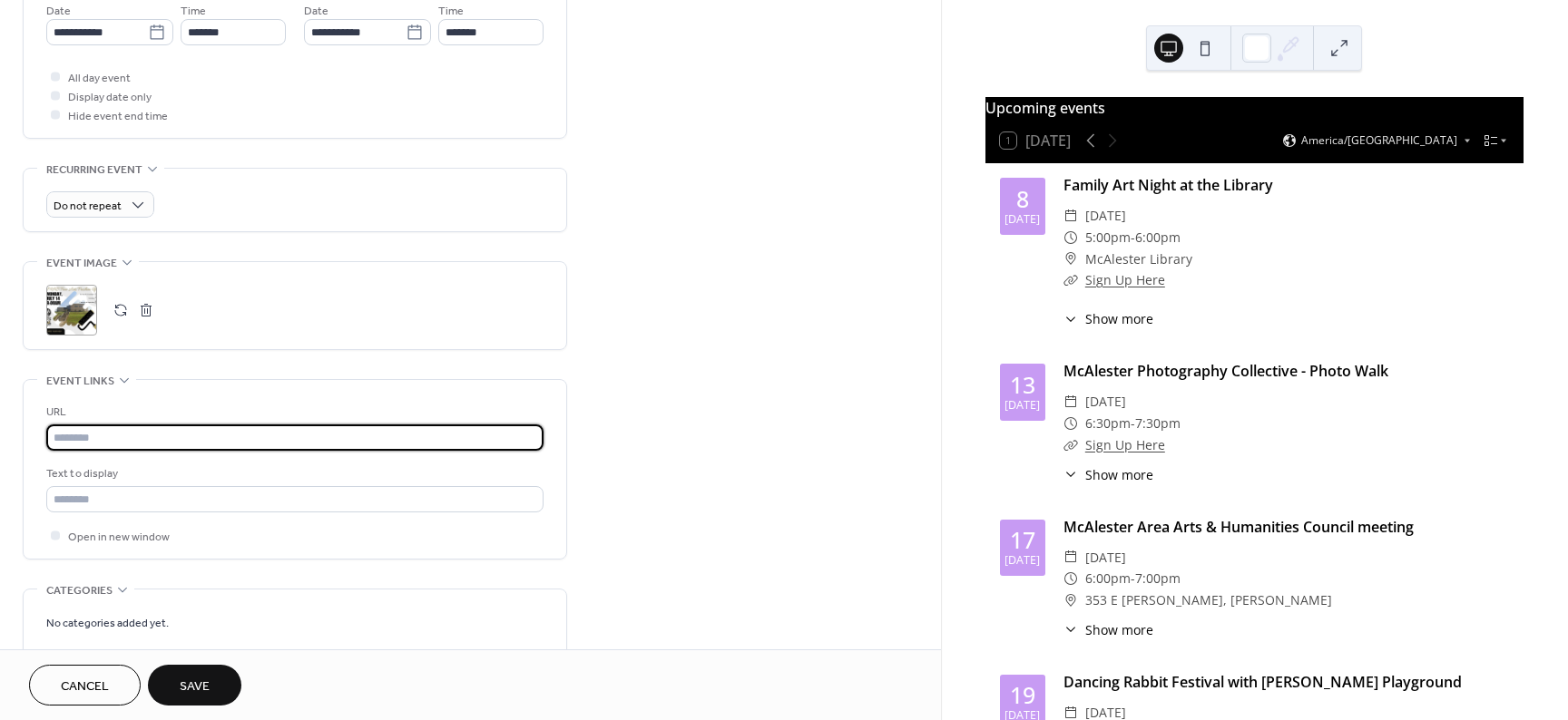 click at bounding box center [295, 437] 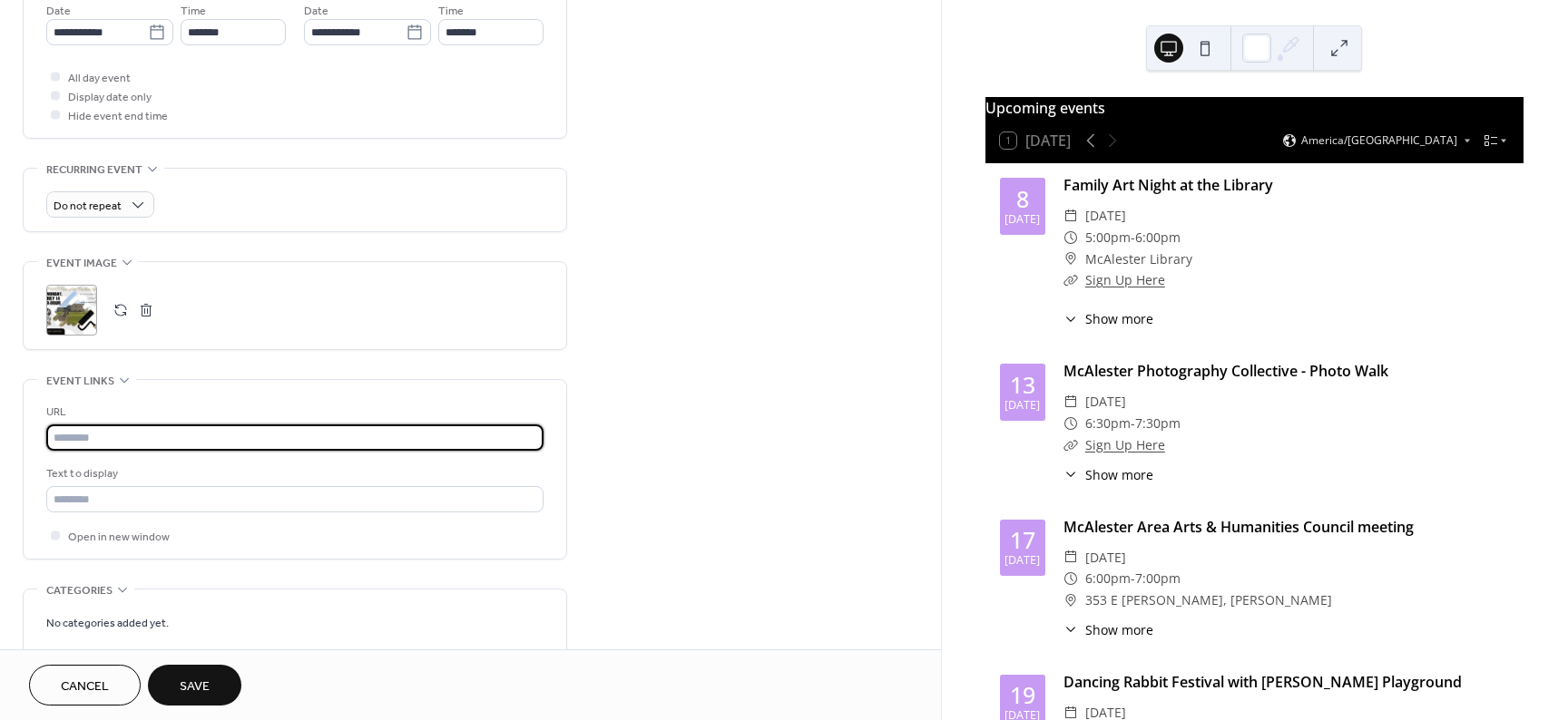 paste on "**********" 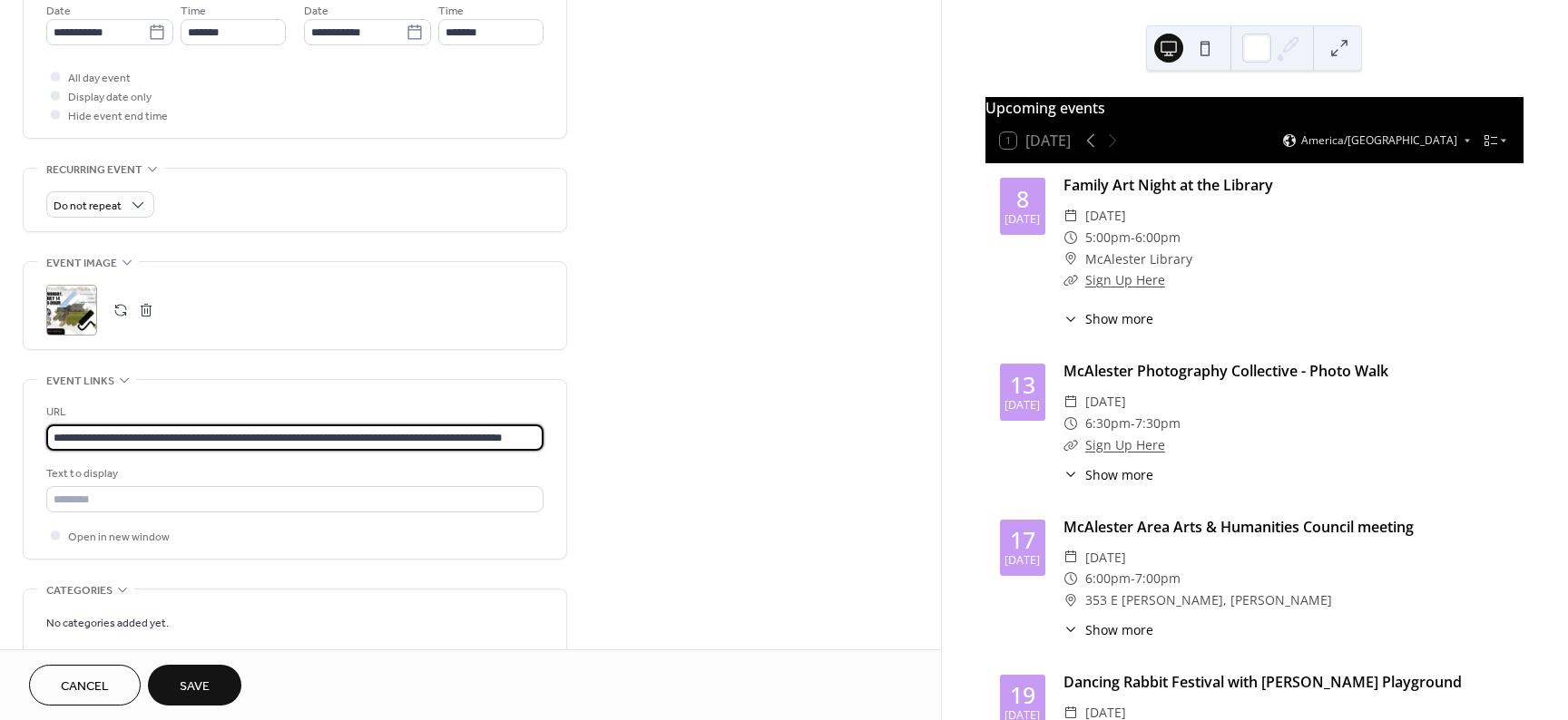 scroll, scrollTop: 0, scrollLeft: 80, axis: horizontal 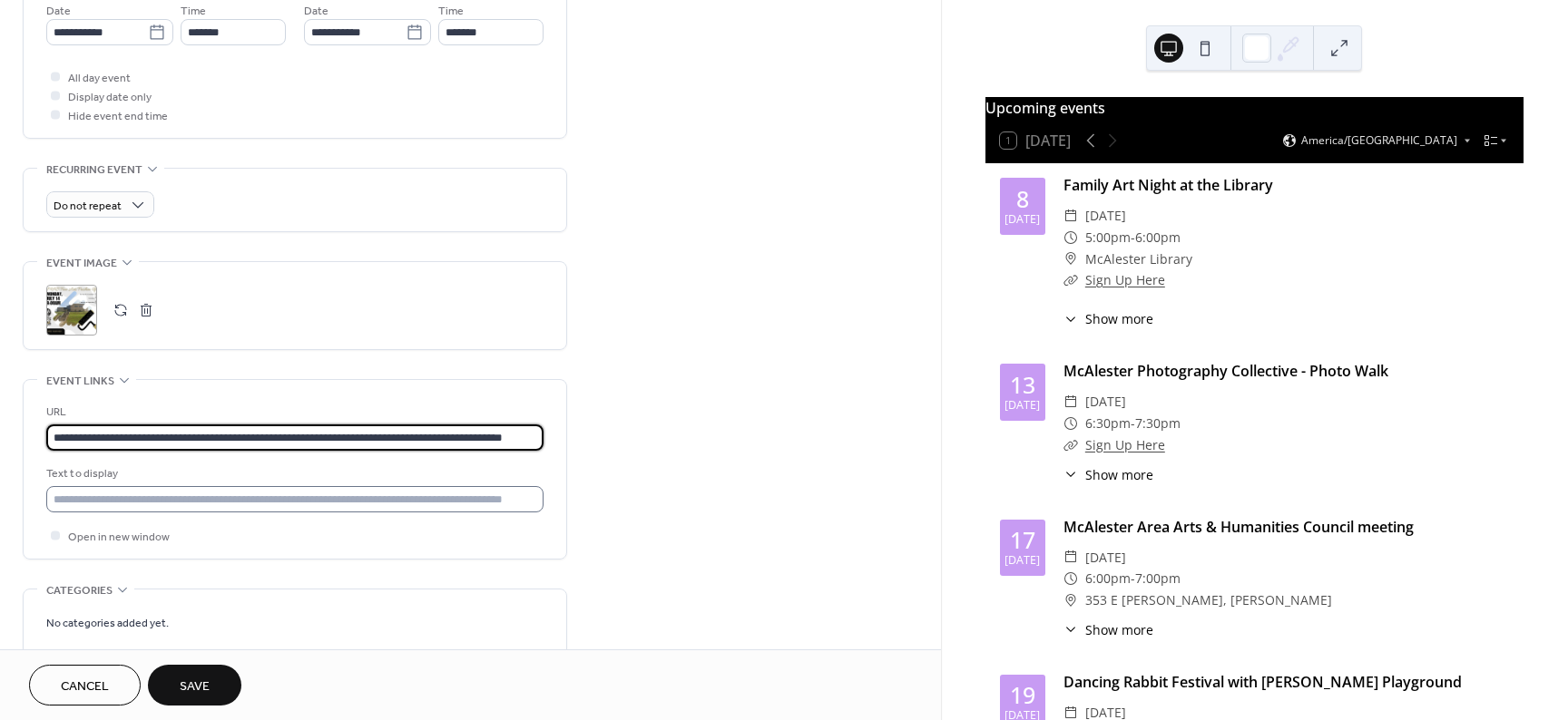 type on "**********" 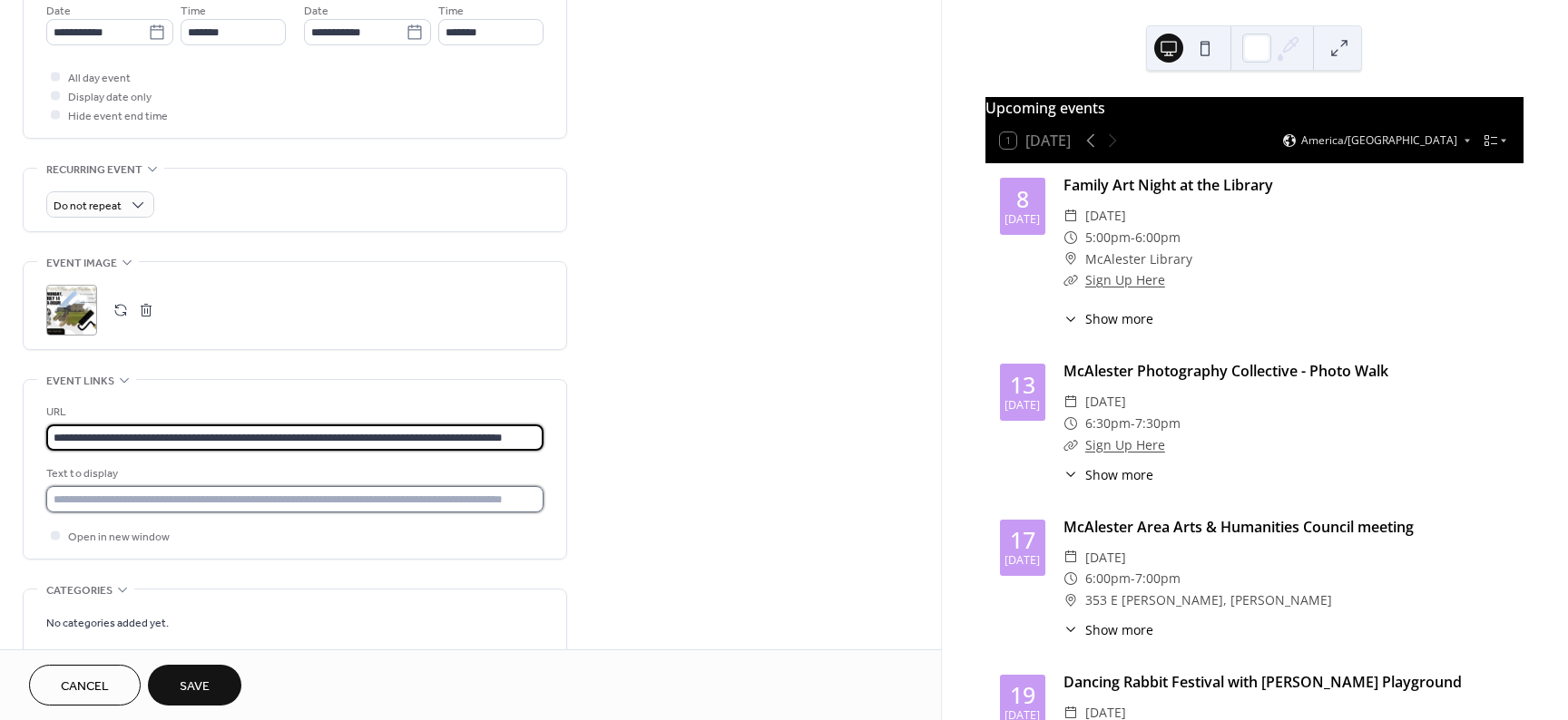 click at bounding box center (295, 499) 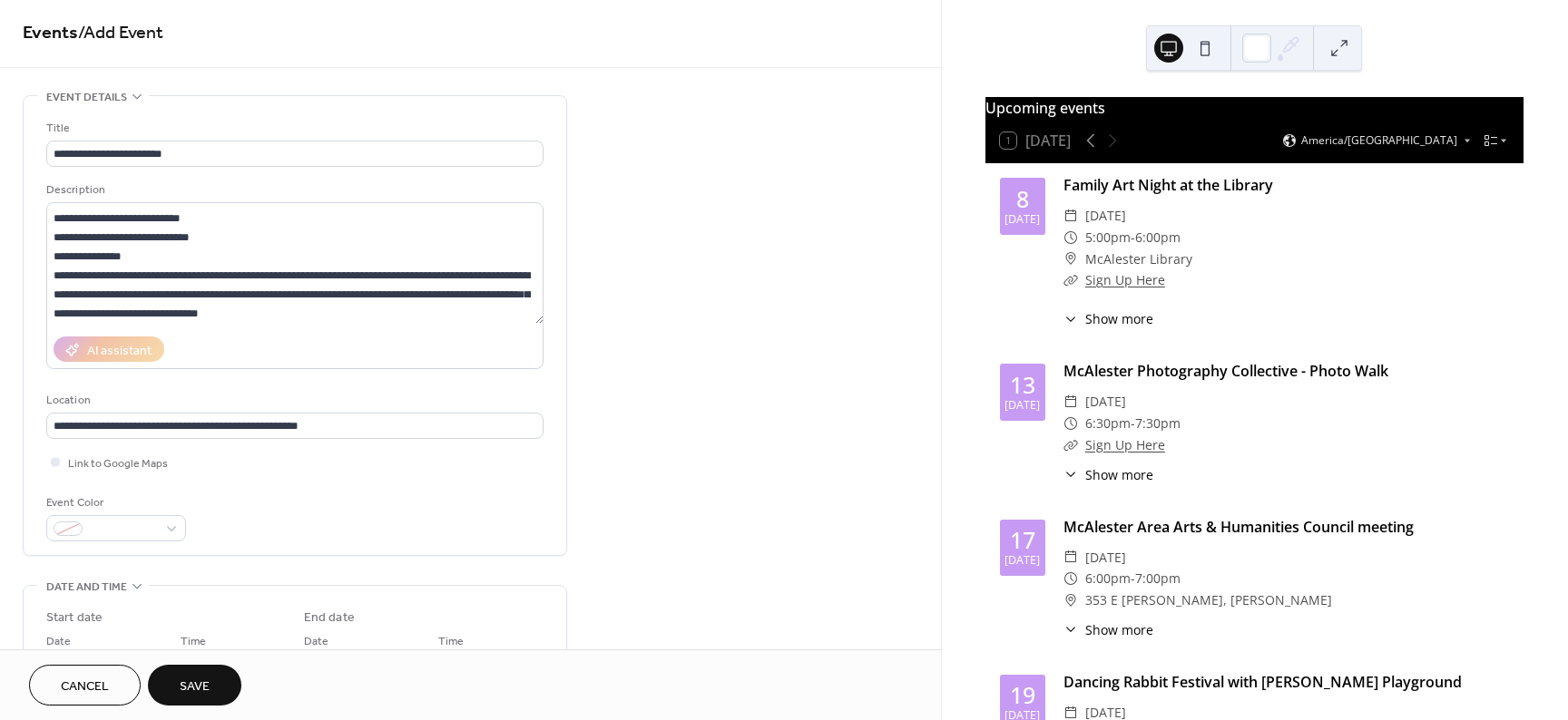 scroll, scrollTop: 0, scrollLeft: 0, axis: both 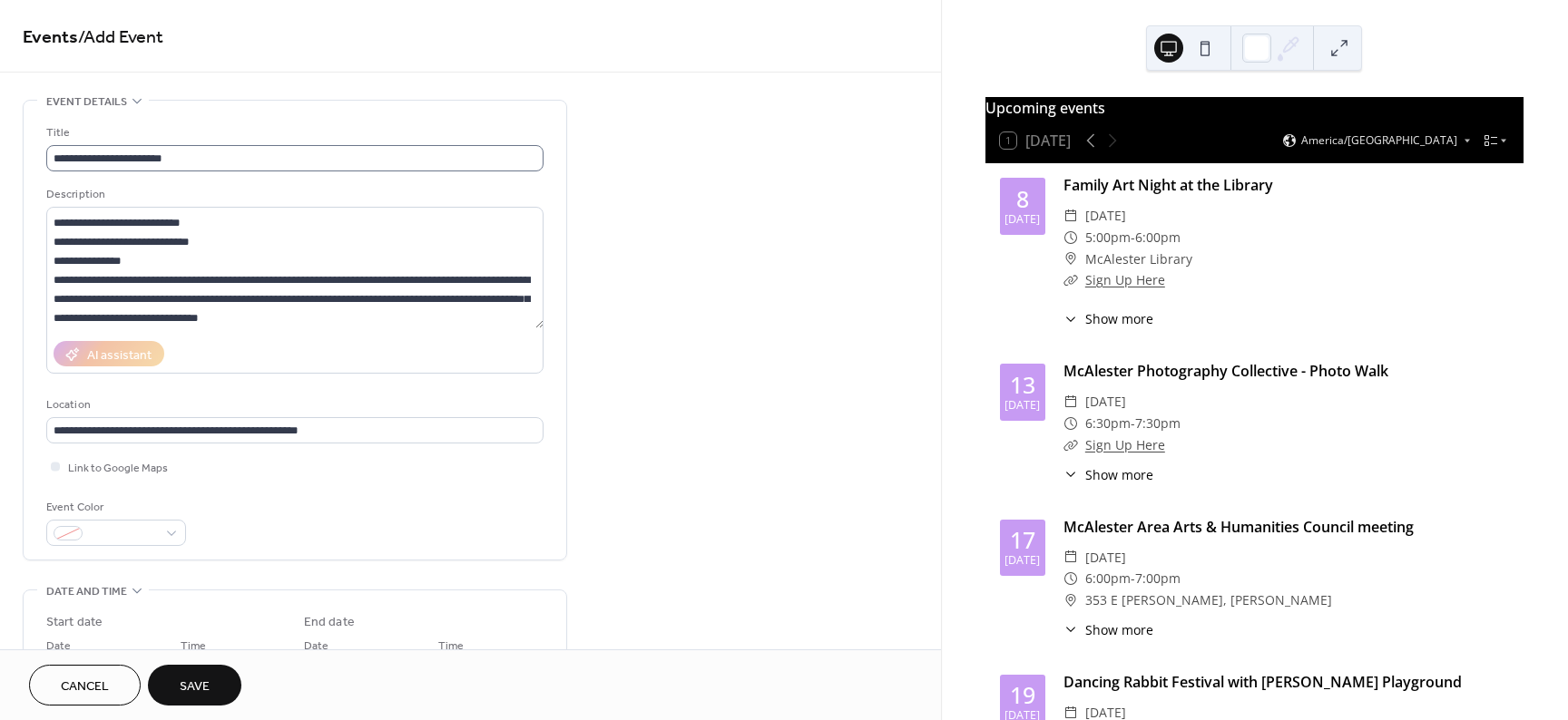 type on "**********" 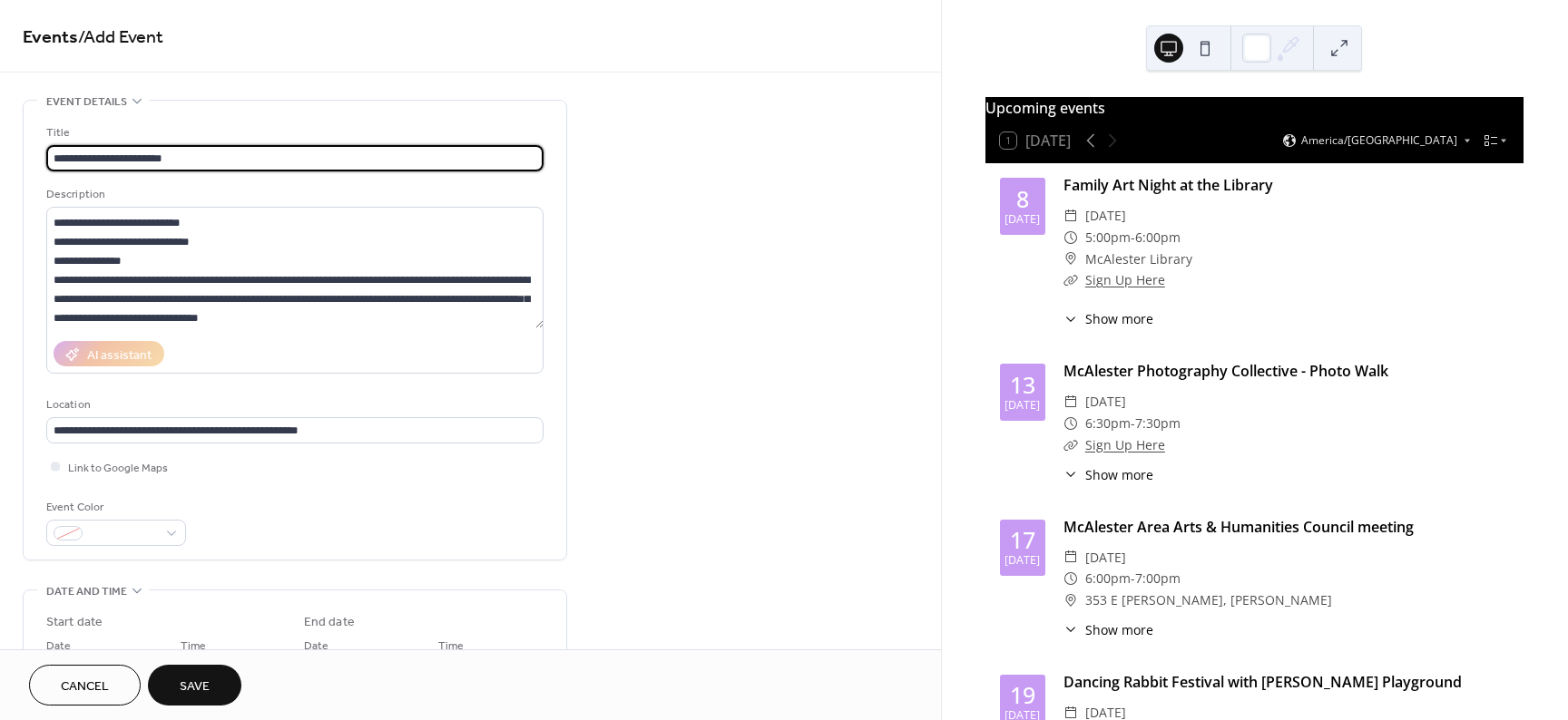 click on "**********" at bounding box center (295, 158) 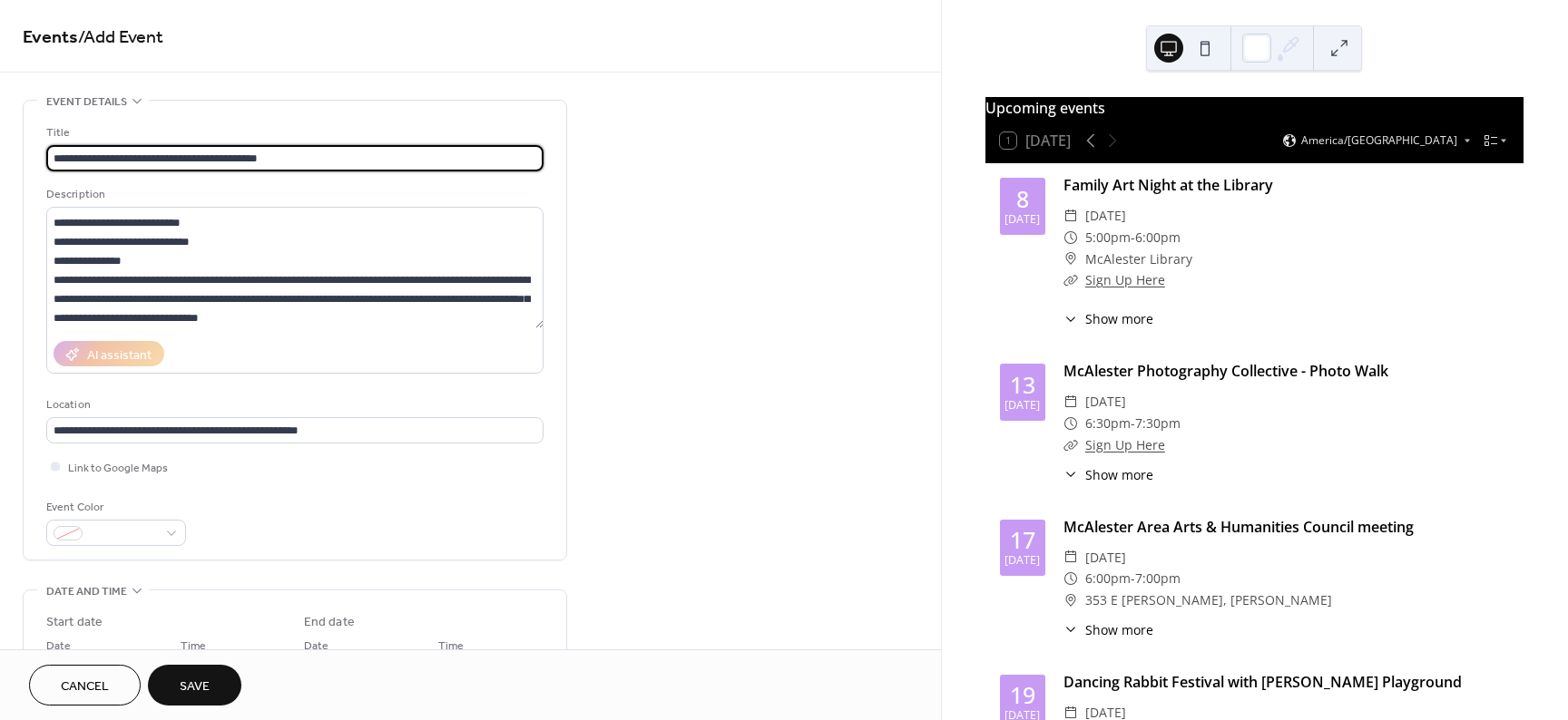 type on "**********" 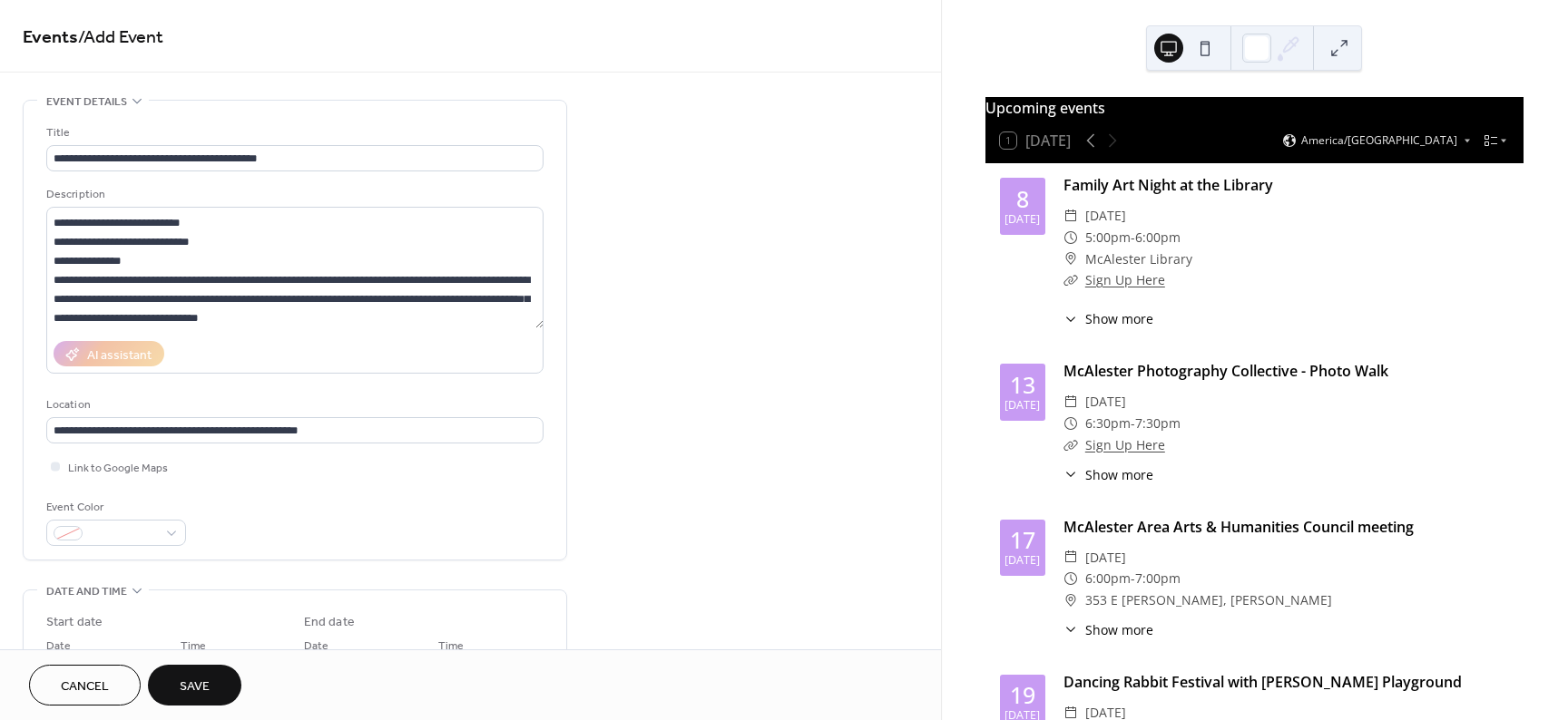 click on "Save" at bounding box center [194, 686] 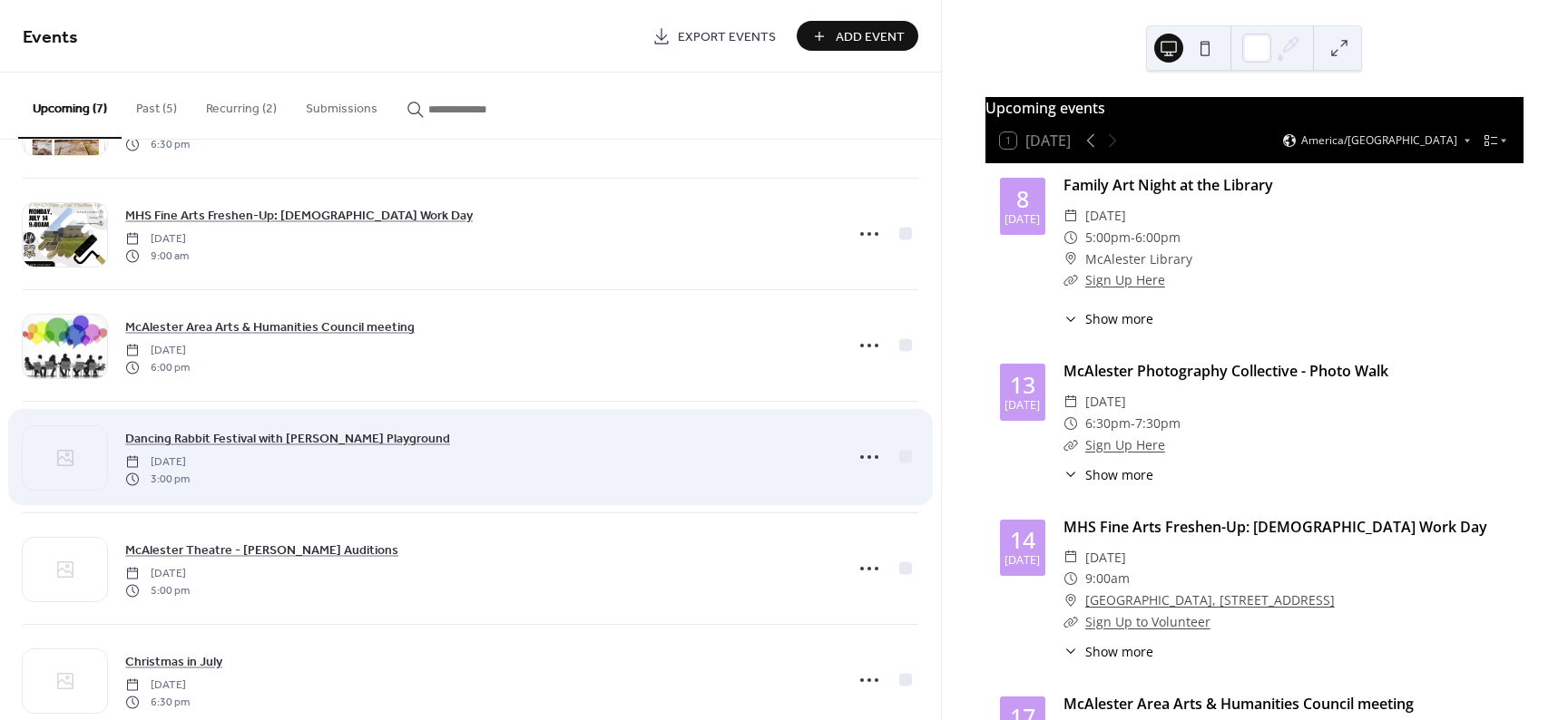 scroll, scrollTop: 254, scrollLeft: 0, axis: vertical 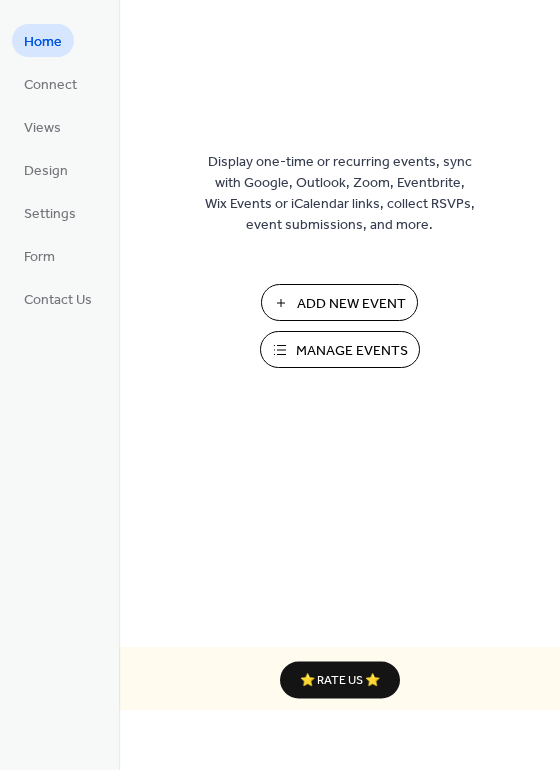 click on "Manage Events" at bounding box center [340, 349] 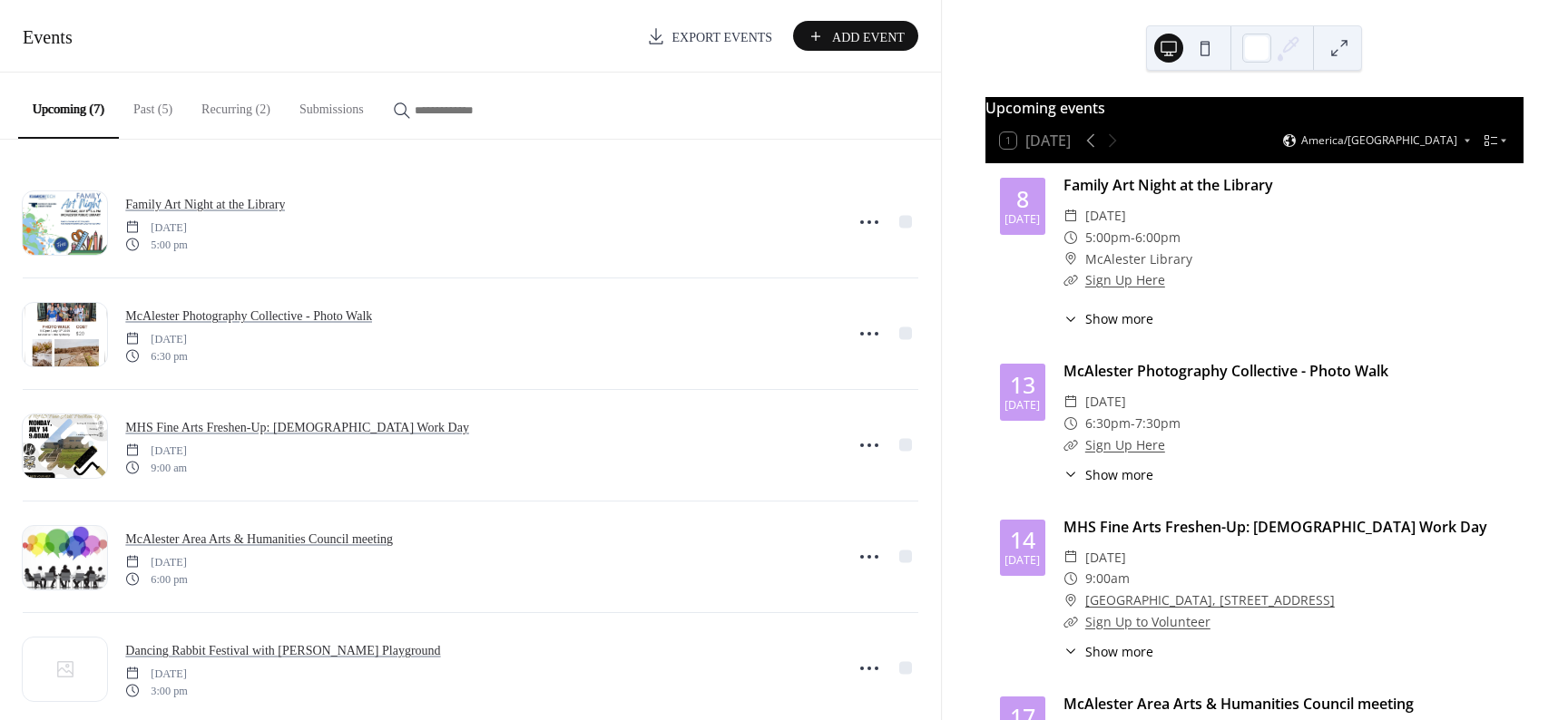 scroll, scrollTop: 0, scrollLeft: 0, axis: both 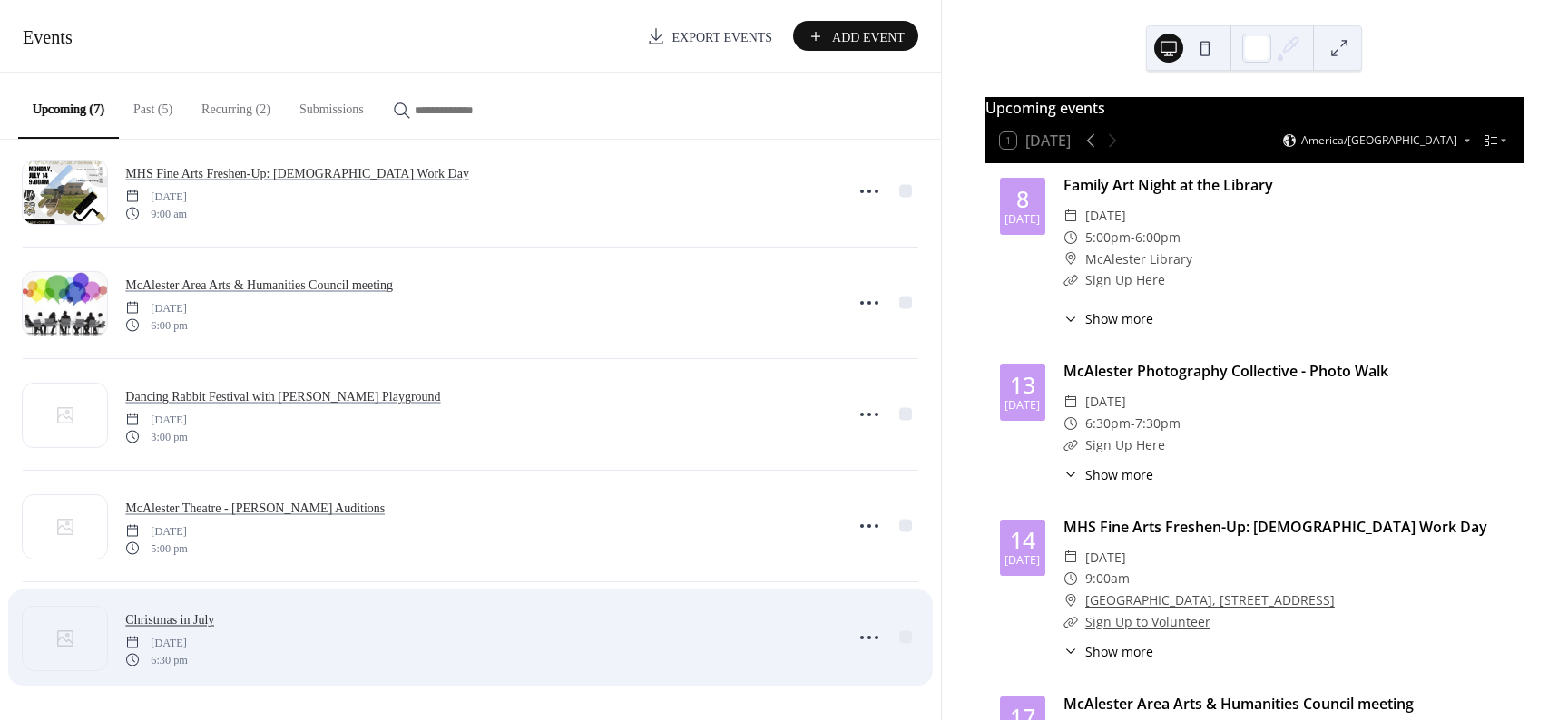click on "Christmas in July" at bounding box center (170, 619) 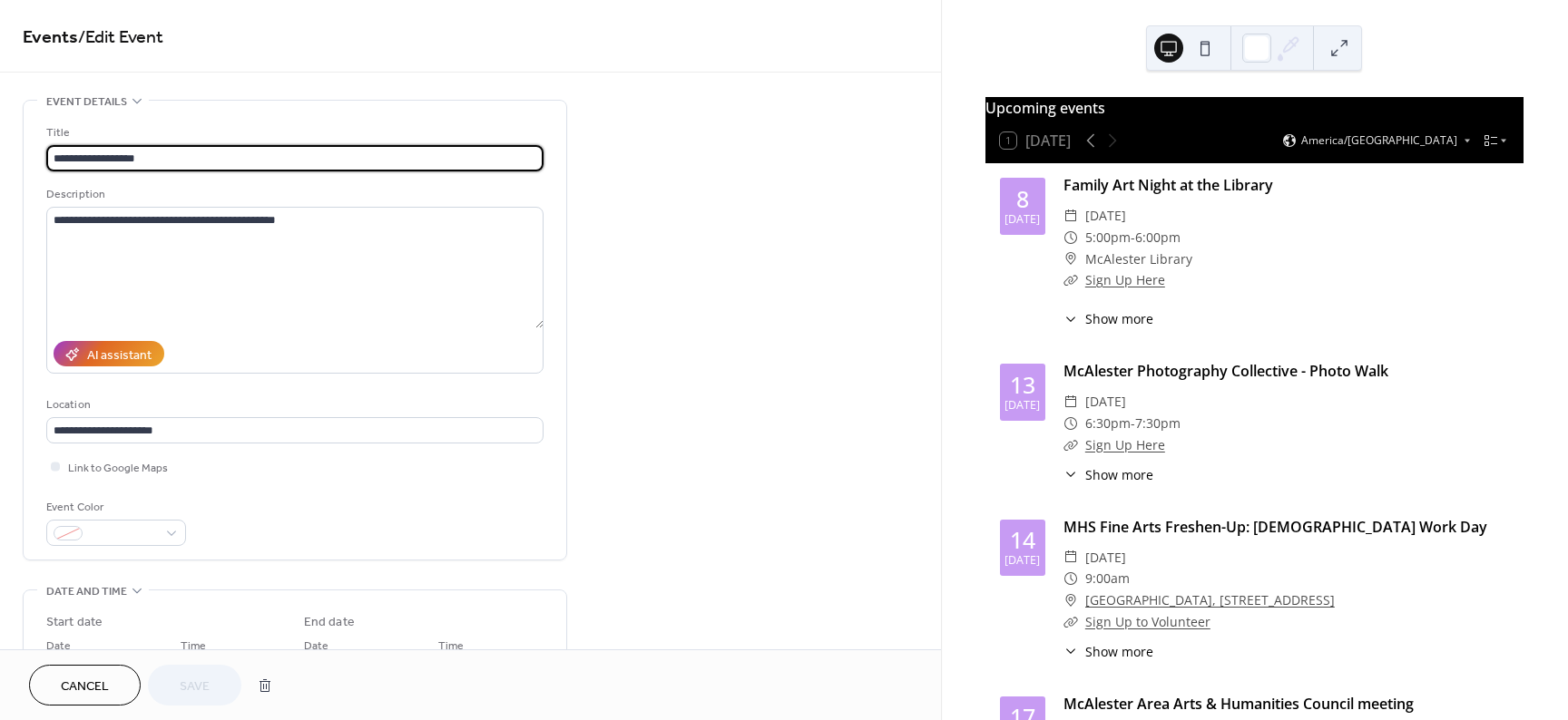 click on "**********" at bounding box center [295, 158] 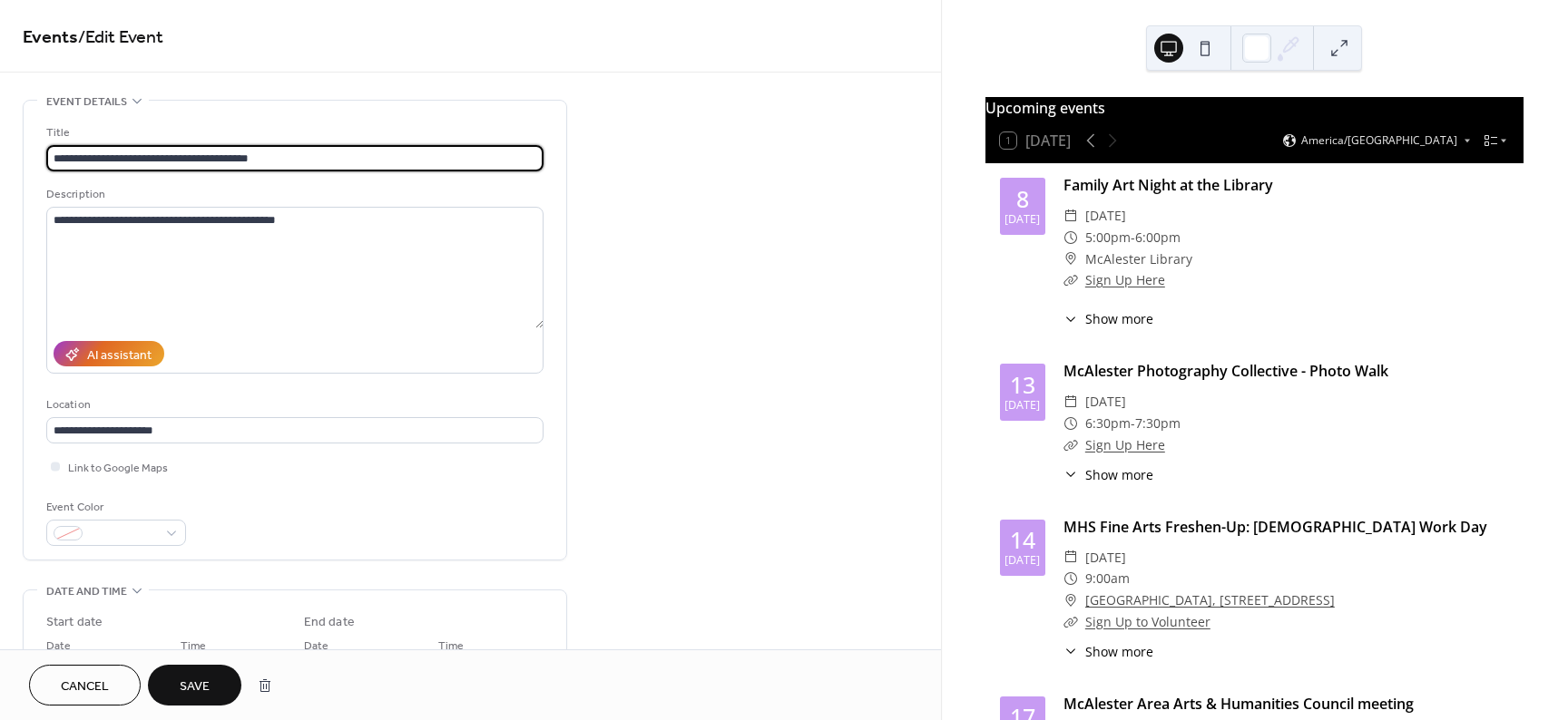 click on "**********" at bounding box center (295, 158) 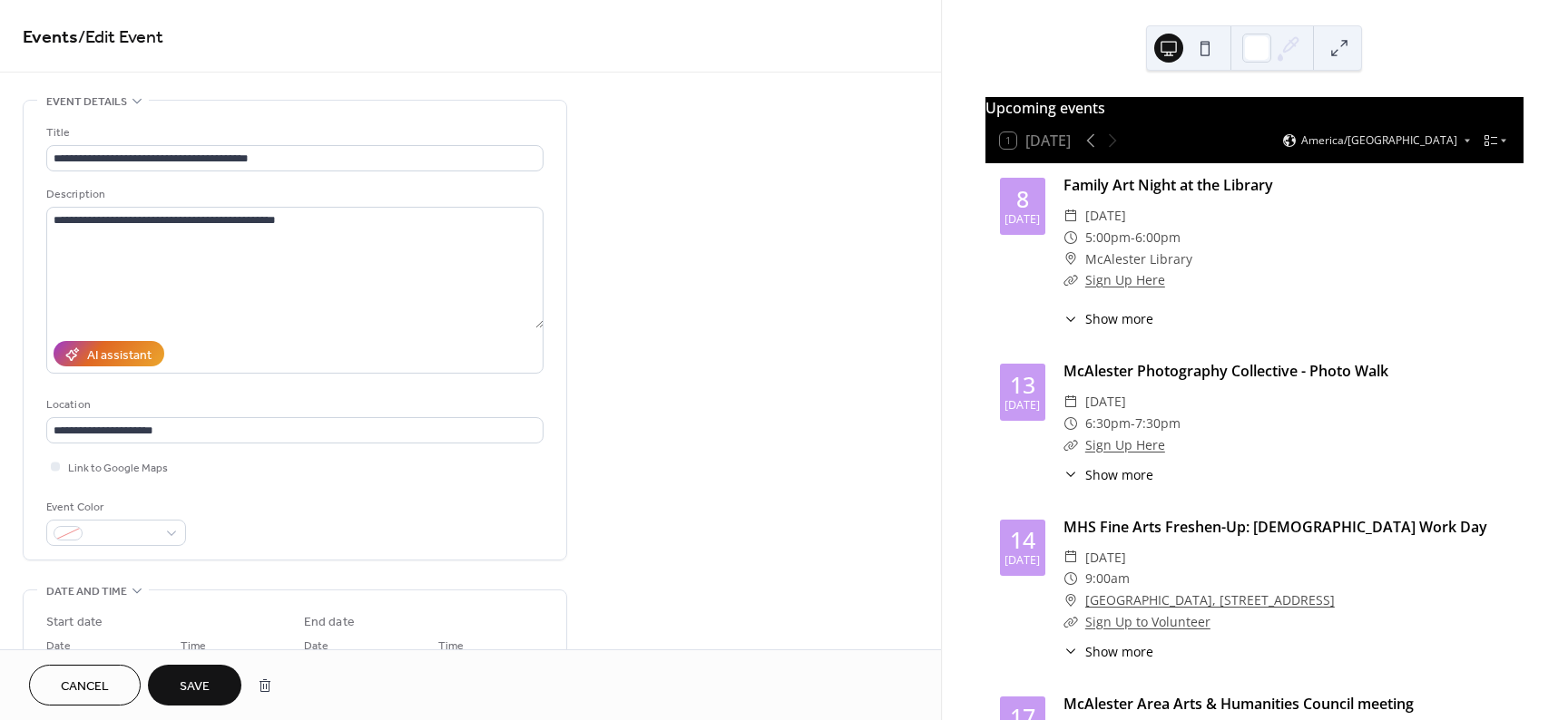 click on "Save" at bounding box center [194, 686] 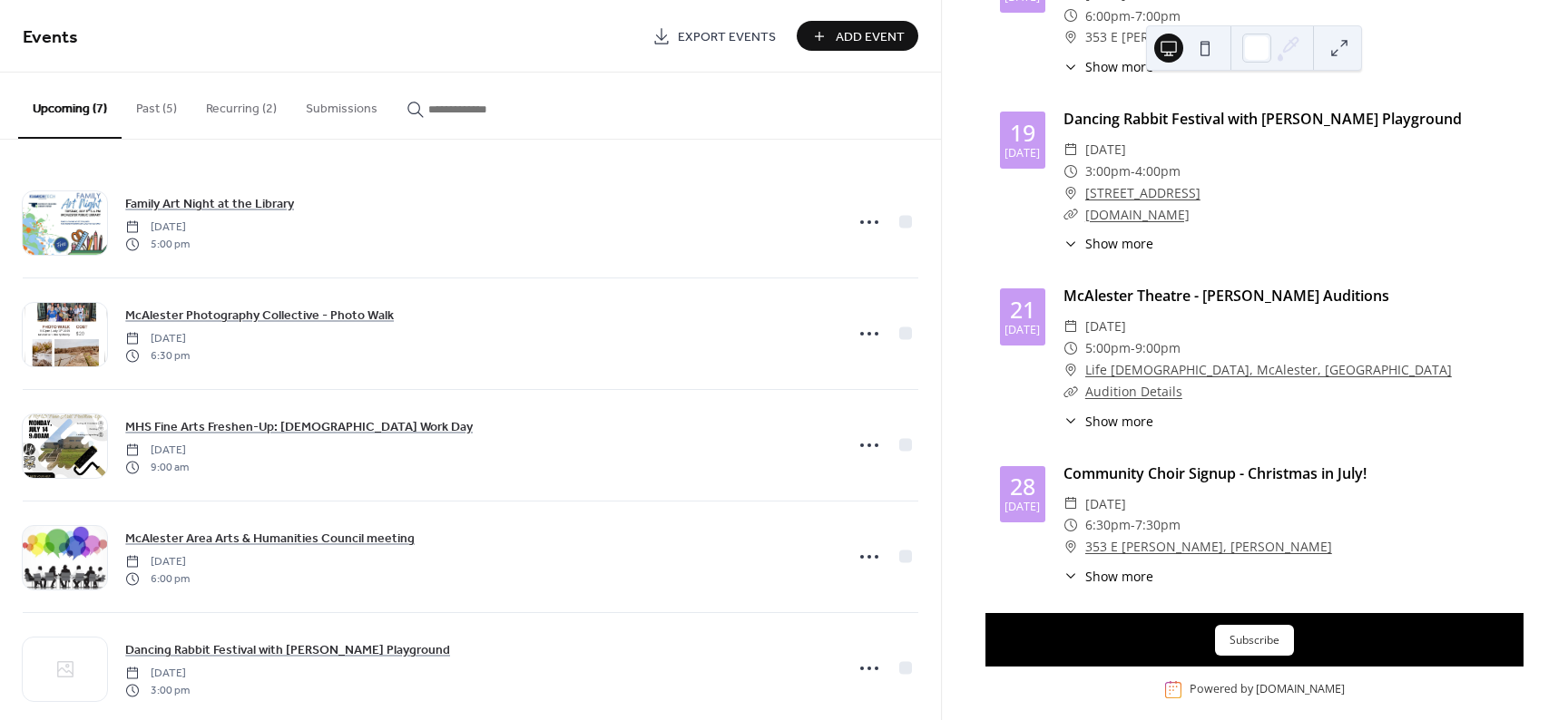 scroll, scrollTop: 768, scrollLeft: 0, axis: vertical 